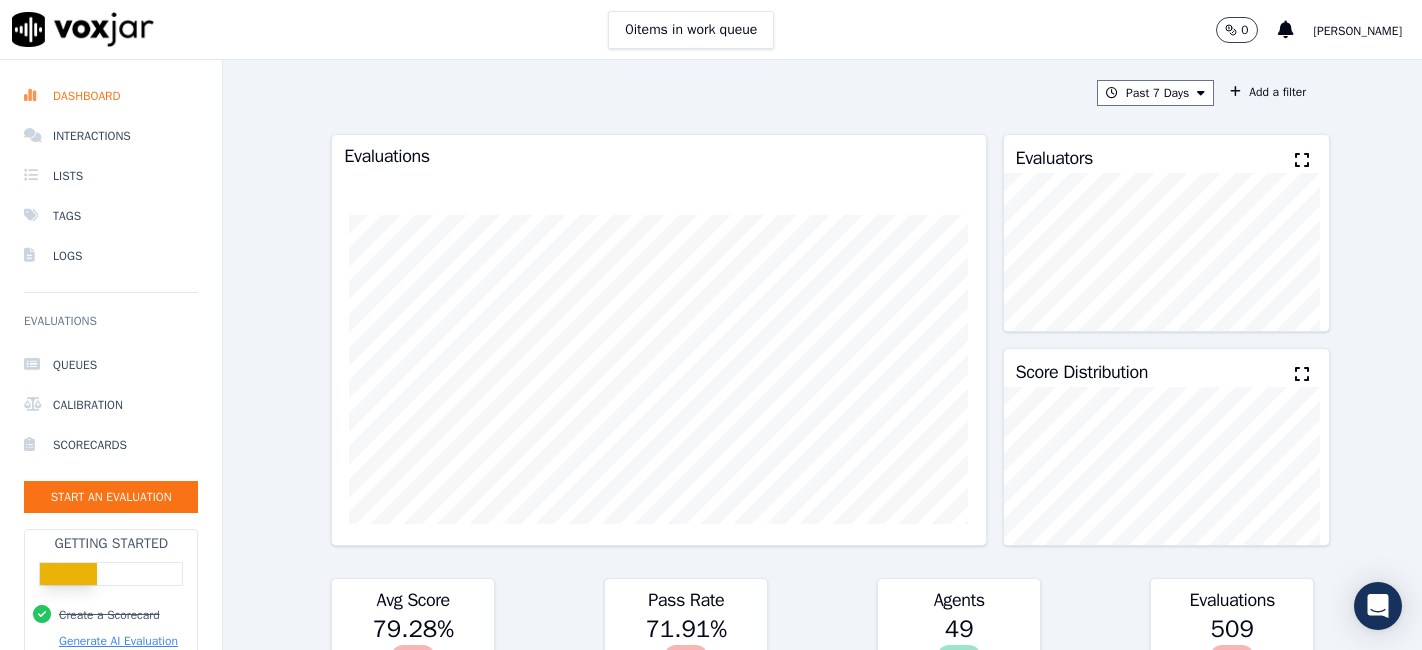 scroll, scrollTop: 0, scrollLeft: 0, axis: both 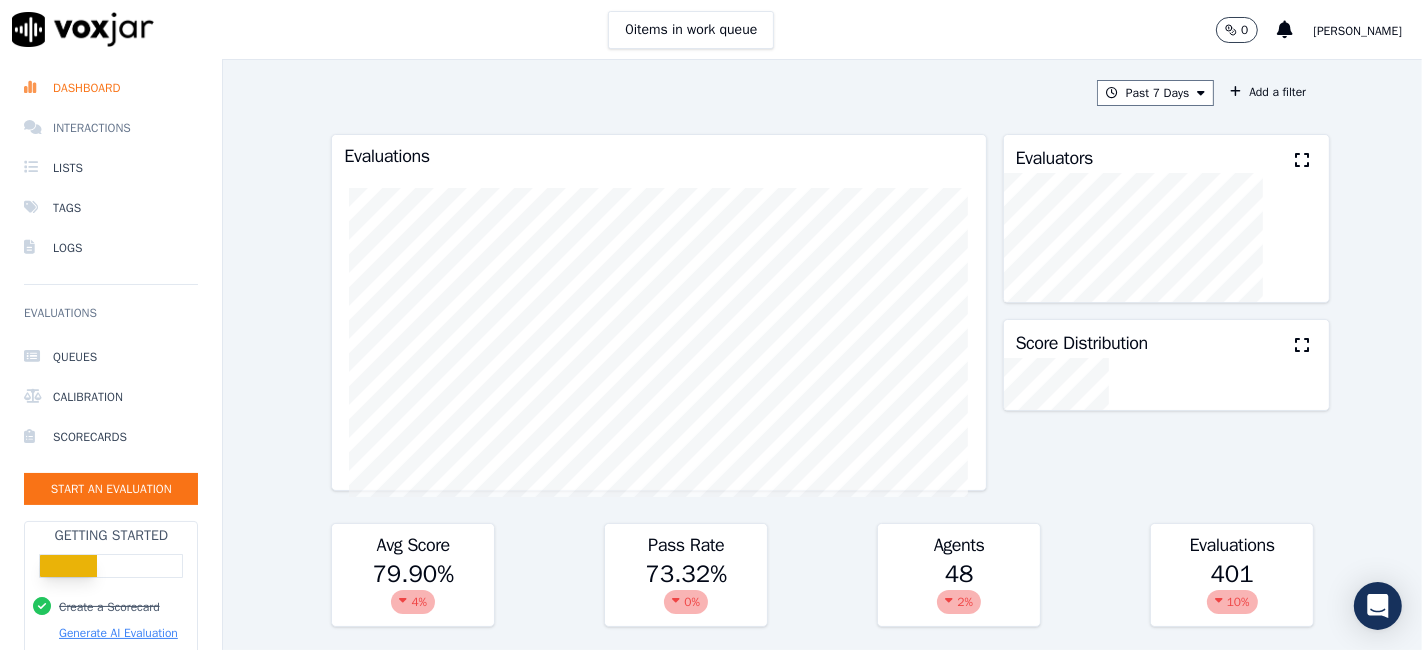 click on "Interactions" at bounding box center [111, 128] 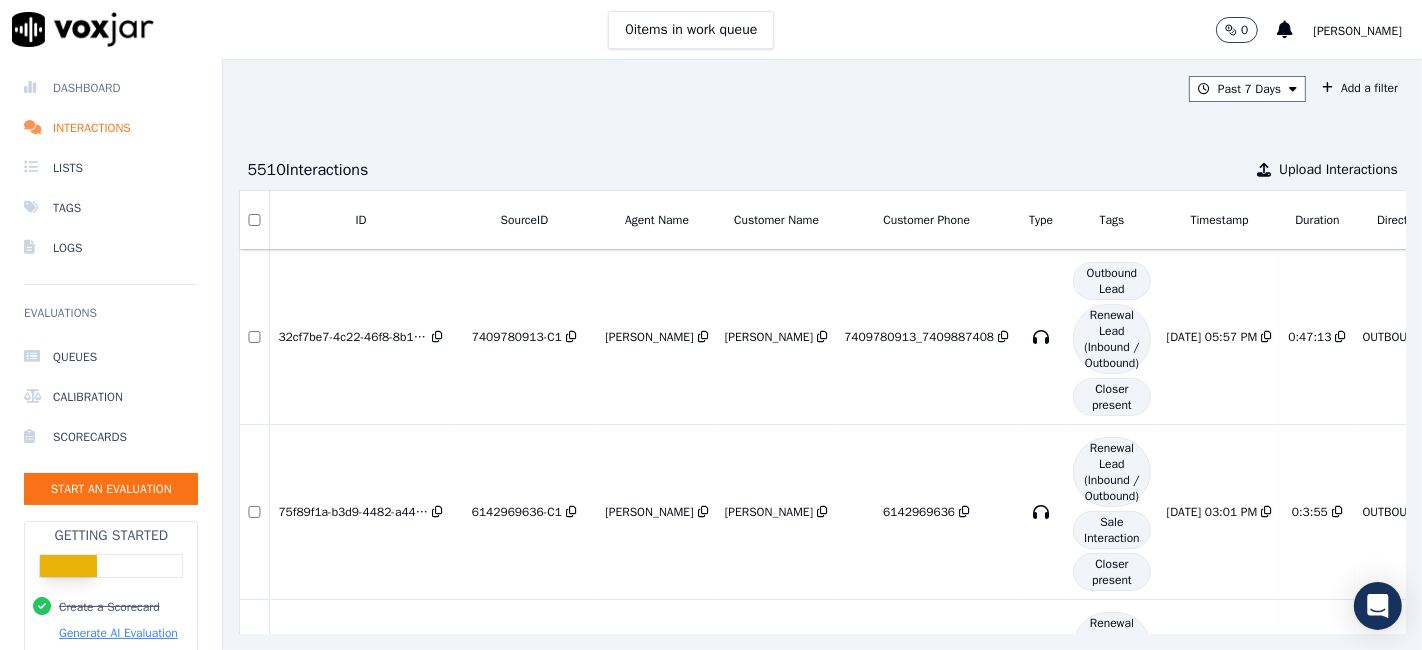 click on "Dashboard" at bounding box center [111, 88] 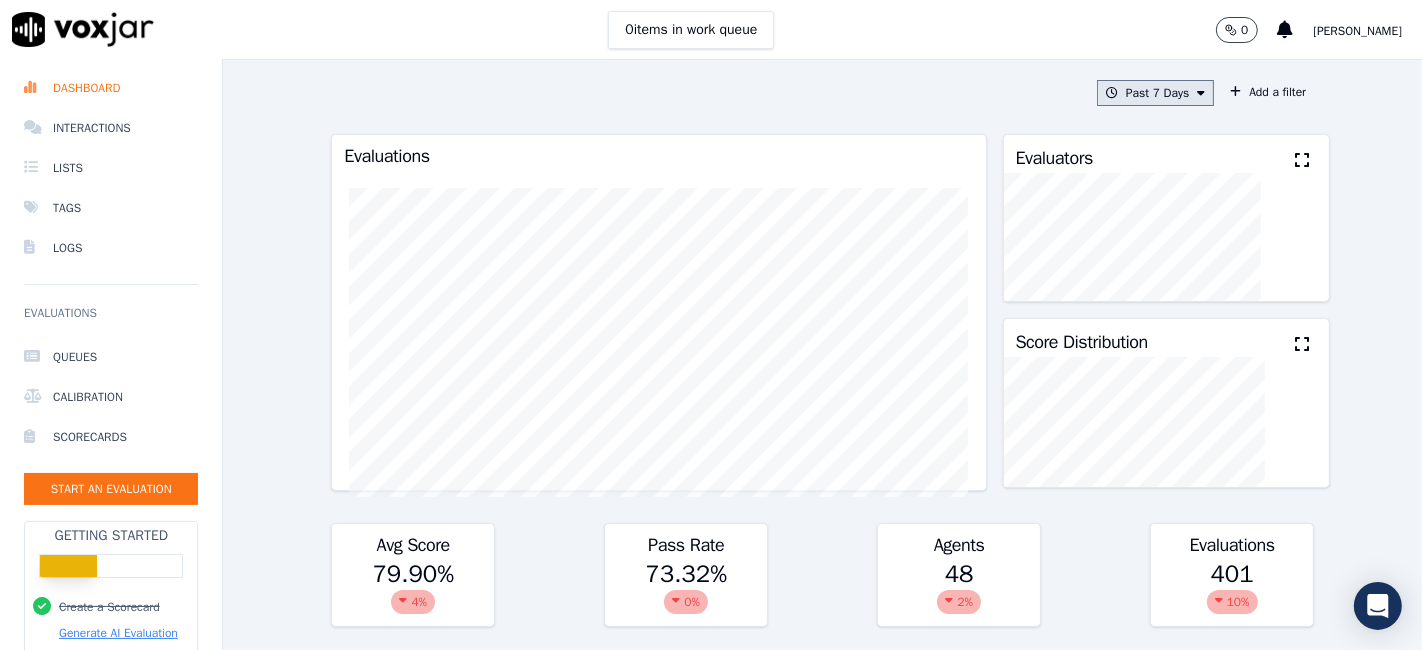 click at bounding box center (1201, 93) 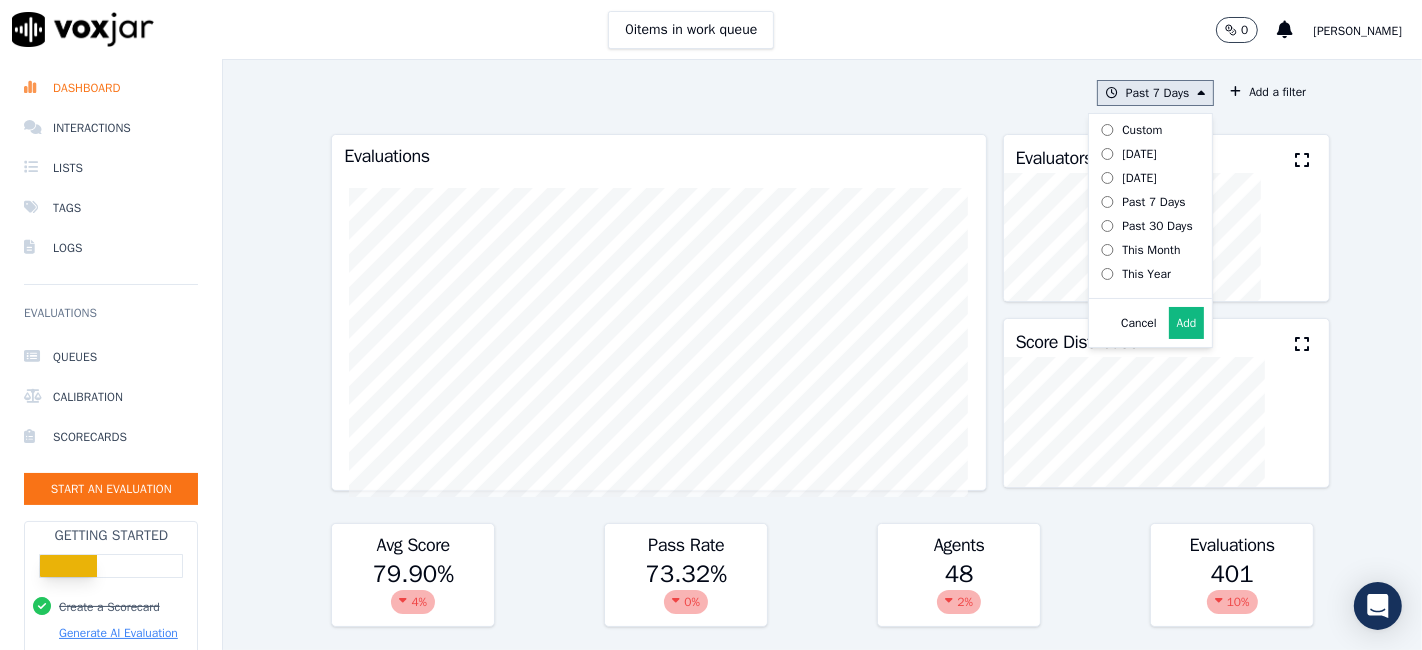 click on "Add" at bounding box center [1187, 323] 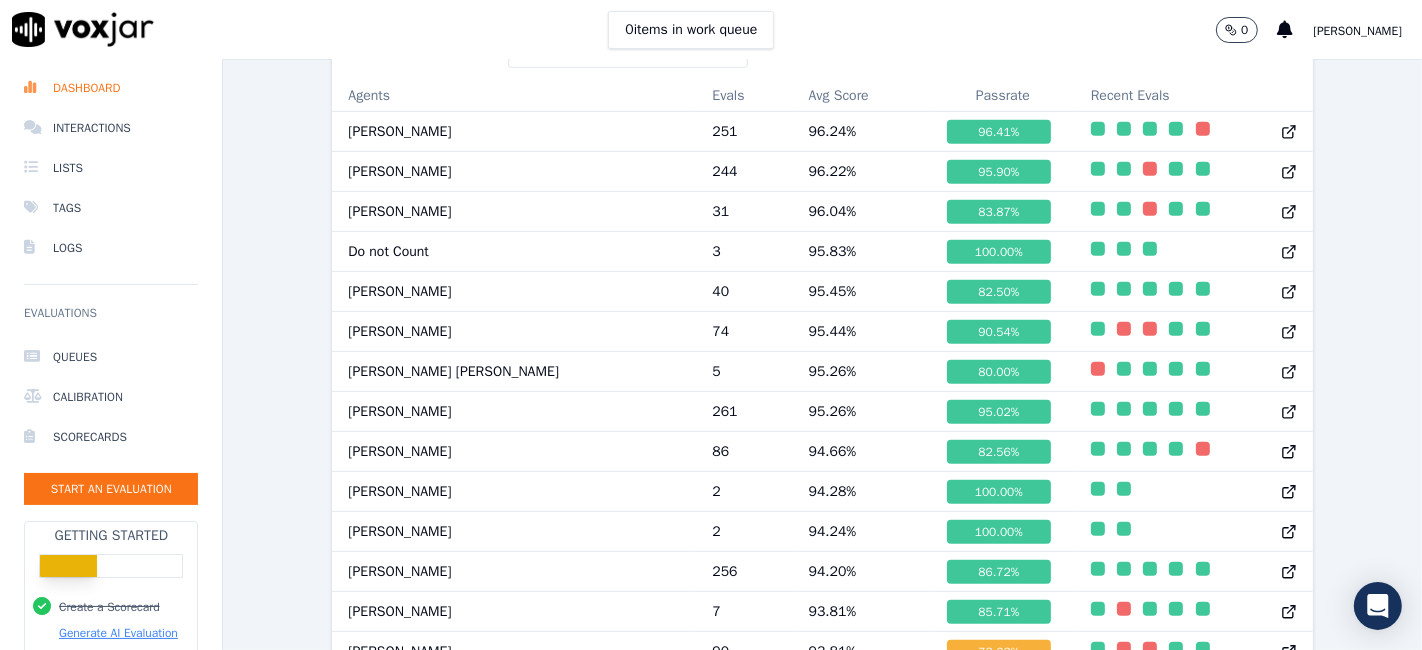 scroll, scrollTop: 625, scrollLeft: 0, axis: vertical 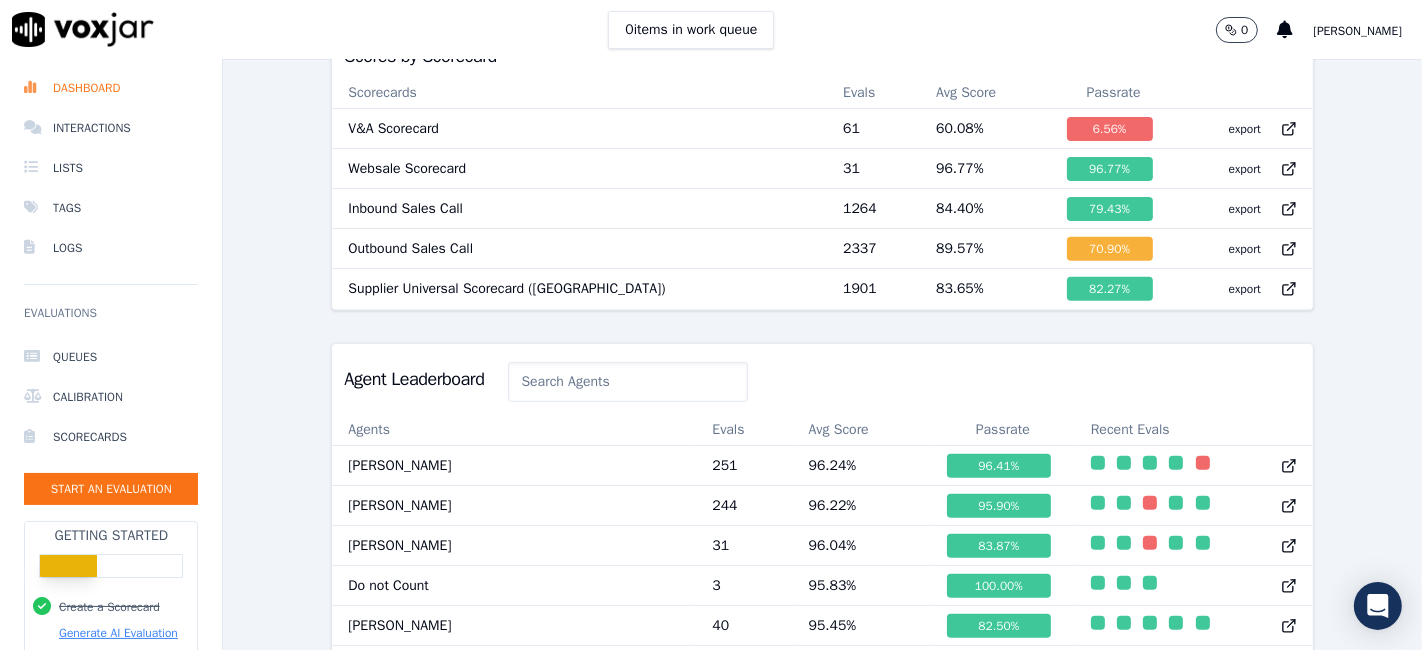 click 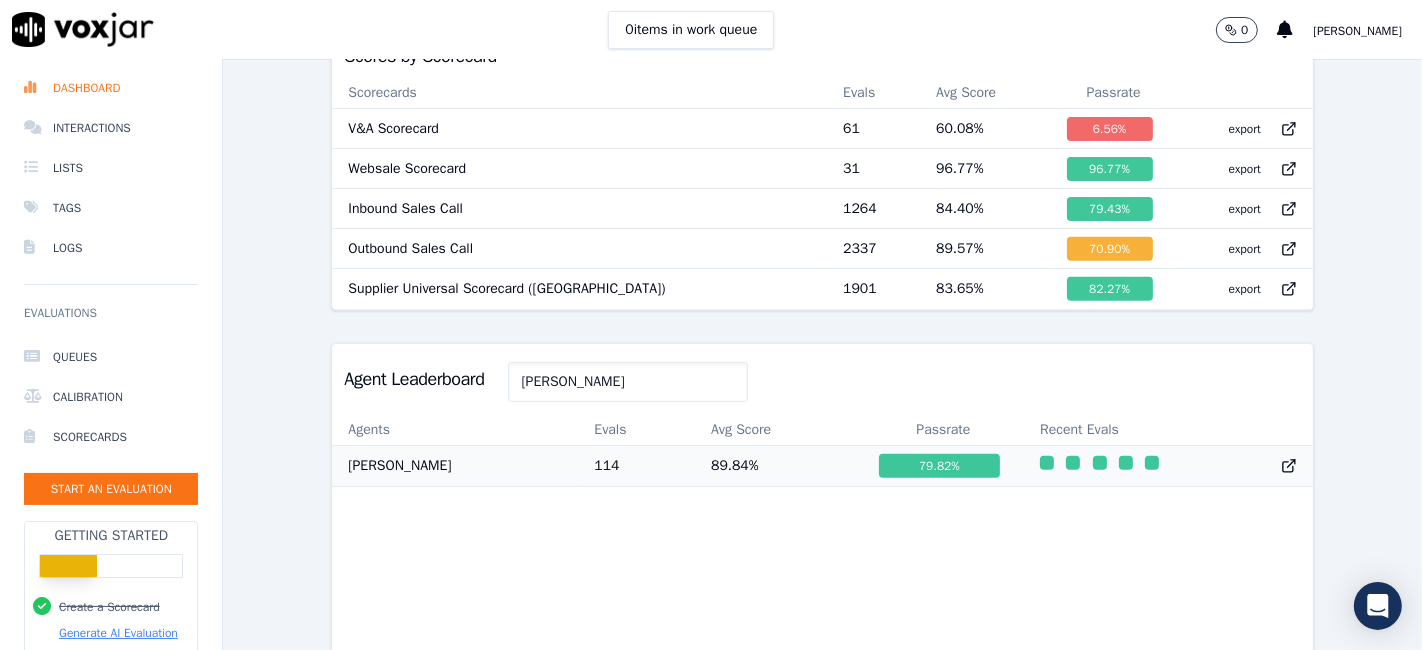 type on "Walter" 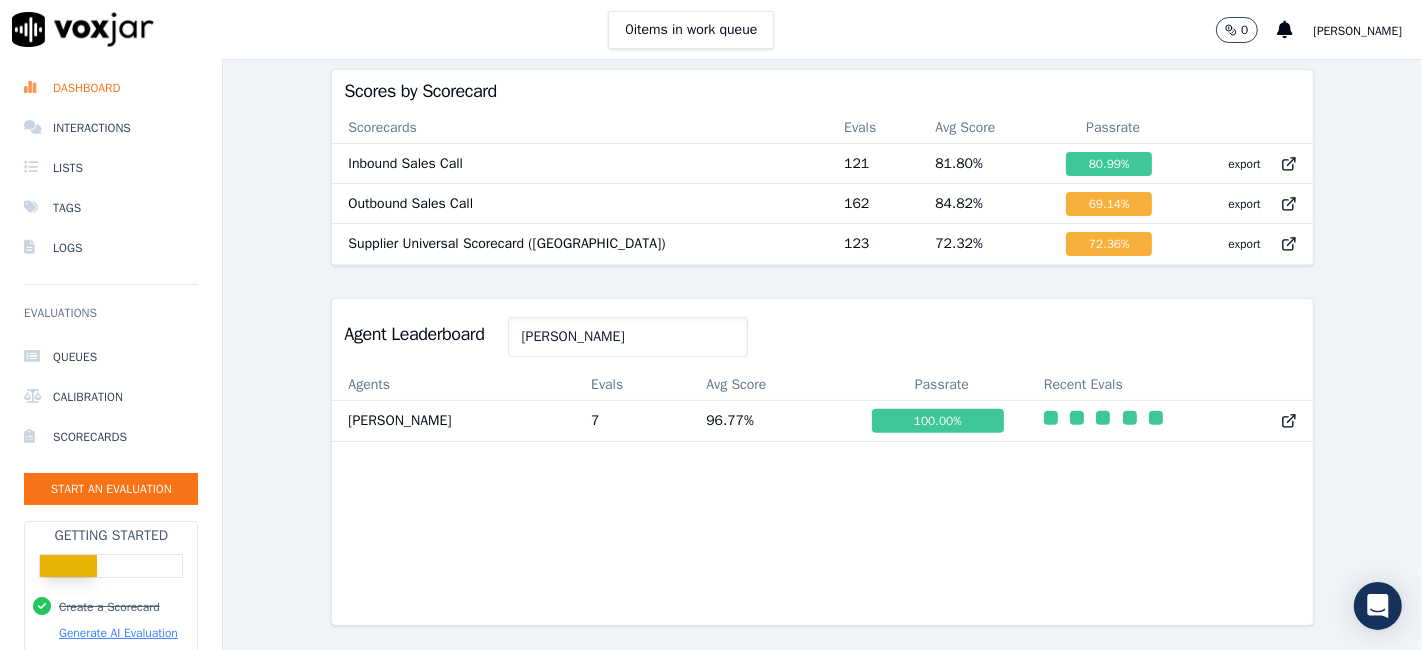 scroll, scrollTop: 625, scrollLeft: 0, axis: vertical 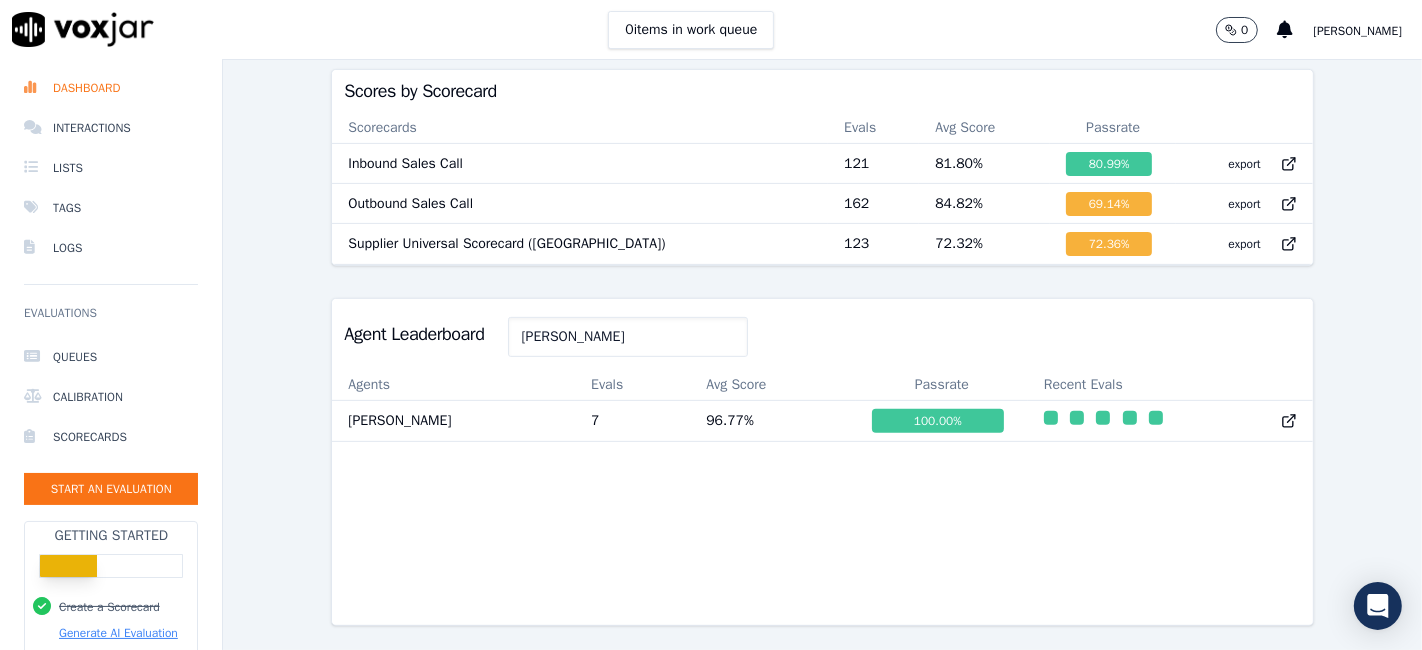 drag, startPoint x: 588, startPoint y: 311, endPoint x: 500, endPoint y: 313, distance: 88.02273 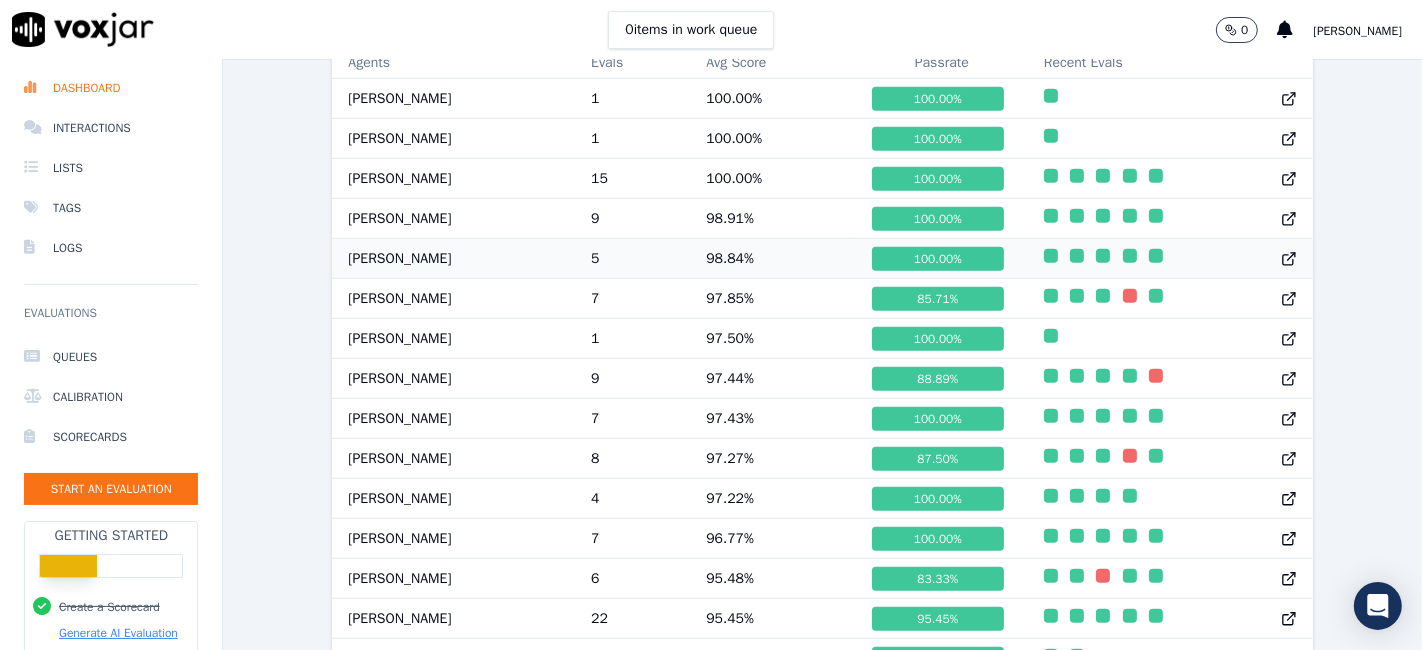 scroll, scrollTop: 959, scrollLeft: 0, axis: vertical 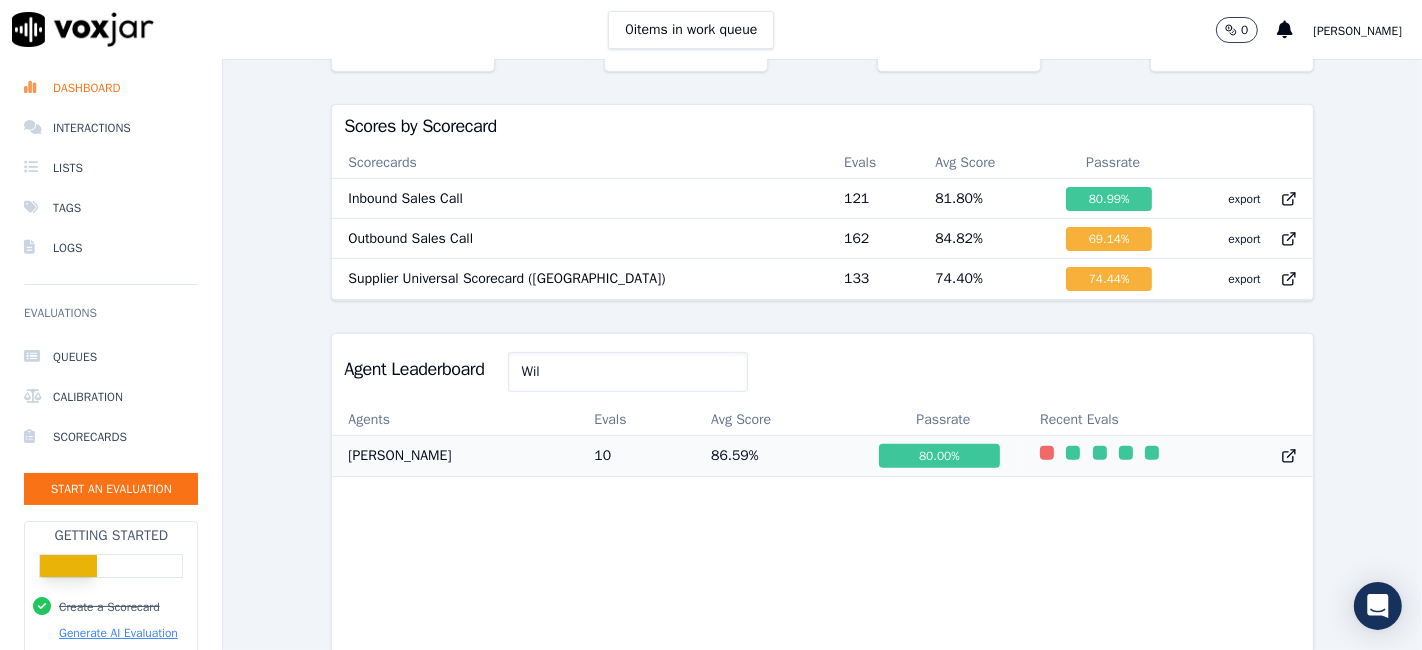 type on "Wil" 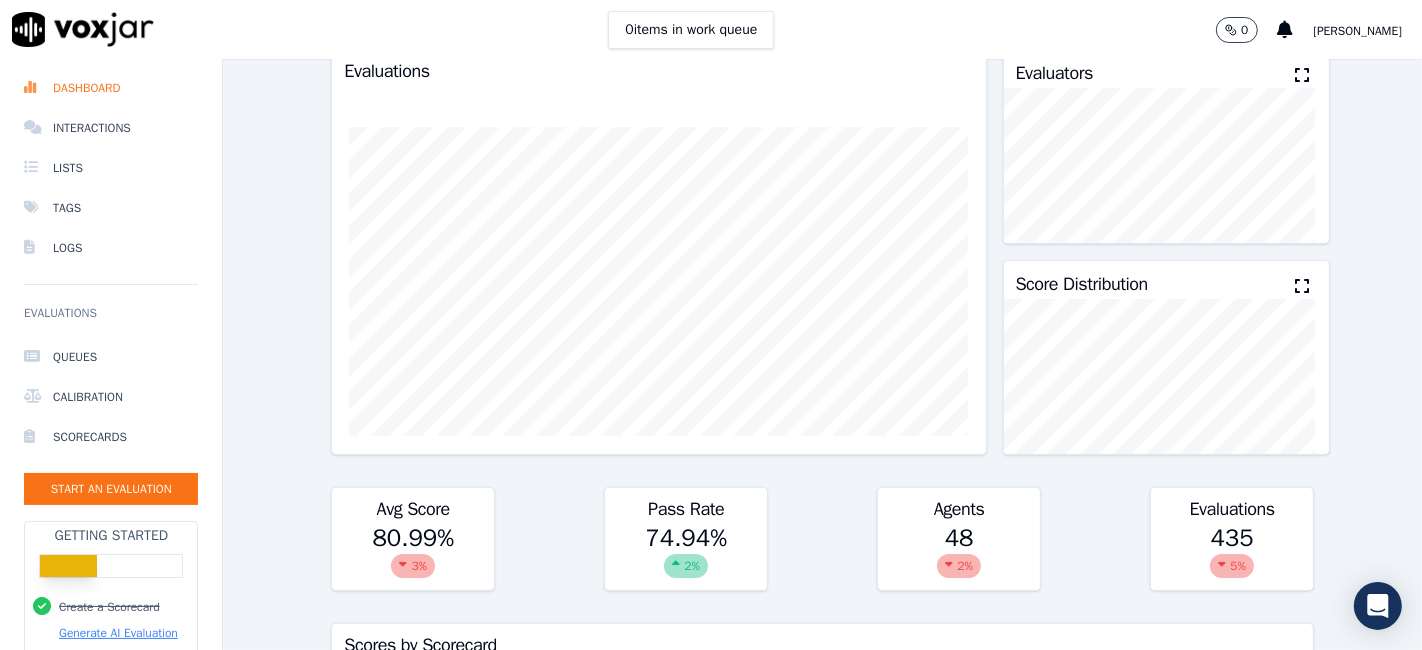 scroll, scrollTop: 0, scrollLeft: 0, axis: both 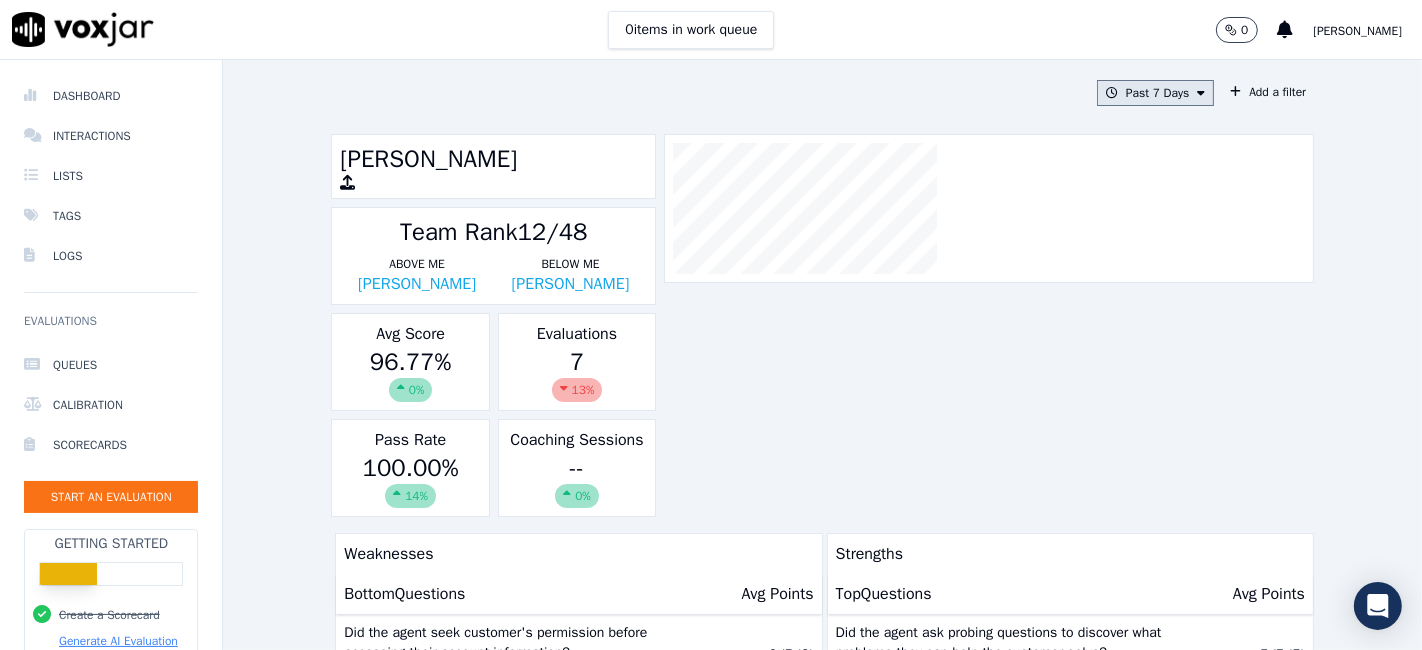 click on "Past 7 Days" at bounding box center [1155, 93] 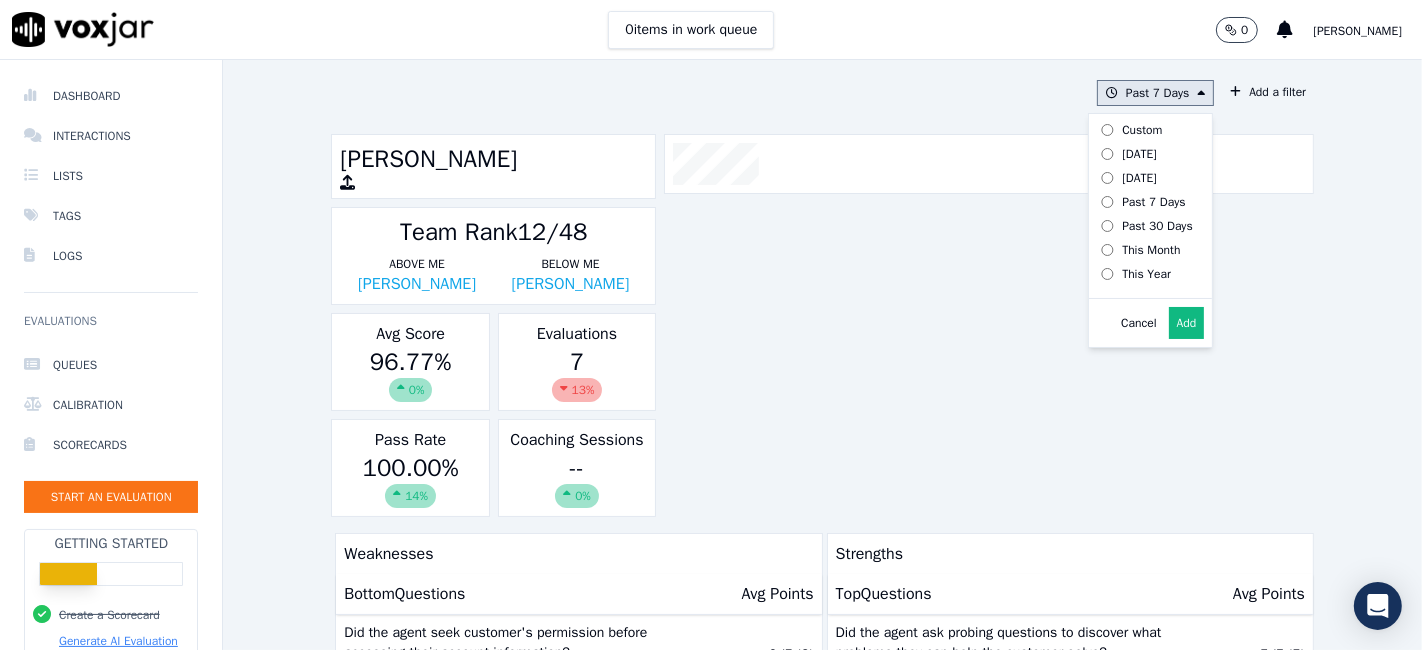 click on "This Year" at bounding box center (1142, 274) 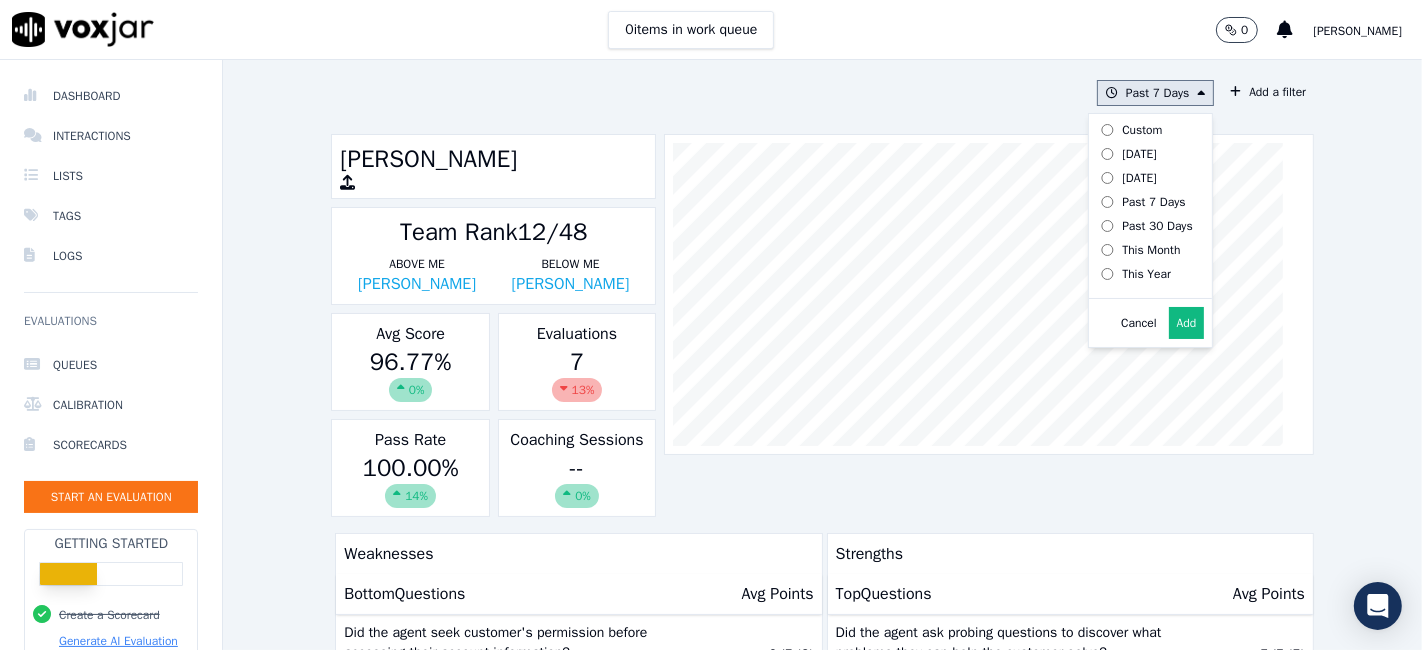 click on "Add" at bounding box center [1187, 323] 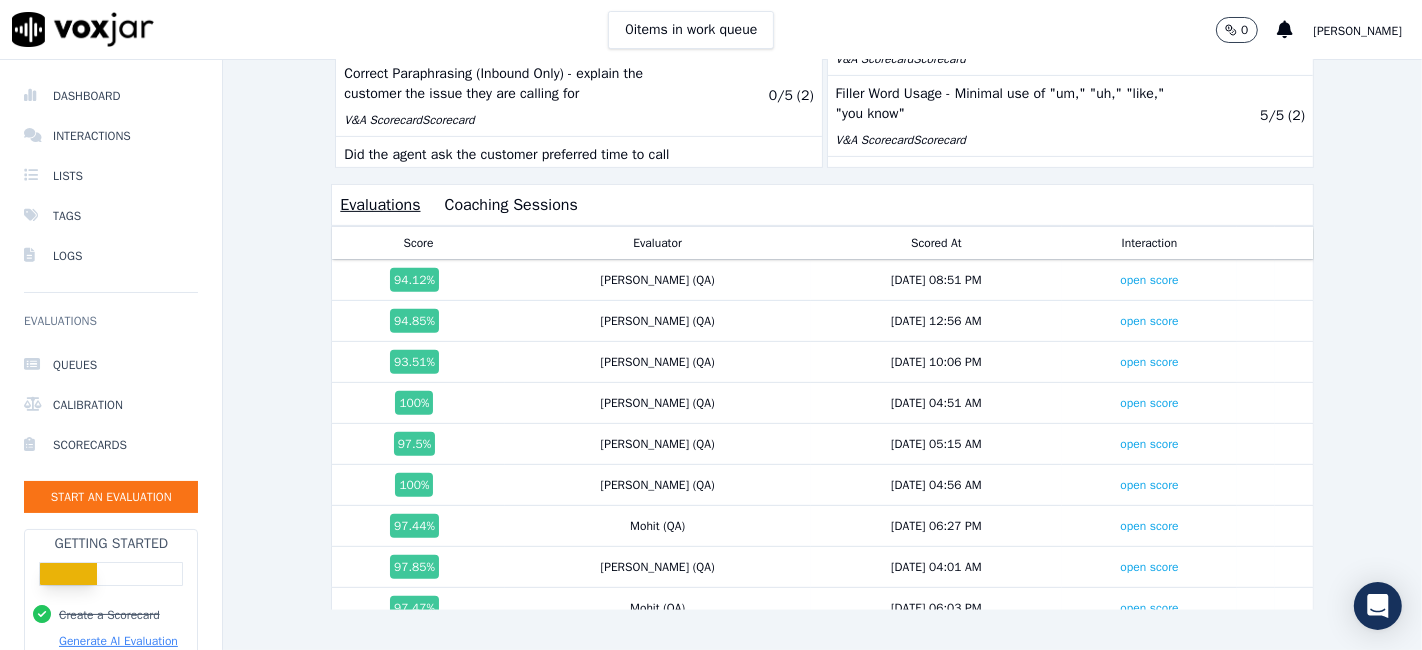 scroll, scrollTop: 669, scrollLeft: 0, axis: vertical 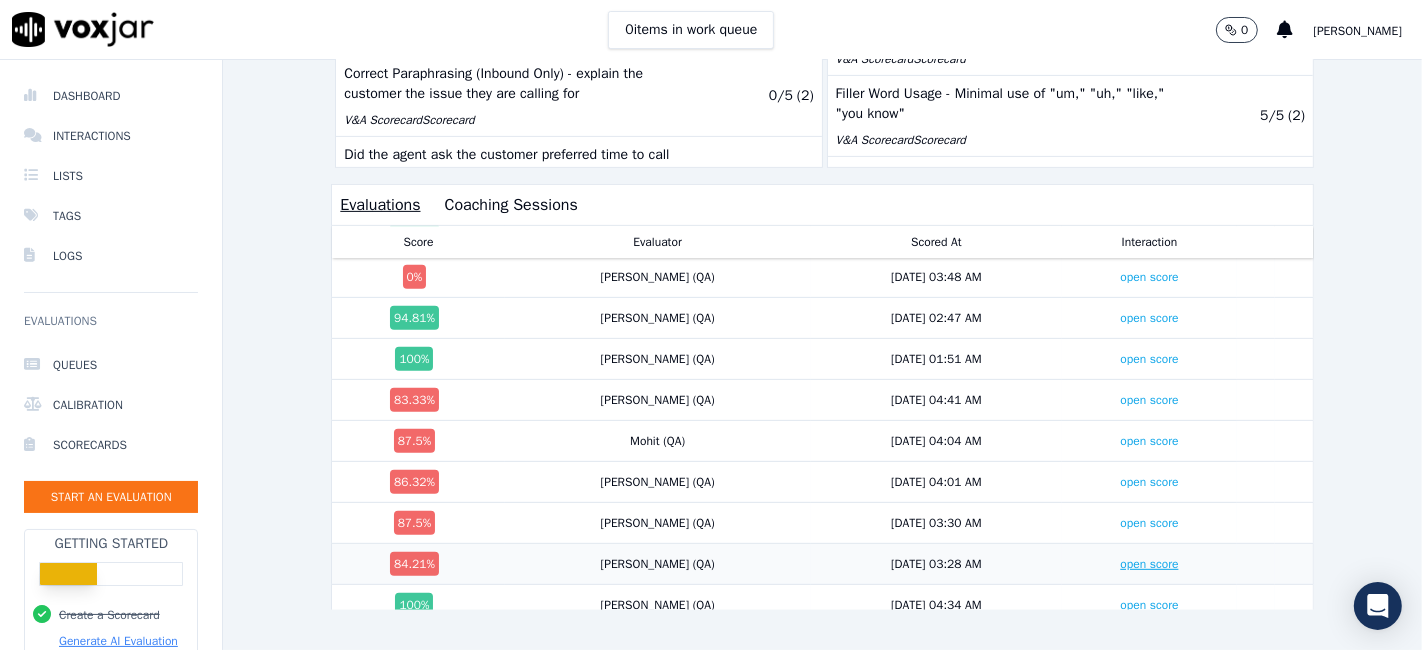 click on "open score" at bounding box center (1149, 564) 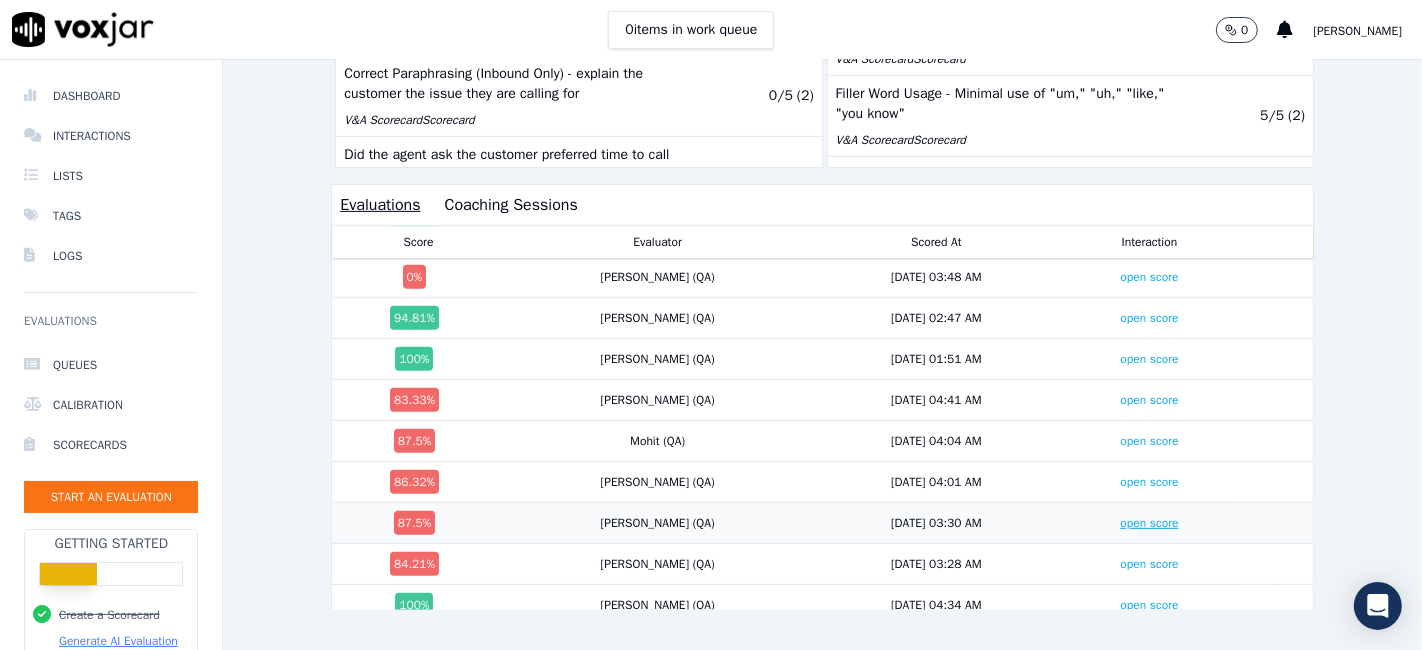 click on "open score" at bounding box center (1149, 523) 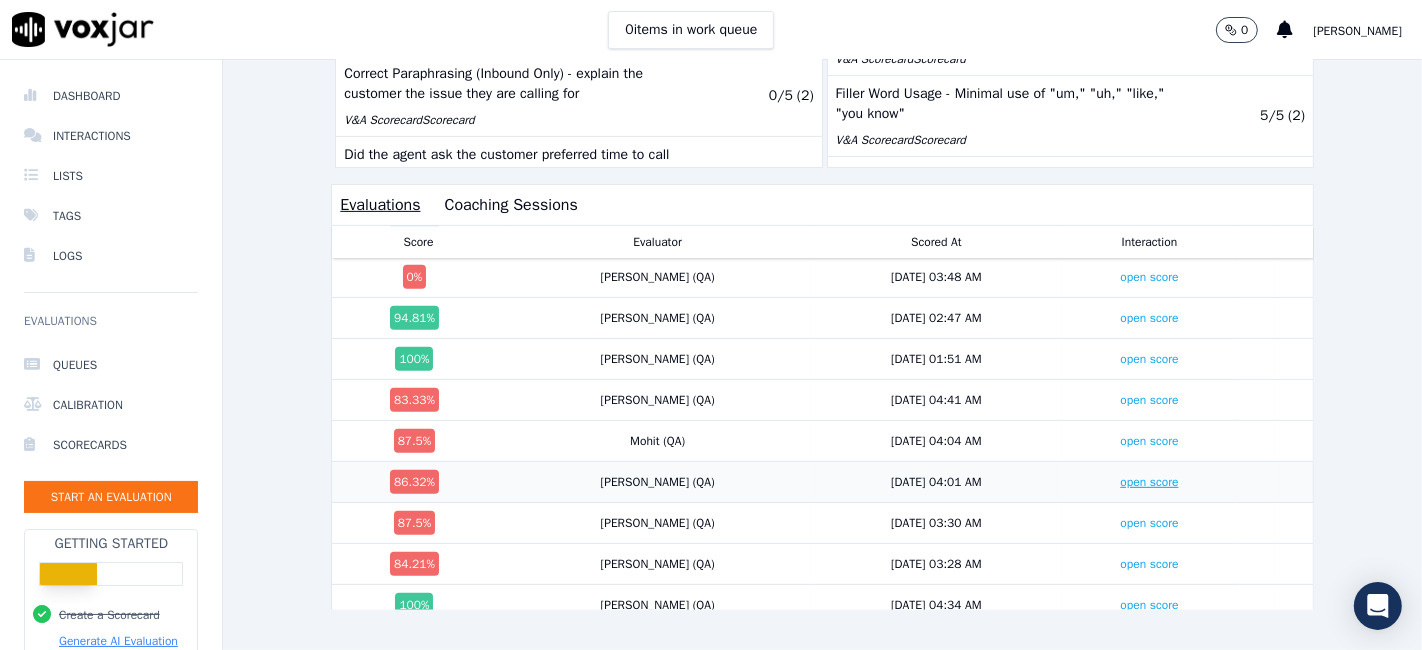 click on "open score" at bounding box center (1149, 482) 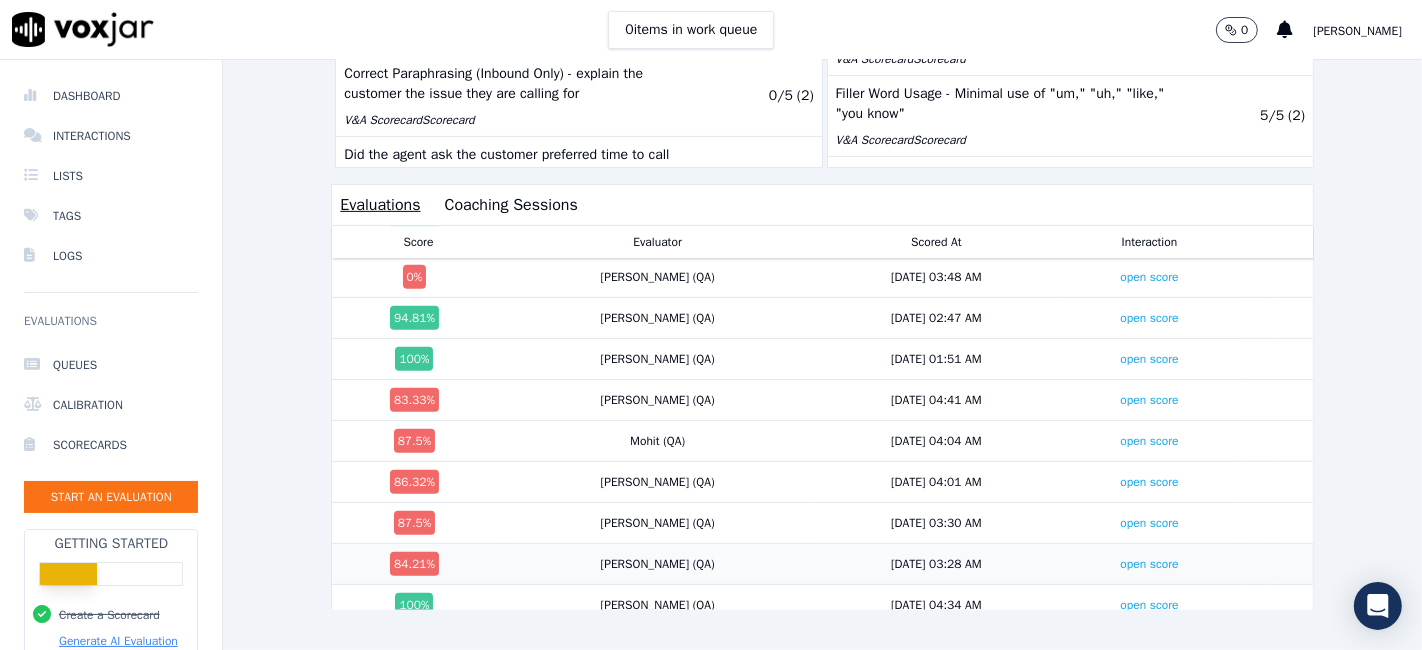 scroll, scrollTop: 4197, scrollLeft: 0, axis: vertical 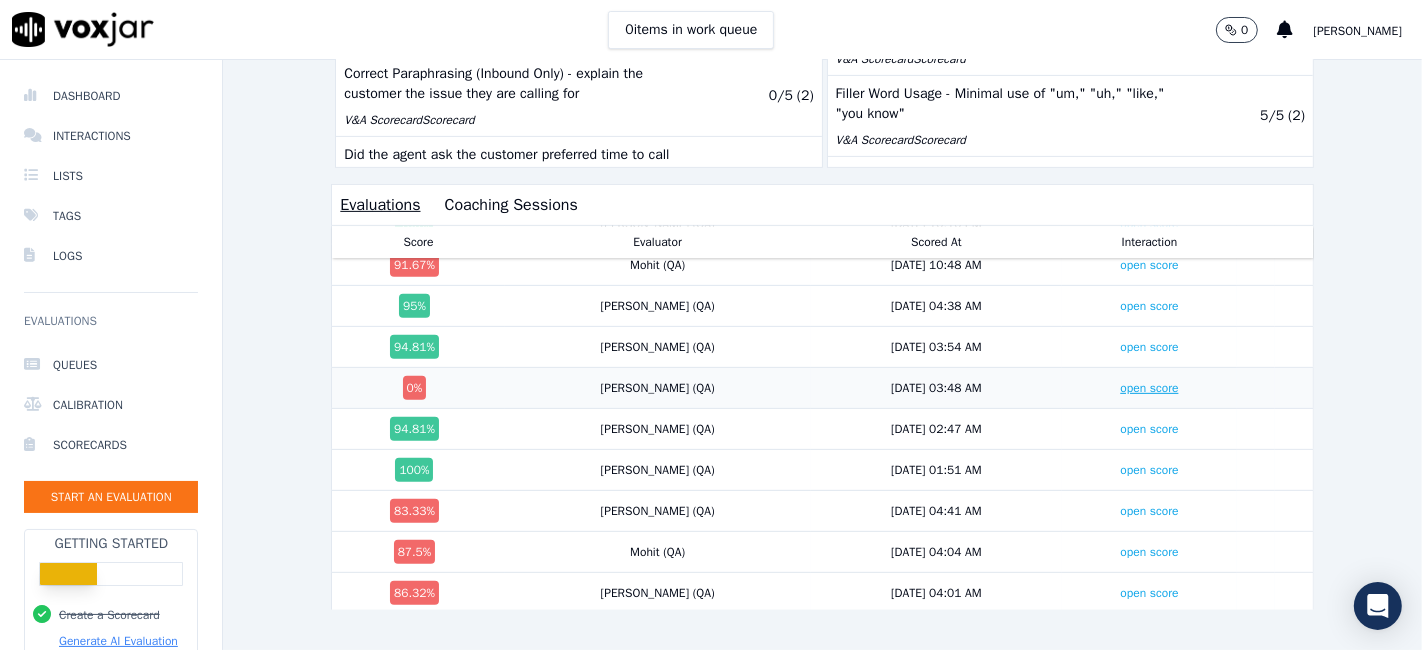 click on "open score" at bounding box center (1149, 388) 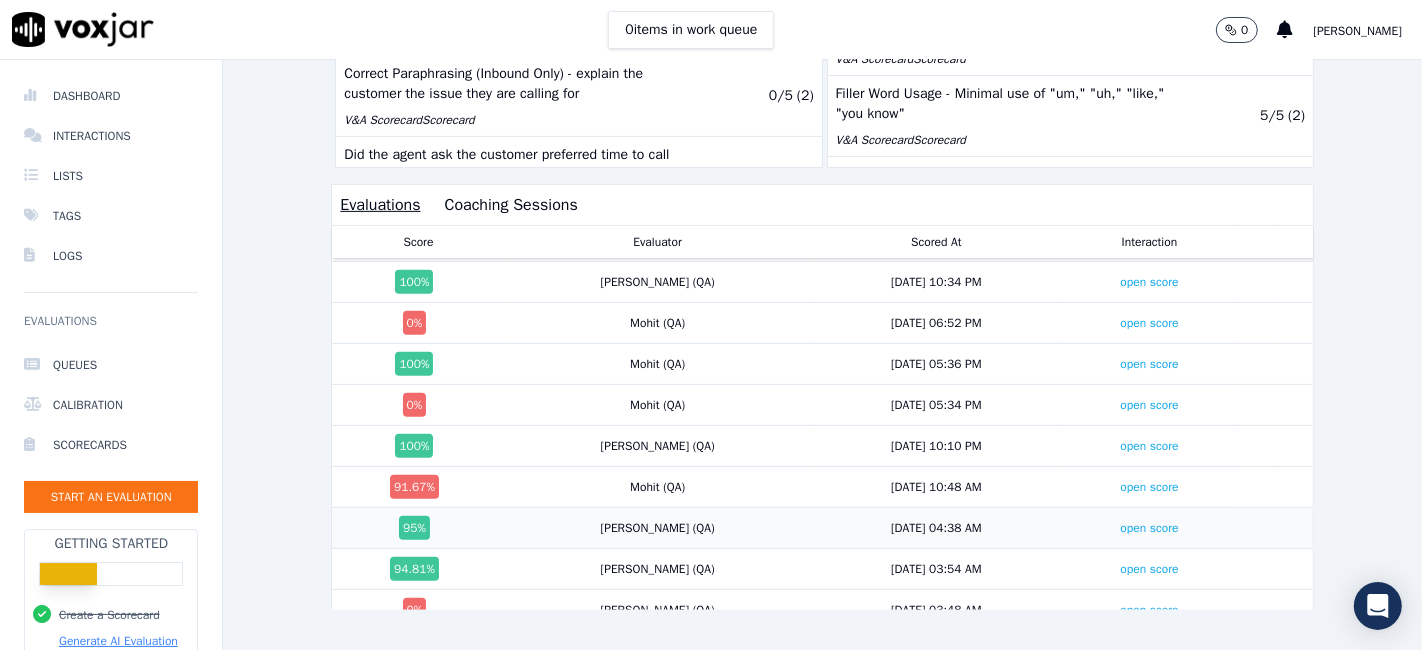 scroll, scrollTop: 3864, scrollLeft: 0, axis: vertical 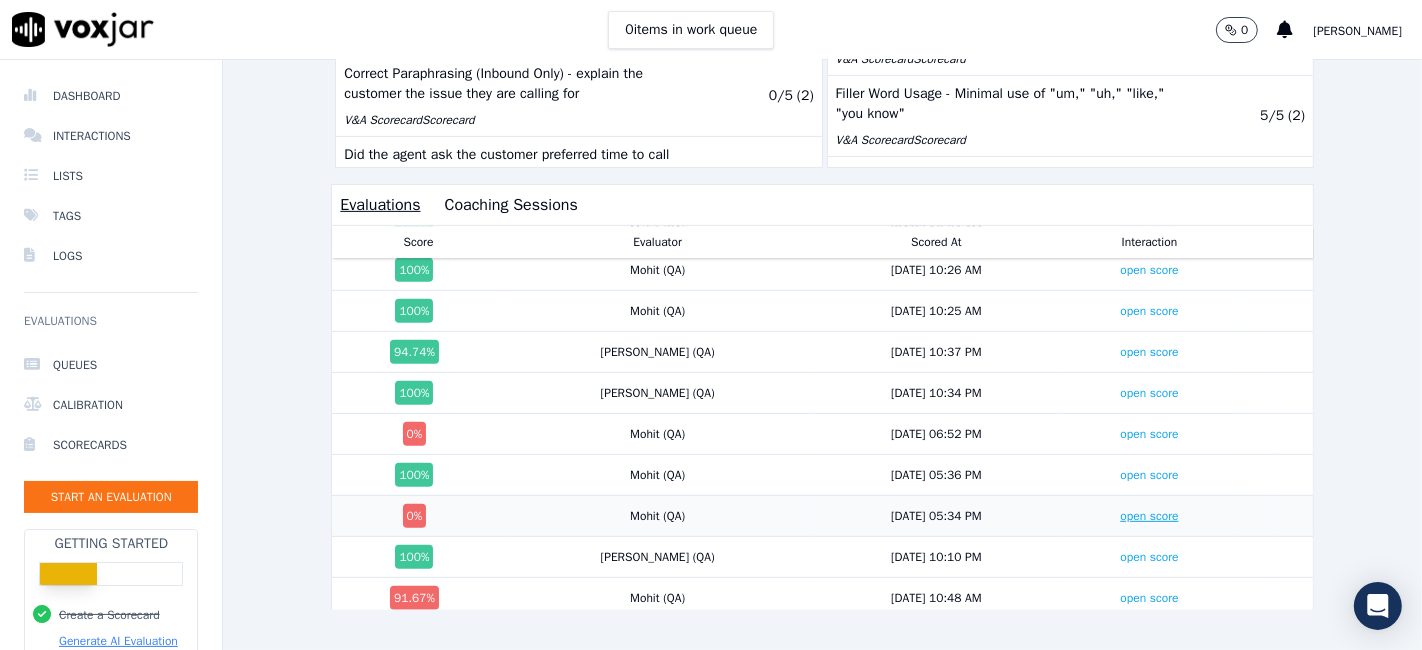 click on "open score" at bounding box center [1149, 516] 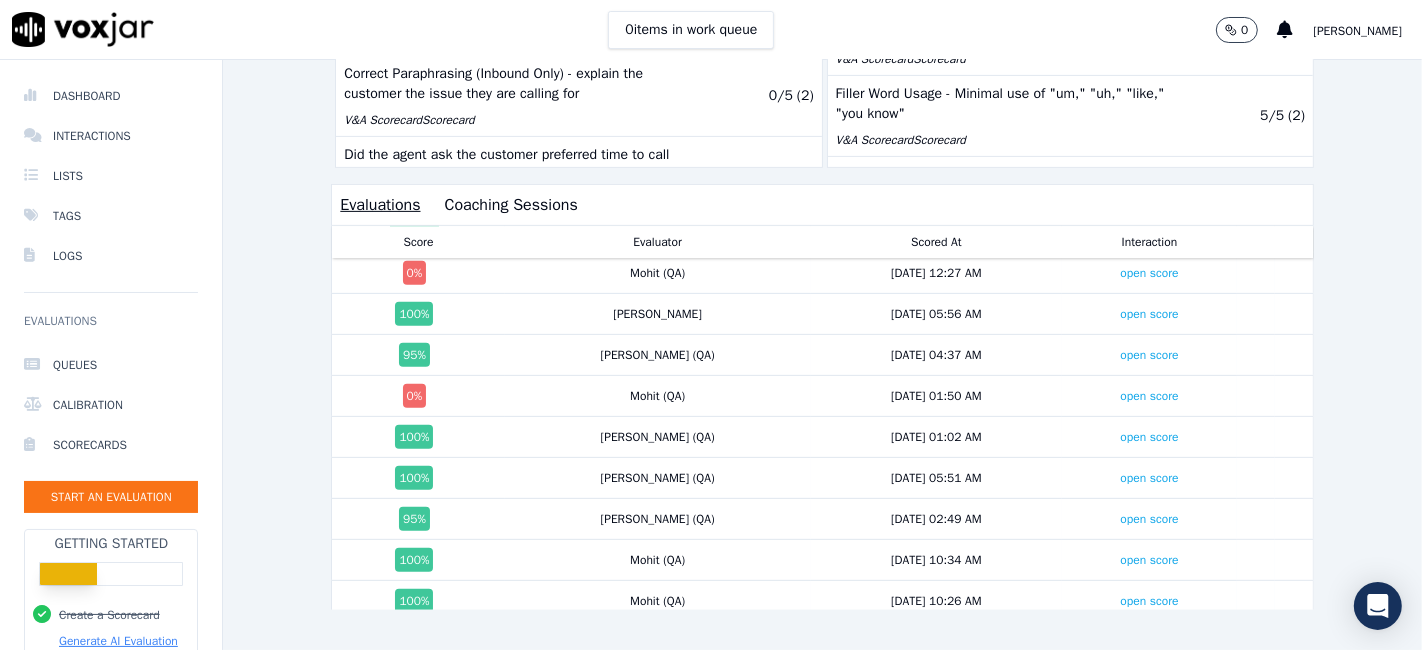 scroll, scrollTop: 3531, scrollLeft: 0, axis: vertical 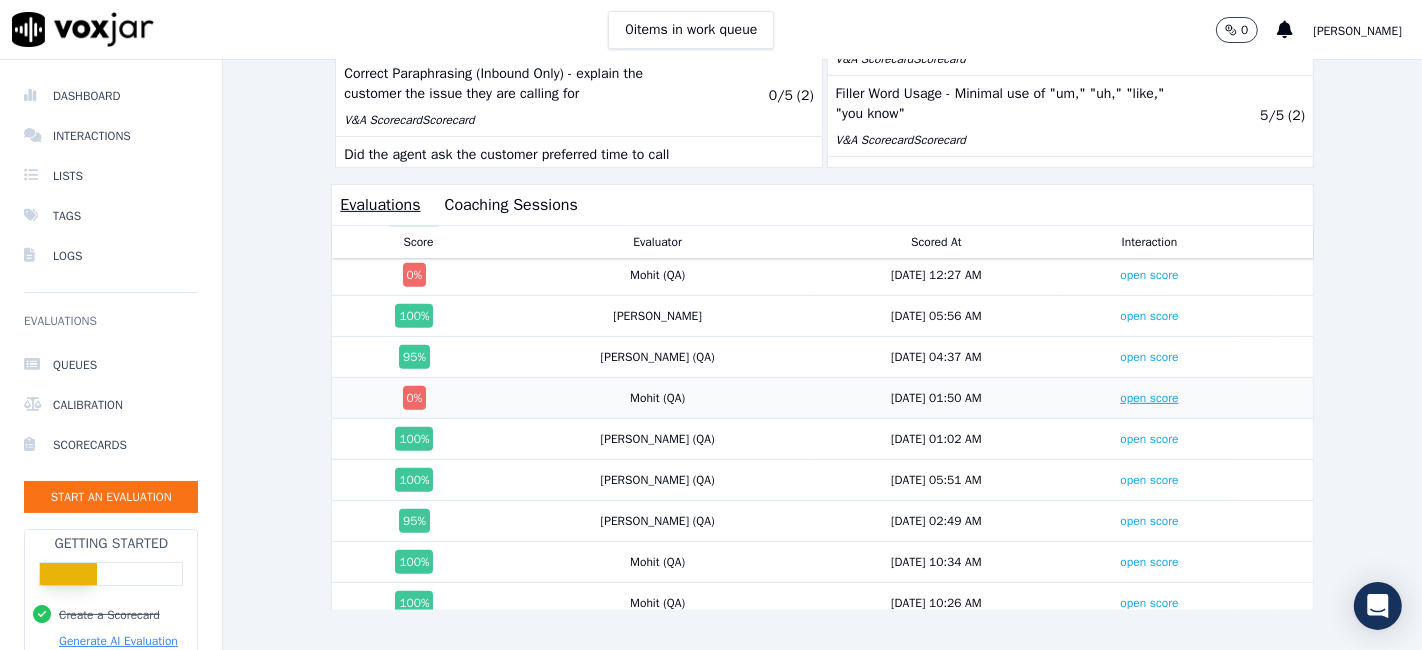 click on "open score" at bounding box center (1149, 398) 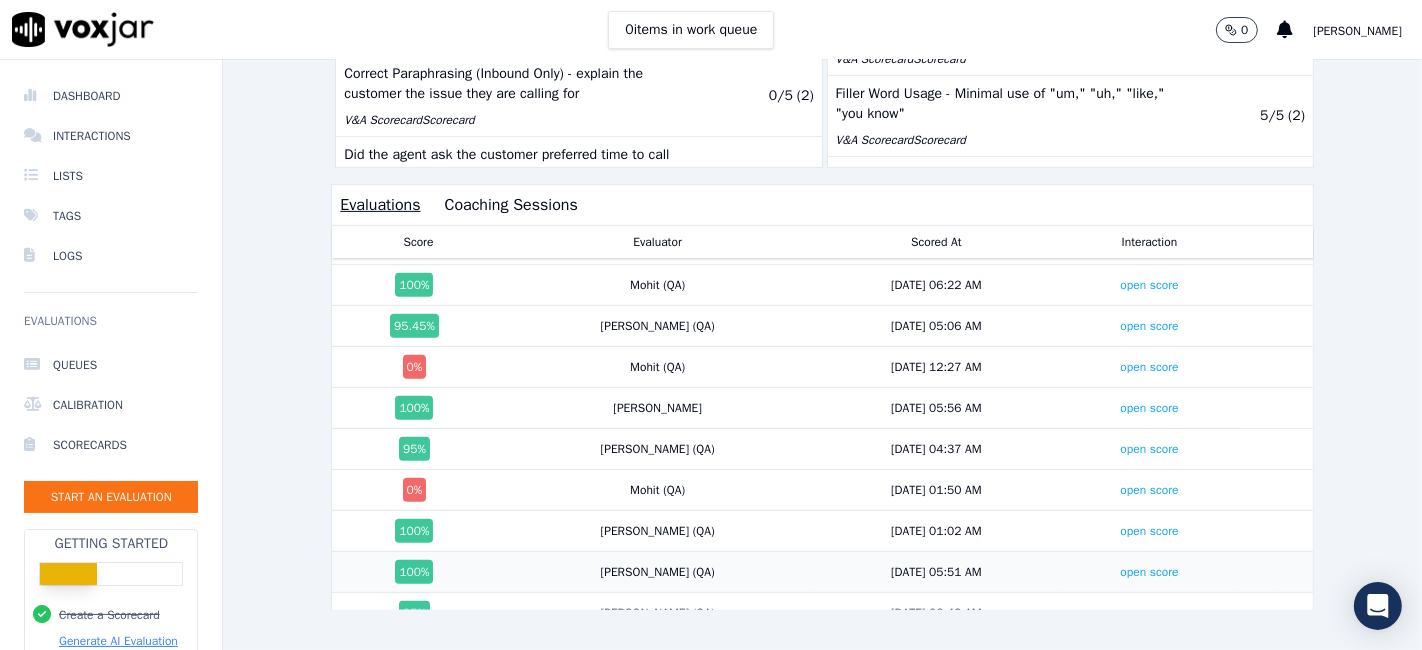 scroll, scrollTop: 3308, scrollLeft: 0, axis: vertical 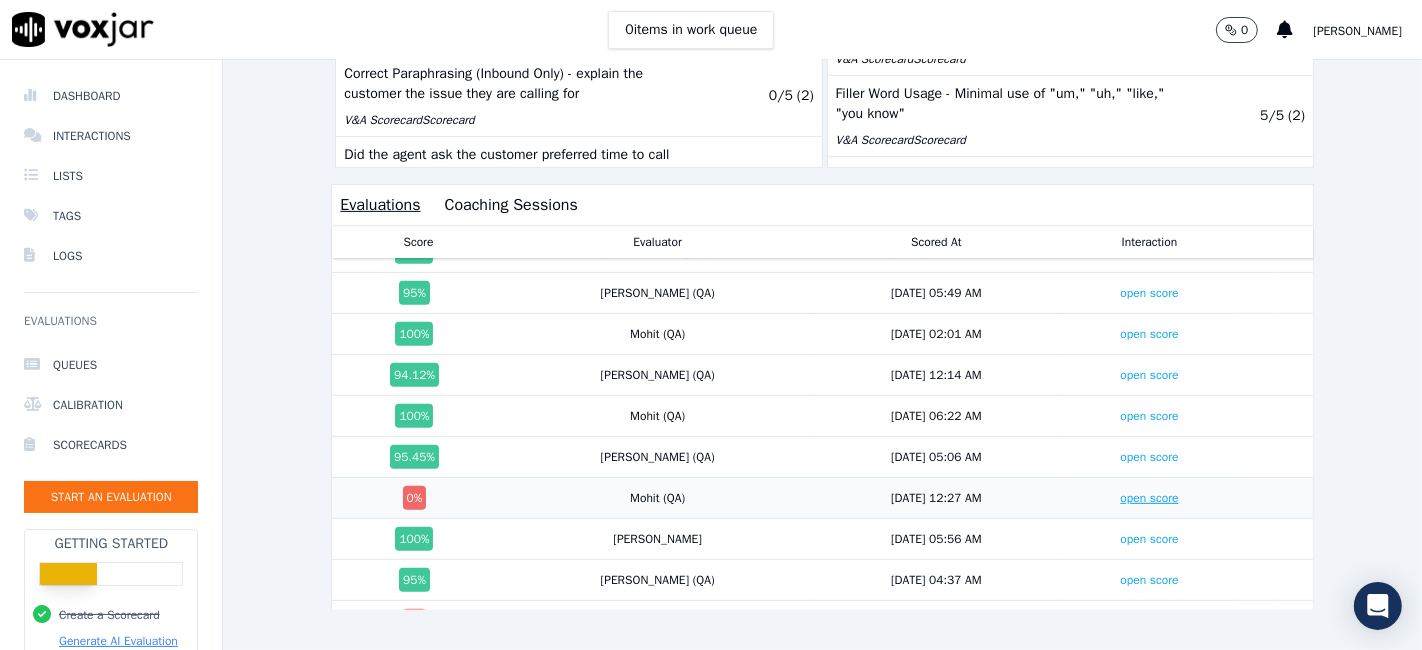 click on "open score" at bounding box center (1149, 498) 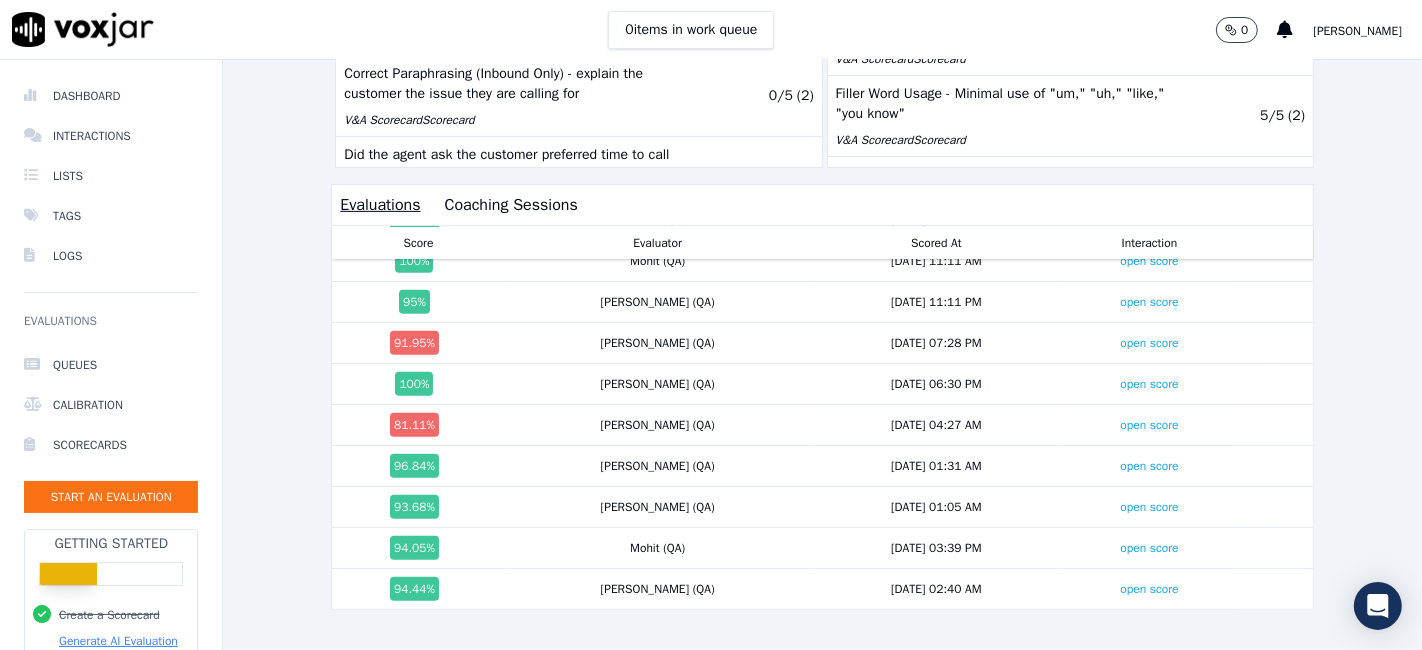 scroll, scrollTop: 1753, scrollLeft: 0, axis: vertical 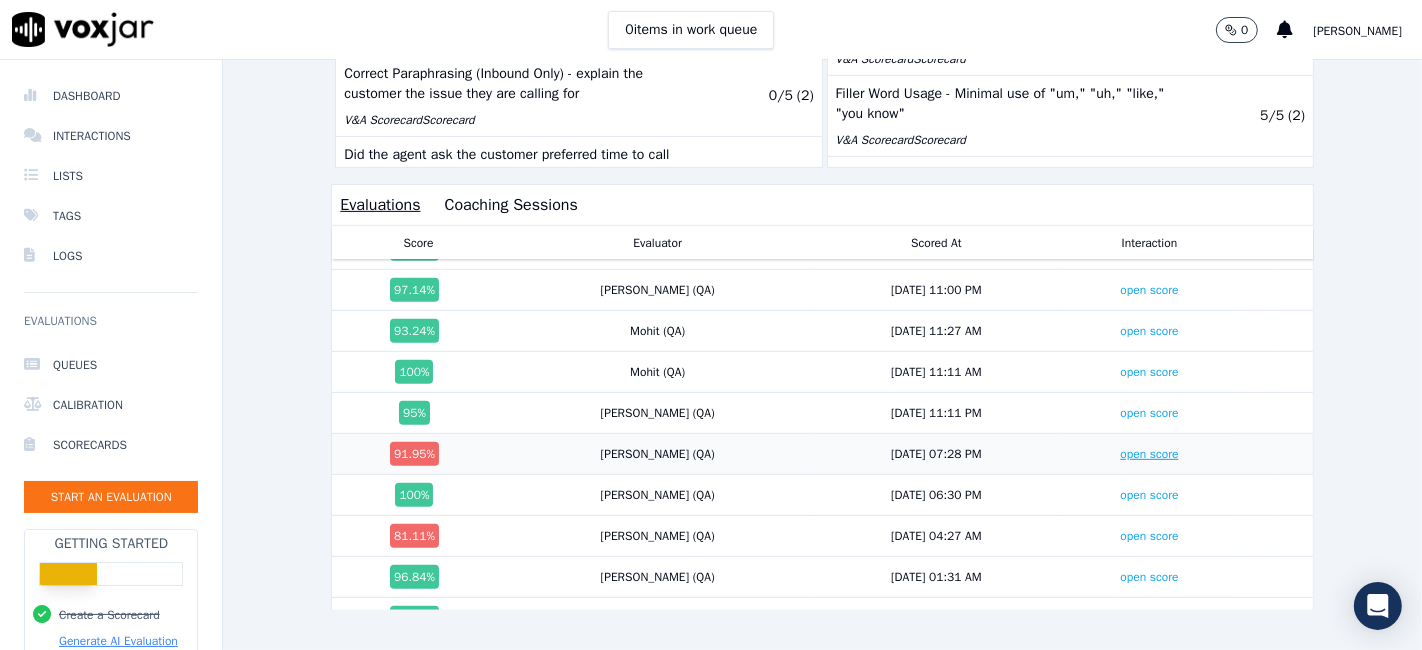 click on "open score" at bounding box center [1149, 454] 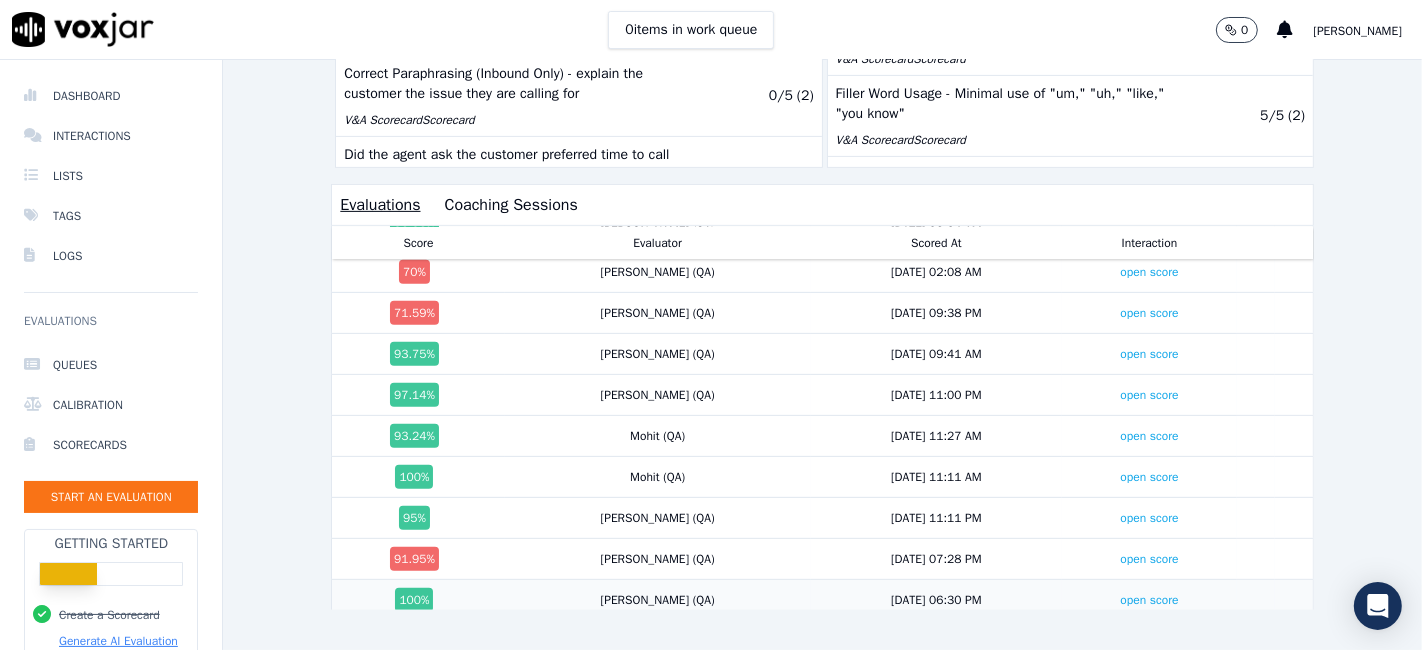 scroll, scrollTop: 1531, scrollLeft: 0, axis: vertical 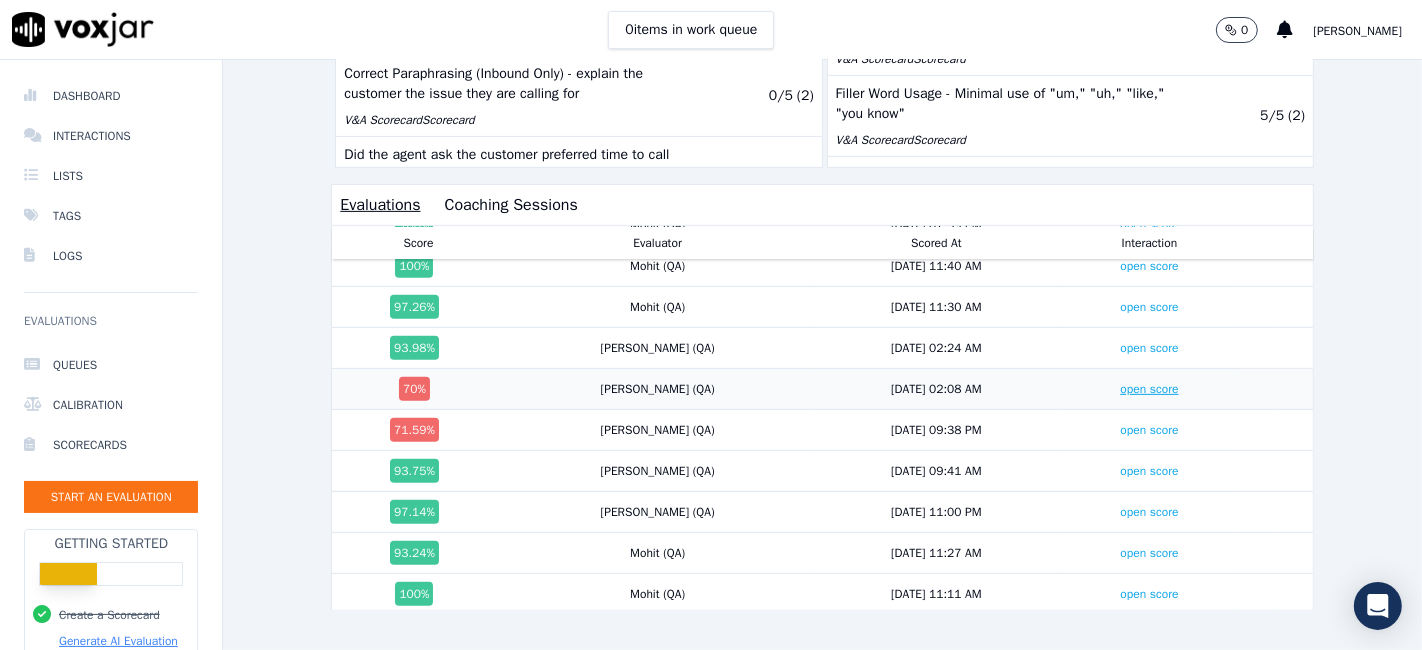 click on "open score" at bounding box center [1149, 389] 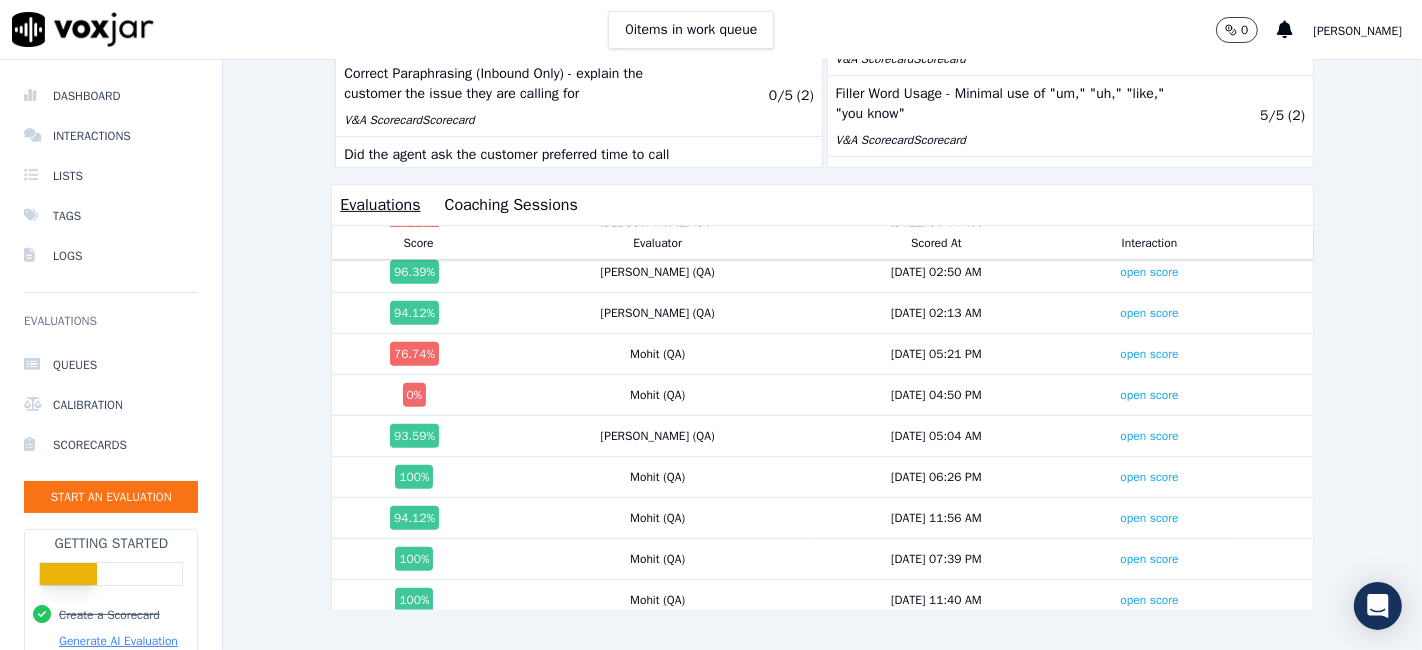 scroll, scrollTop: 1086, scrollLeft: 0, axis: vertical 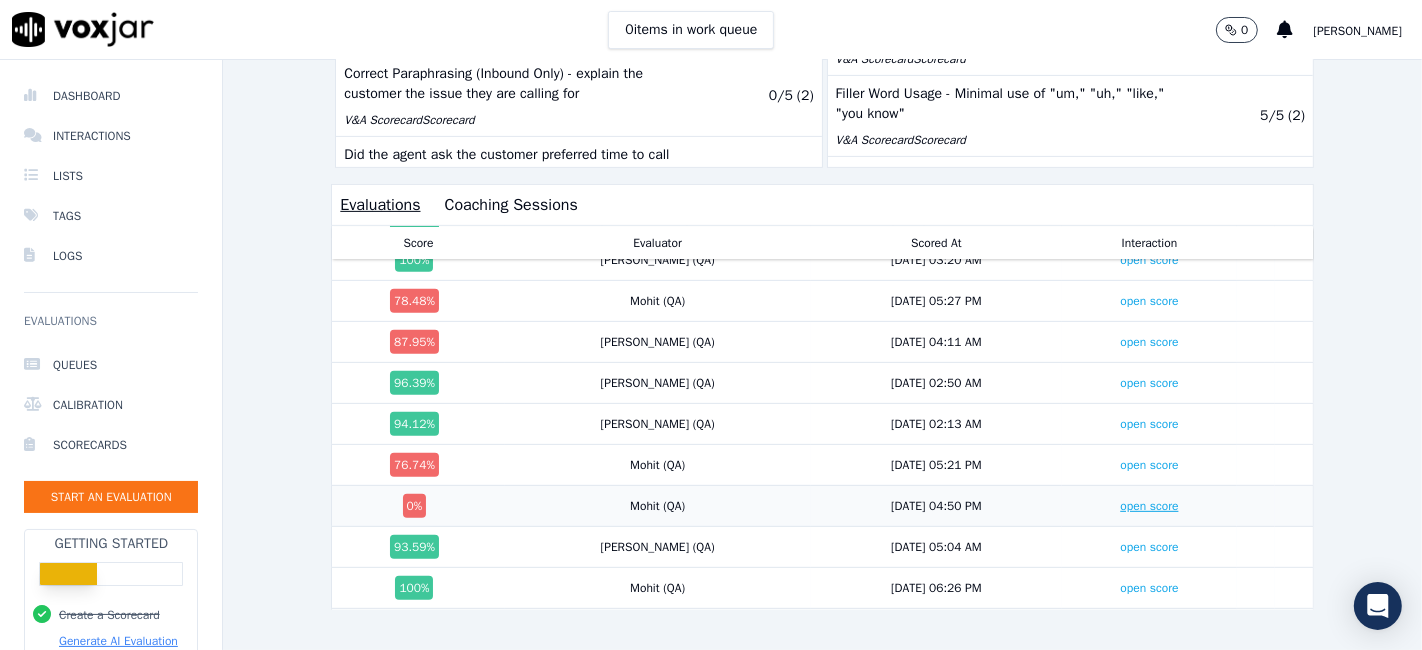 click on "open score" at bounding box center (1149, 506) 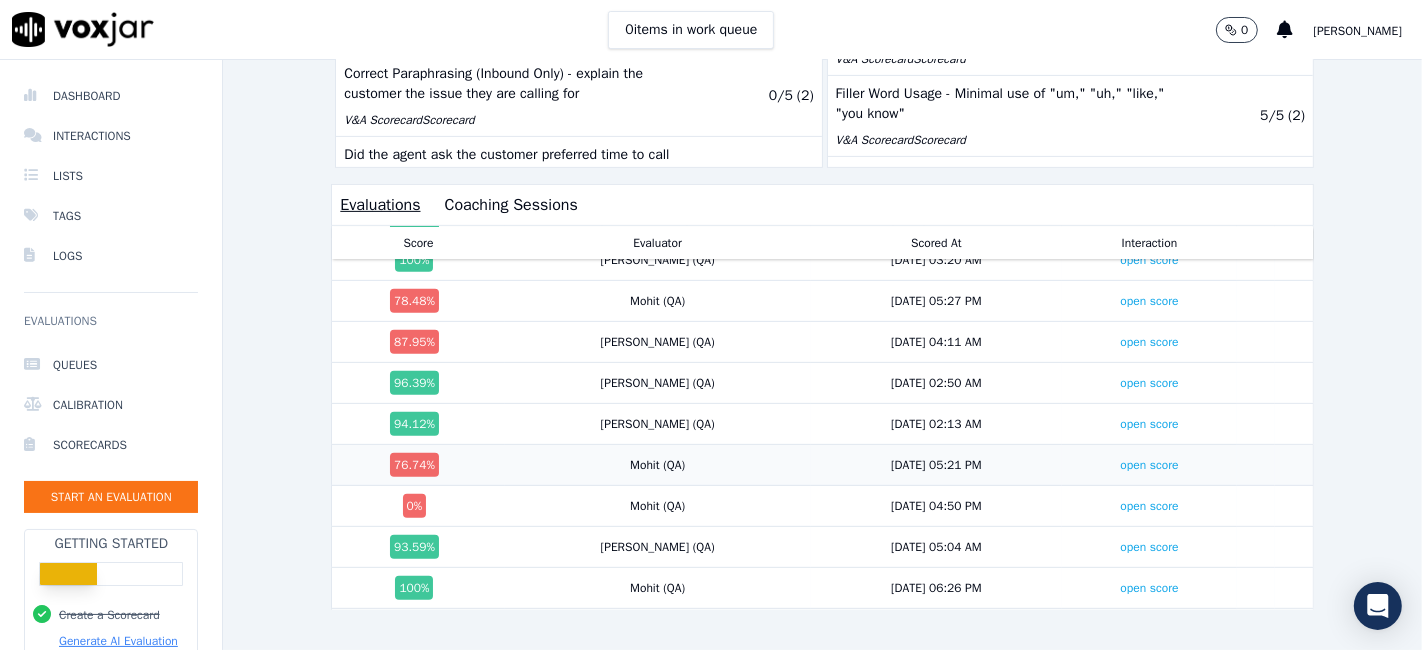 scroll, scrollTop: 975, scrollLeft: 0, axis: vertical 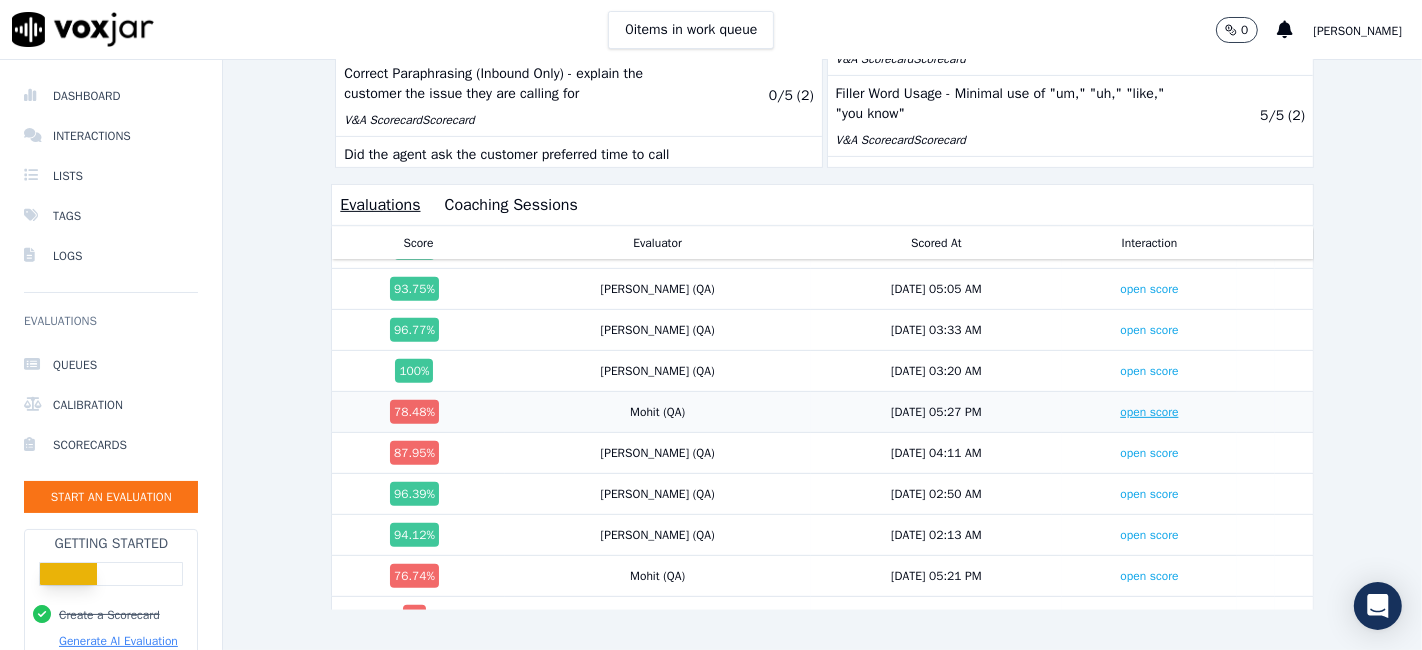 click on "open score" at bounding box center (1149, 412) 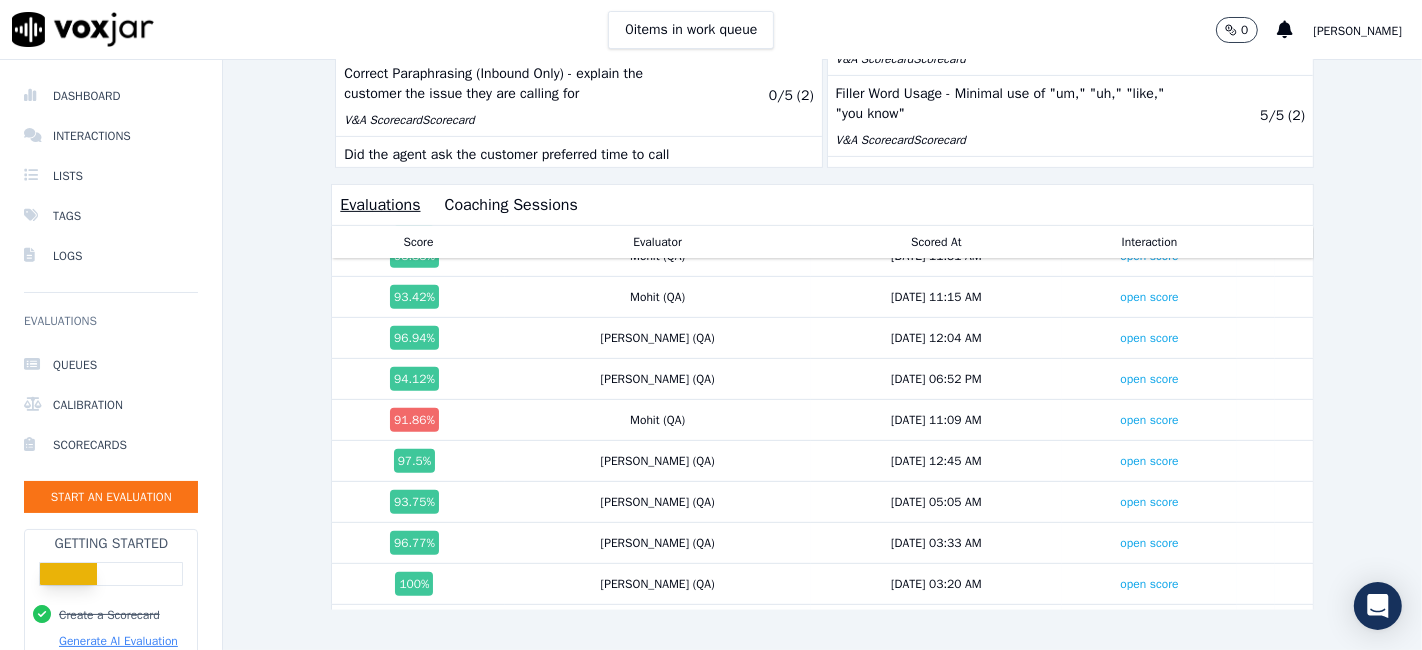 scroll, scrollTop: 753, scrollLeft: 0, axis: vertical 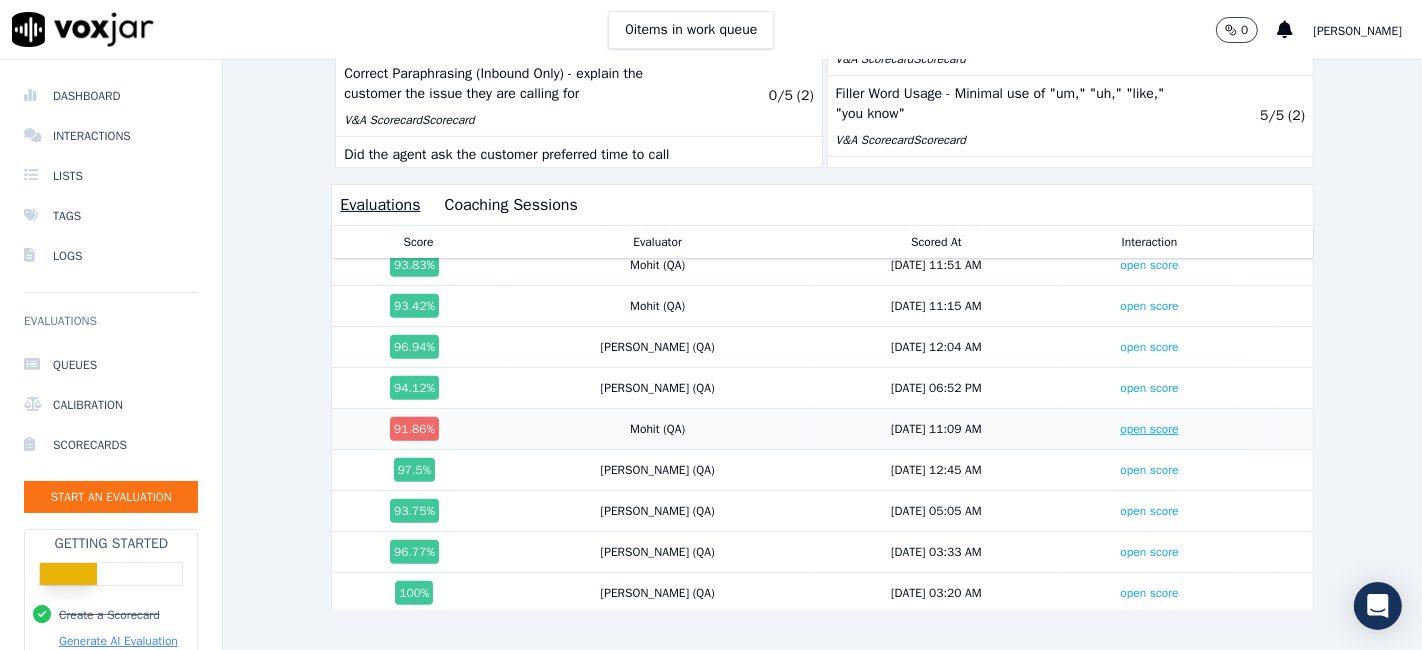 click on "open score" at bounding box center [1149, 429] 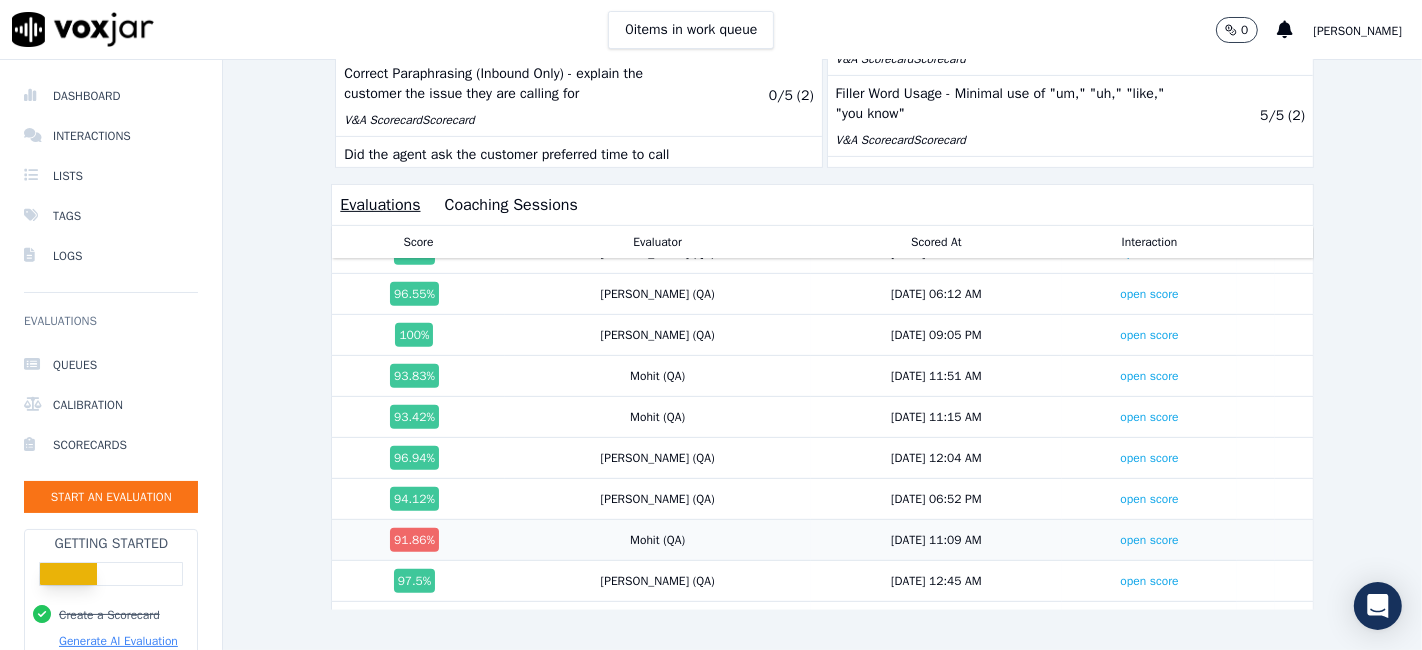 scroll, scrollTop: 420, scrollLeft: 0, axis: vertical 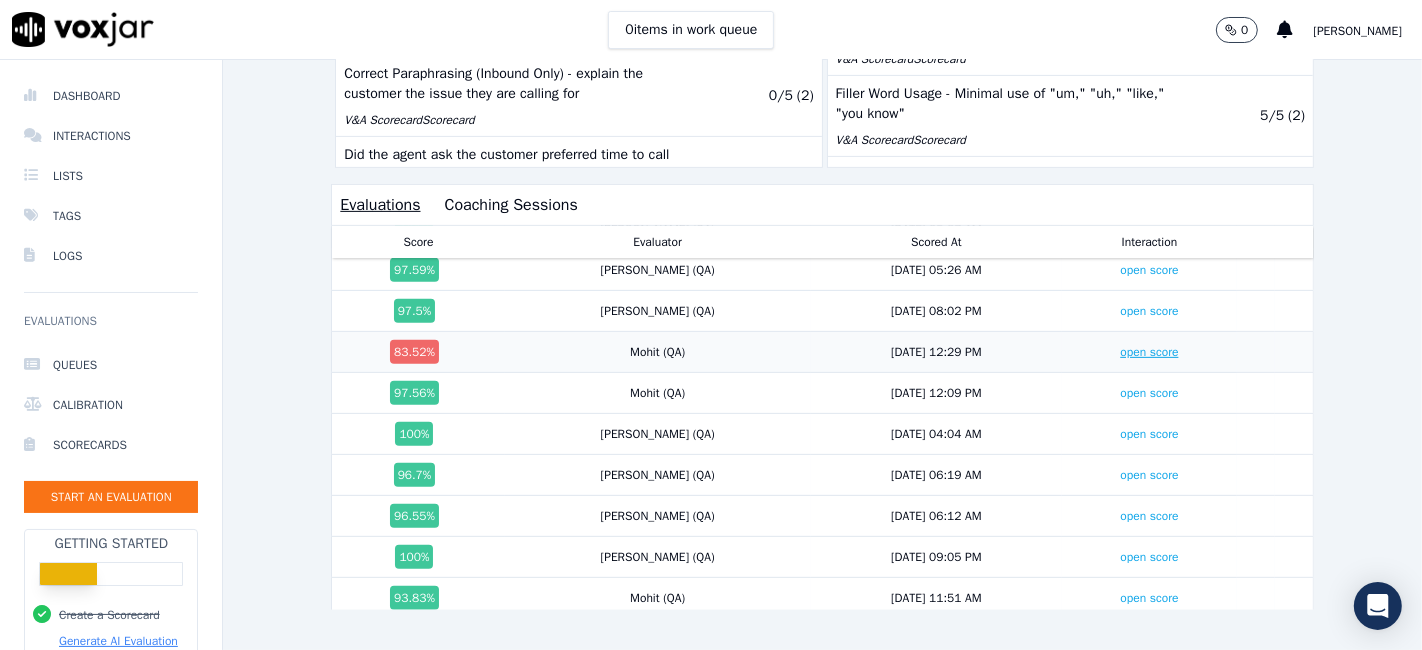 click on "open score" at bounding box center (1149, 352) 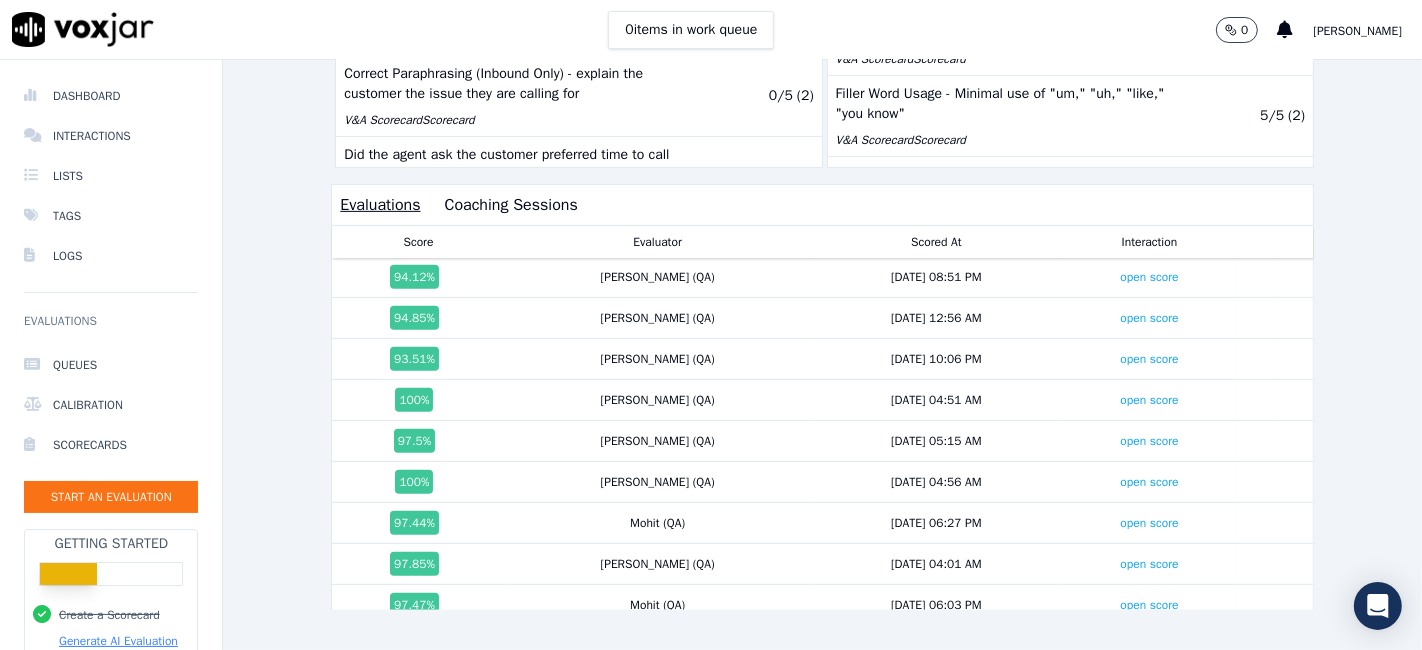 scroll, scrollTop: 0, scrollLeft: 0, axis: both 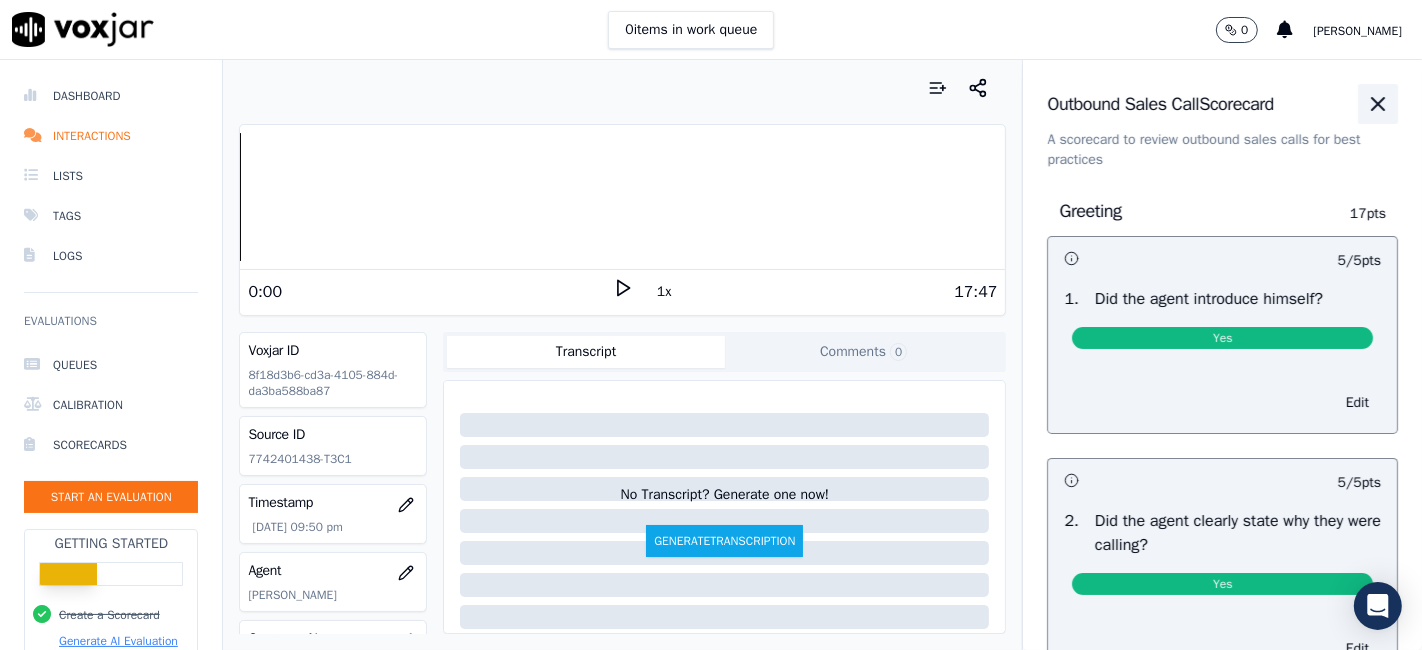 click 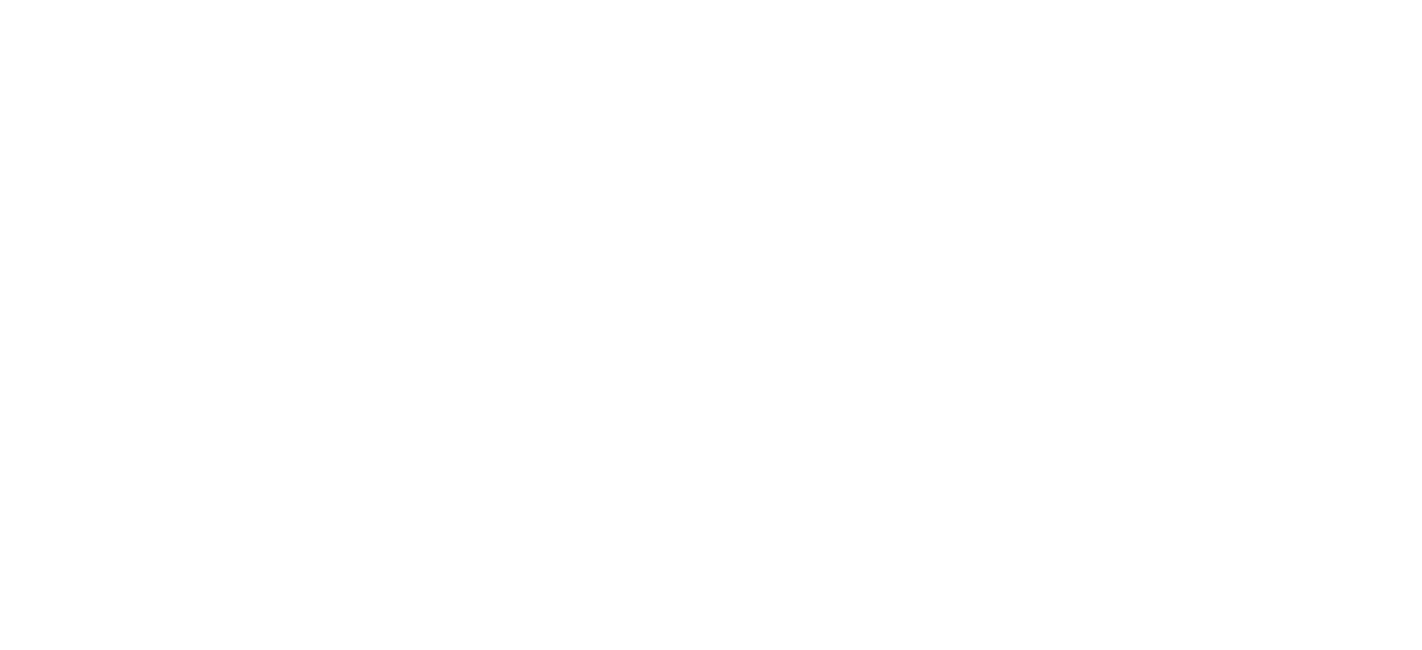 scroll, scrollTop: 0, scrollLeft: 0, axis: both 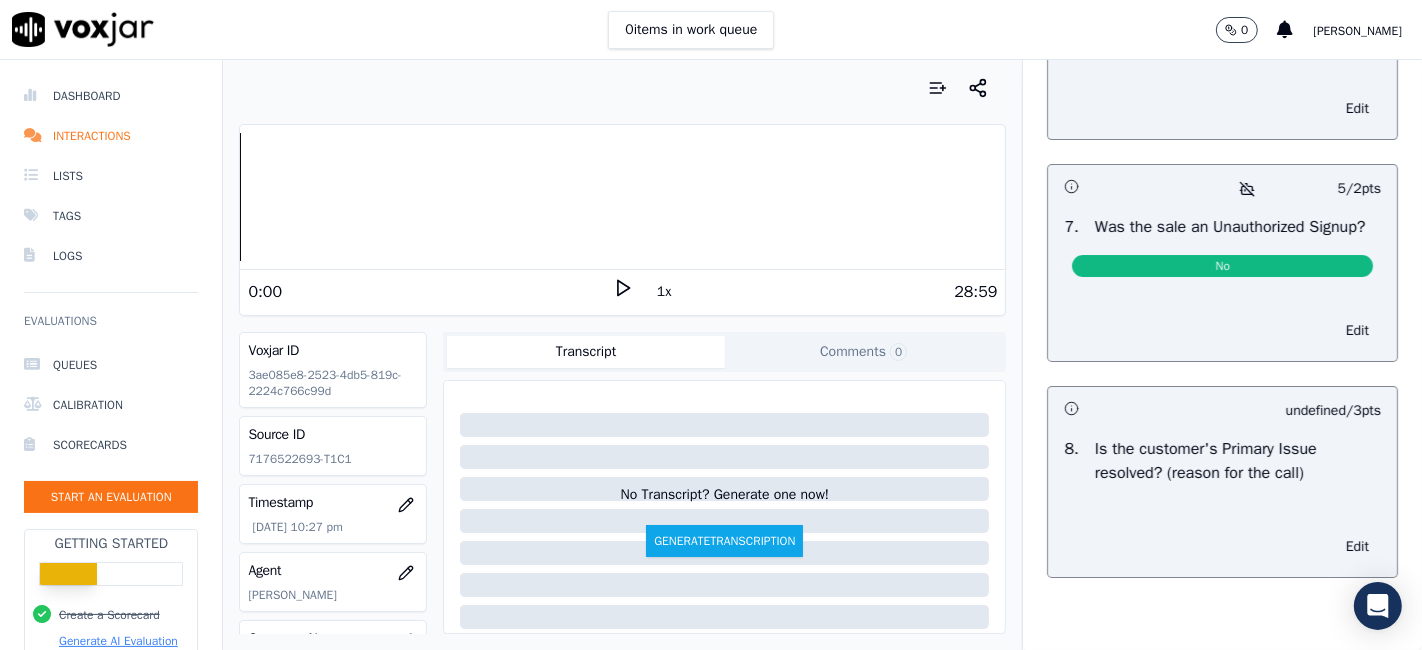 drag, startPoint x: 1370, startPoint y: 552, endPoint x: 1417, endPoint y: 339, distance: 218.12383 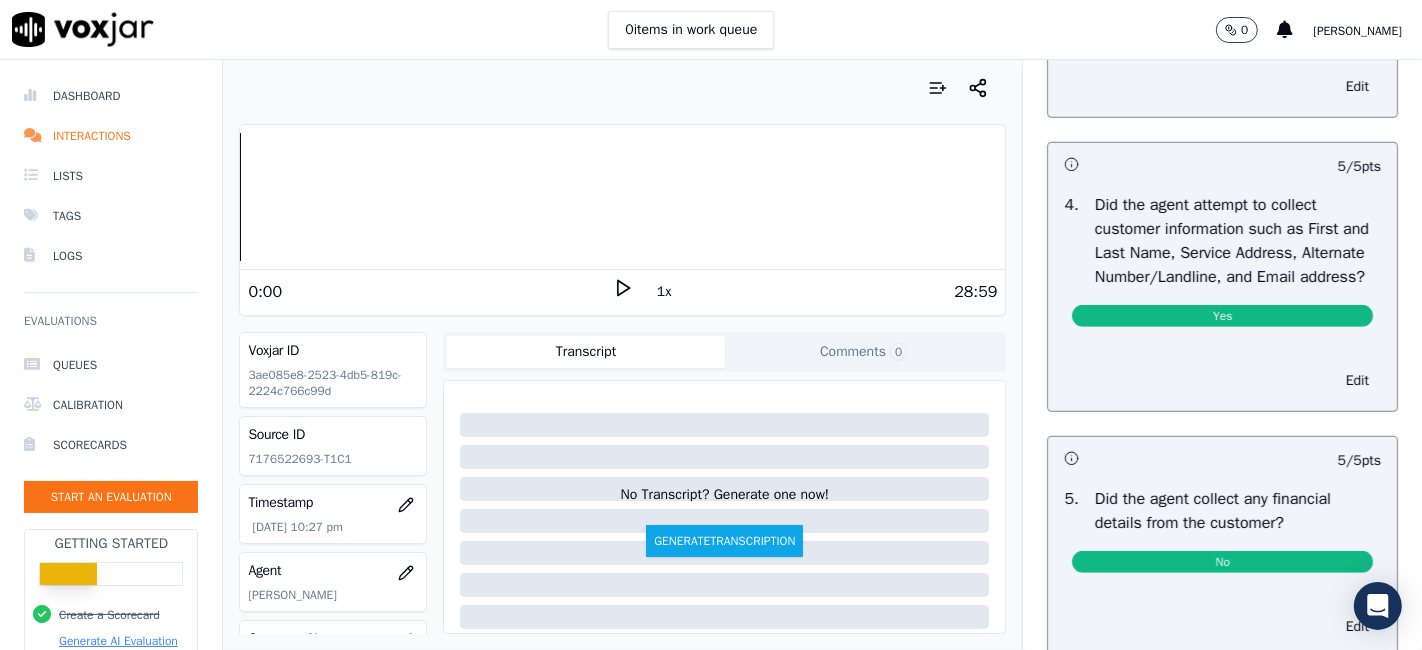 scroll, scrollTop: 0, scrollLeft: 0, axis: both 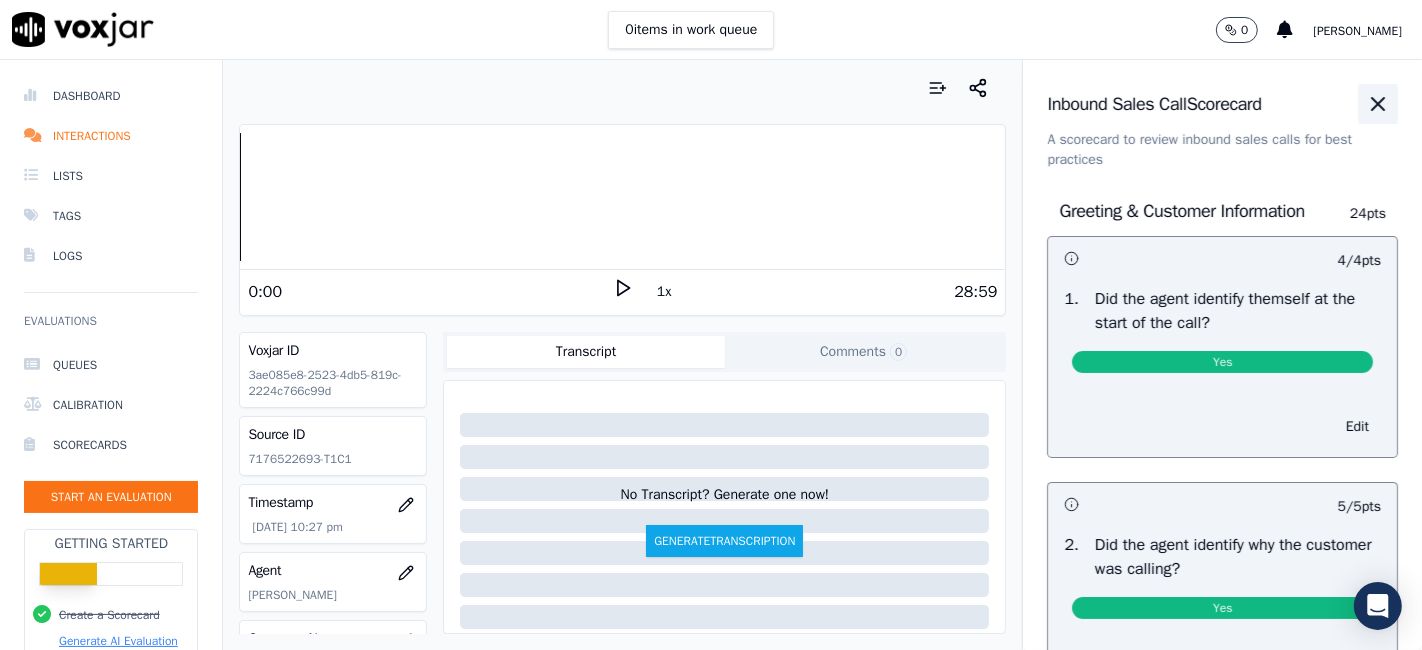 click 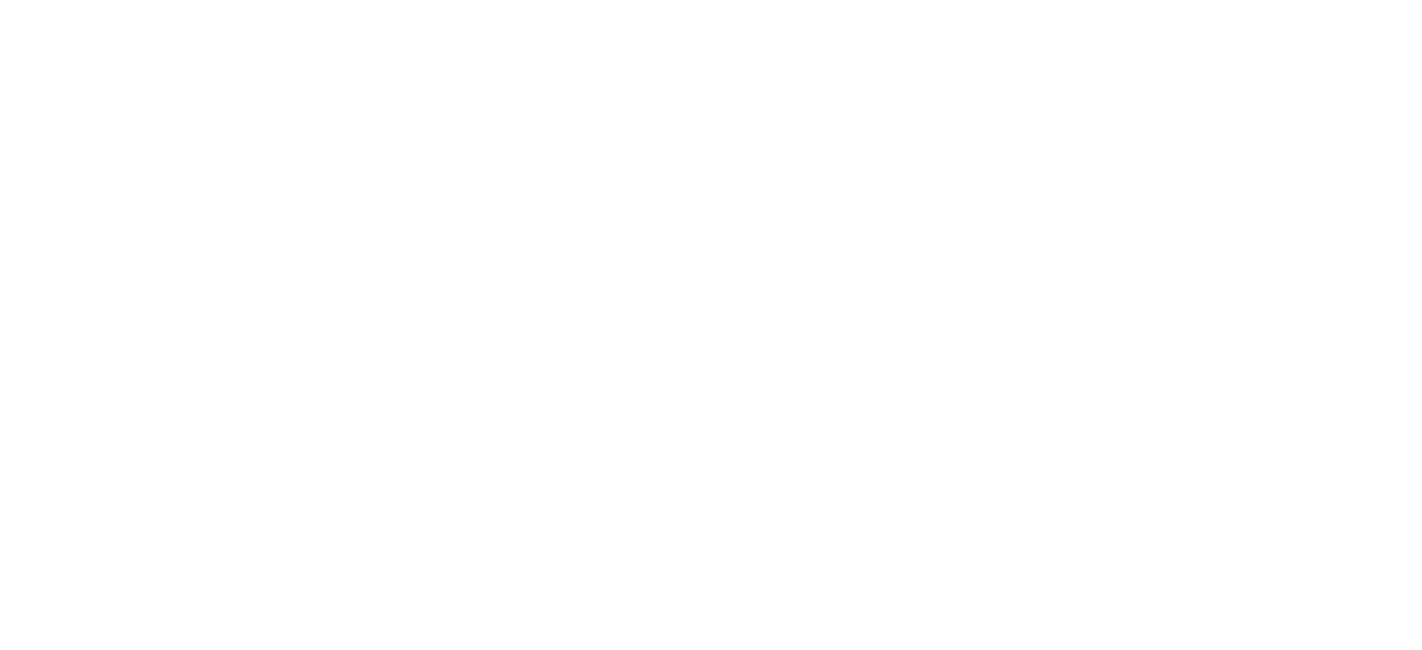scroll, scrollTop: 0, scrollLeft: 0, axis: both 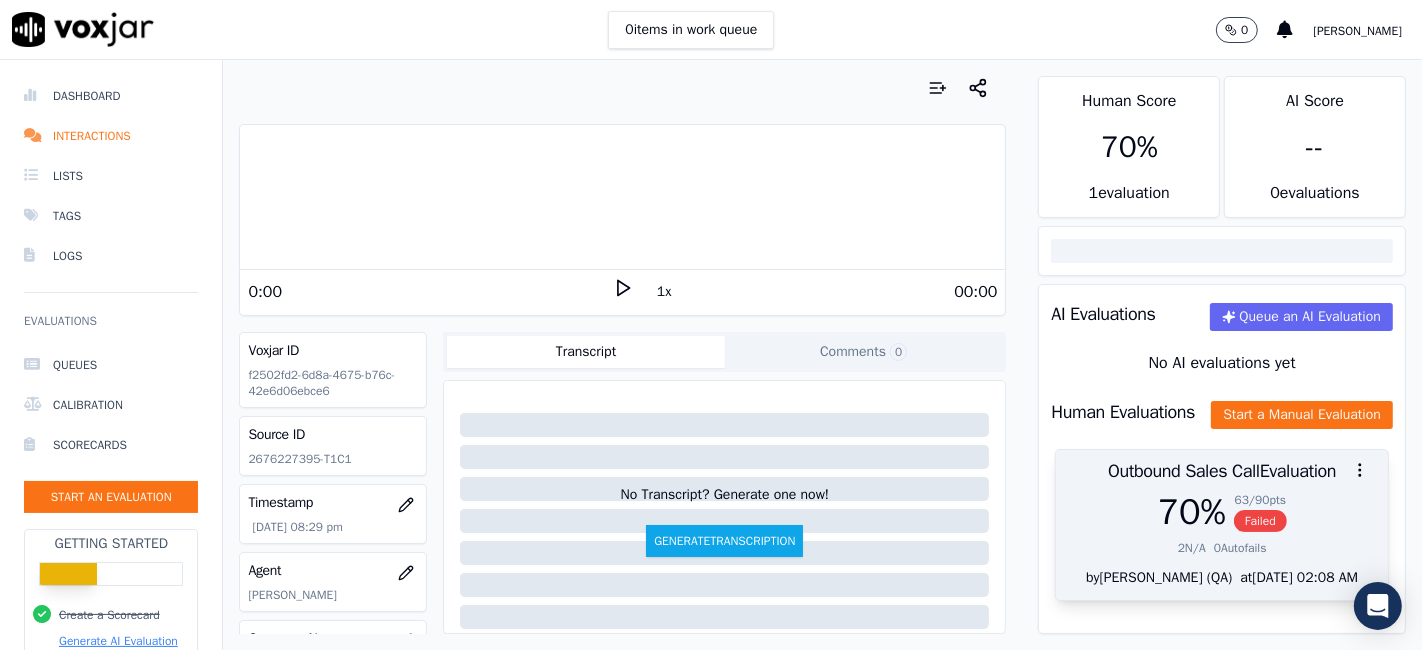 click on "at  [DATE] 02:08 AM" at bounding box center [1296, 578] 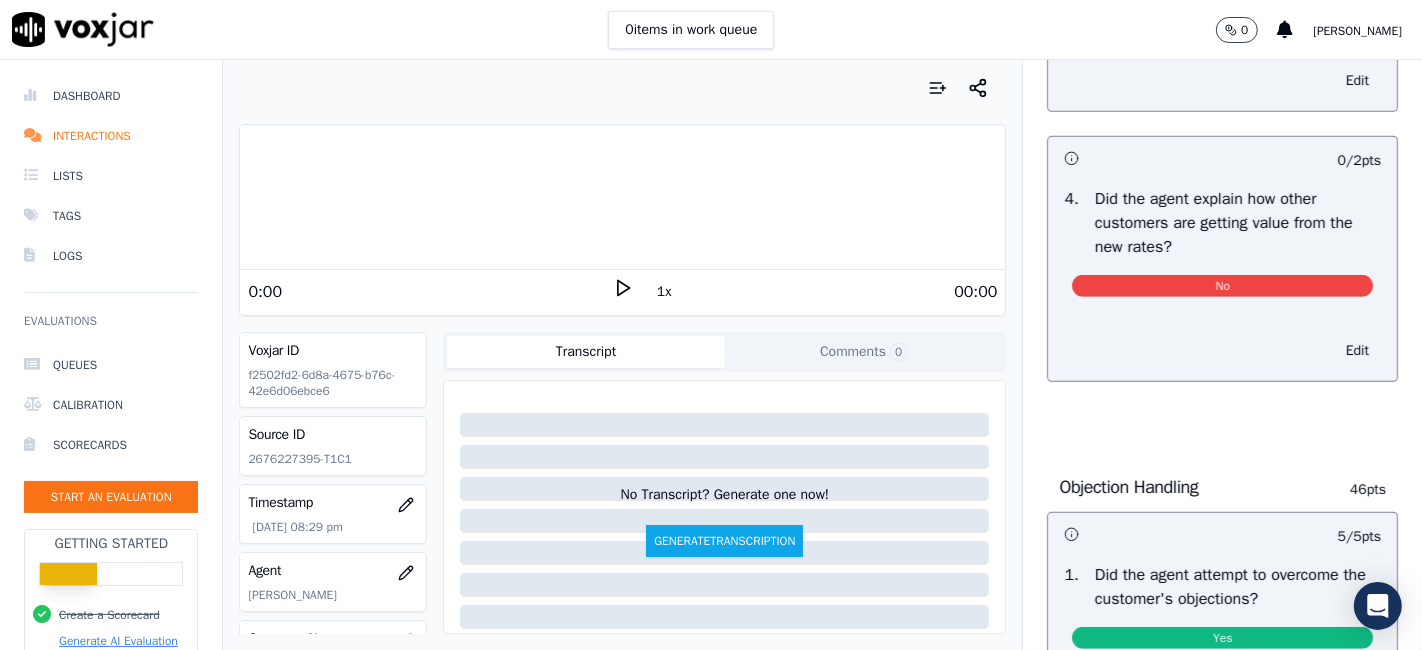 scroll, scrollTop: 777, scrollLeft: 0, axis: vertical 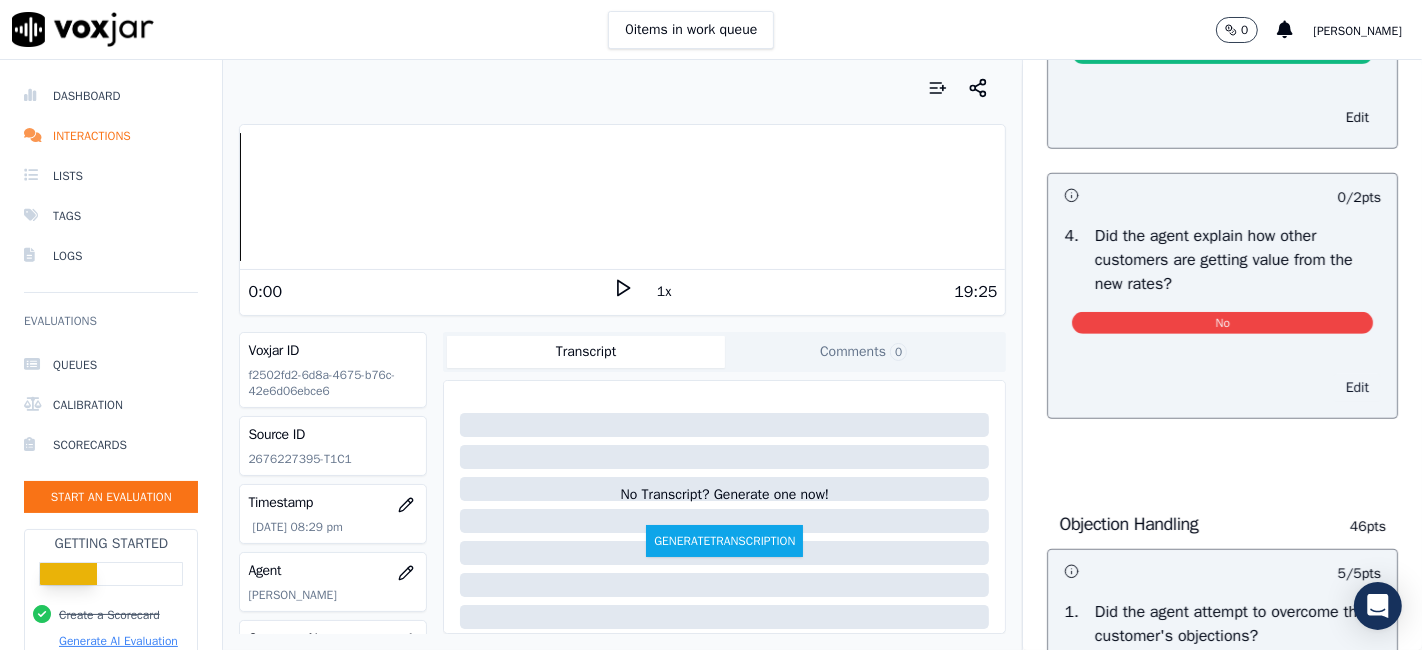 click on "Edit" at bounding box center [1357, 388] 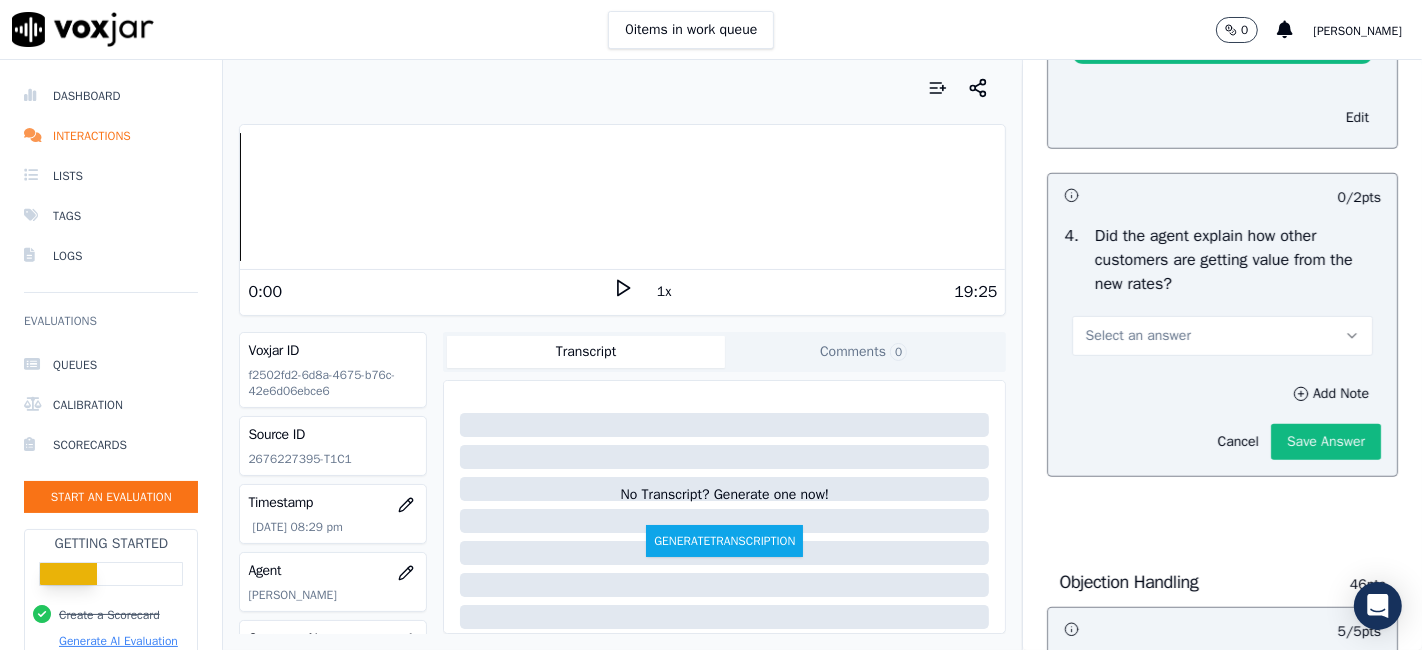 click on "Select an answer" at bounding box center (1222, 336) 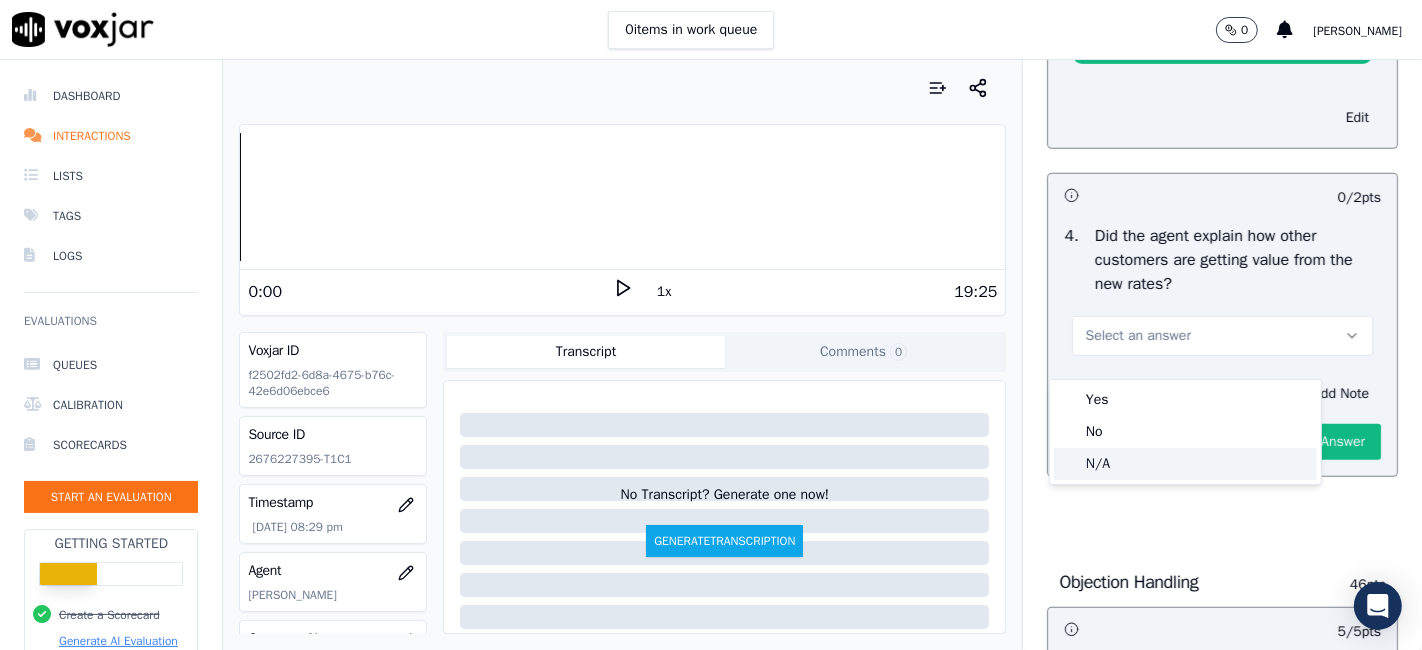 click on "N/A" 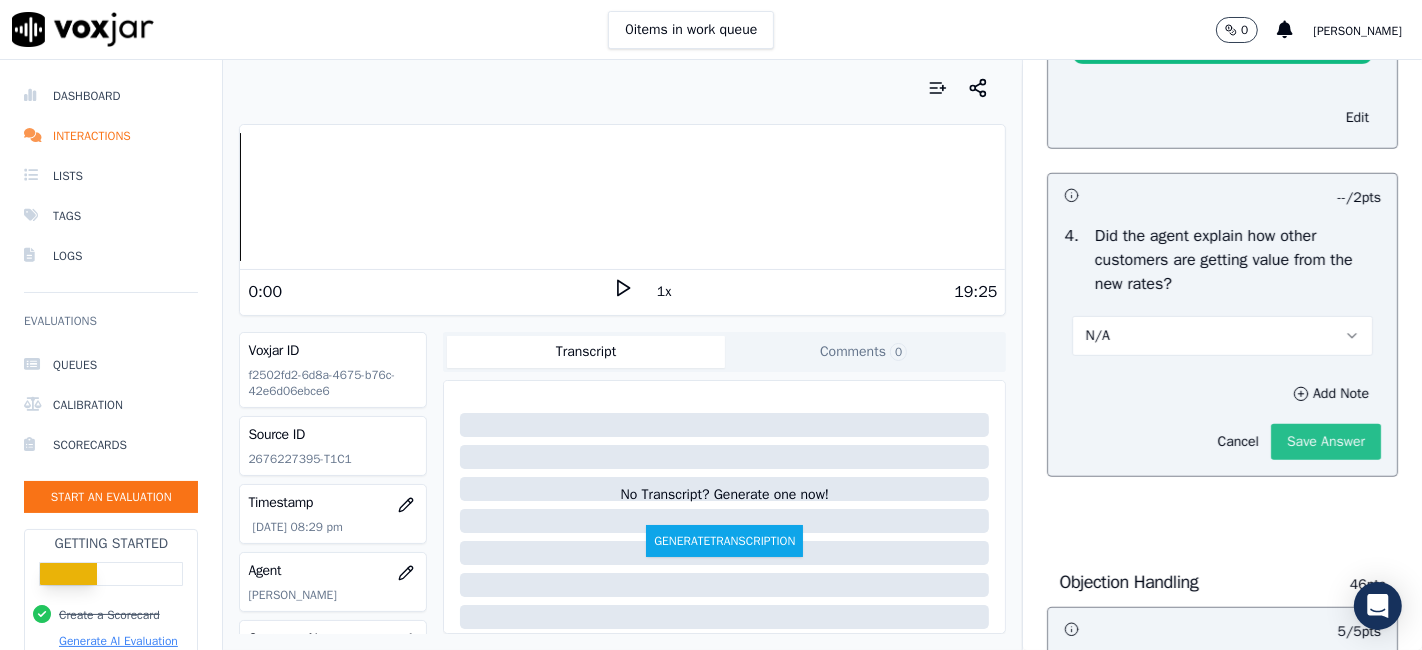 click on "Save Answer" 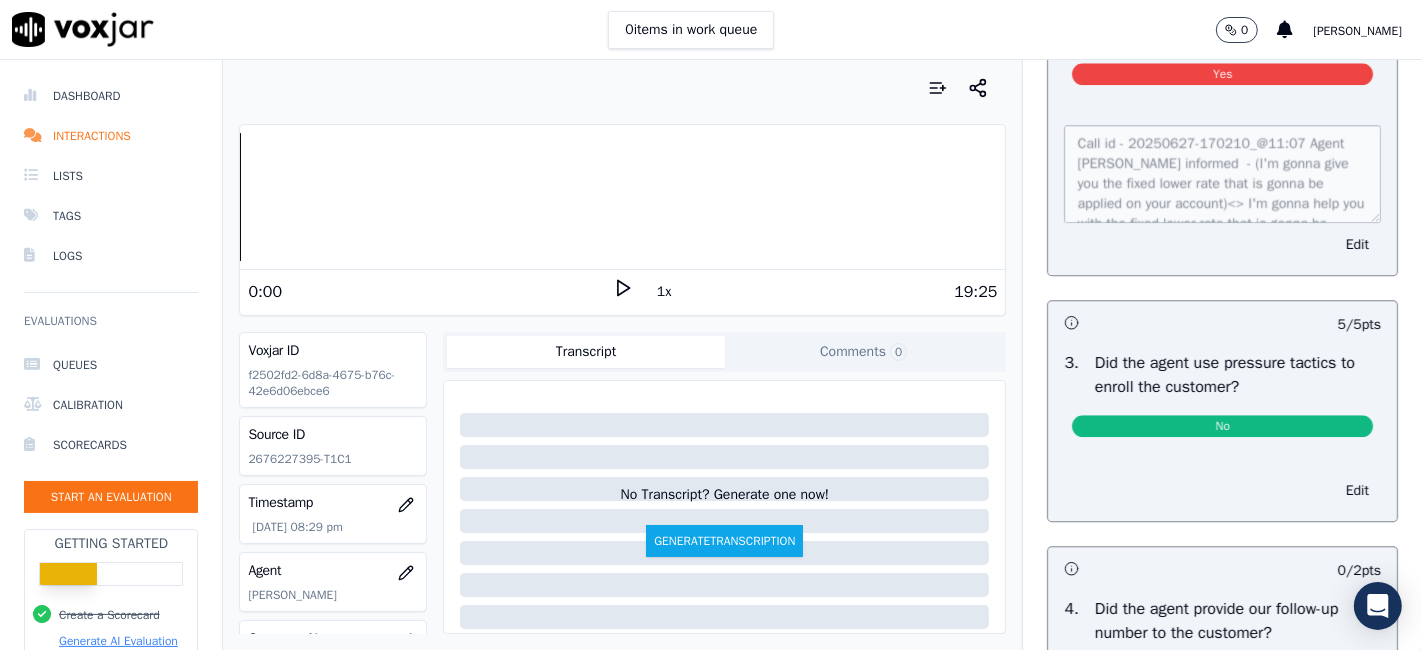 scroll, scrollTop: 4405, scrollLeft: 0, axis: vertical 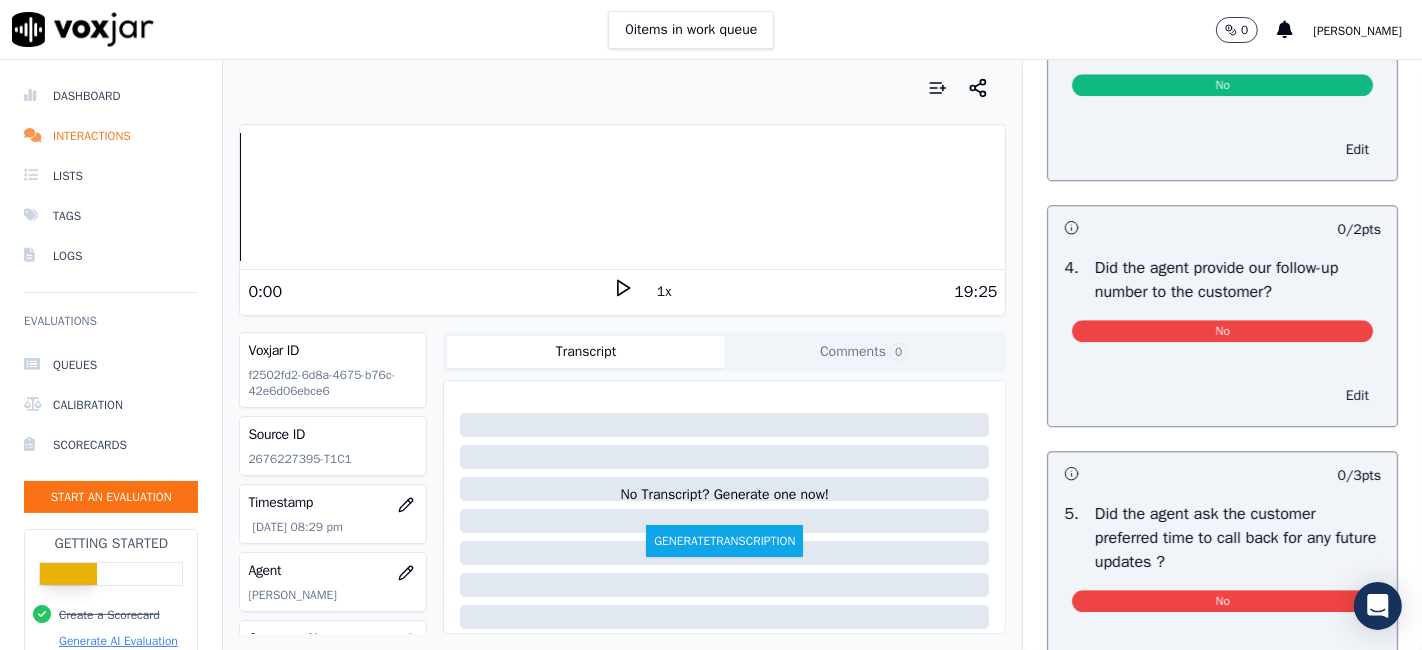 click on "Edit" at bounding box center (1357, 396) 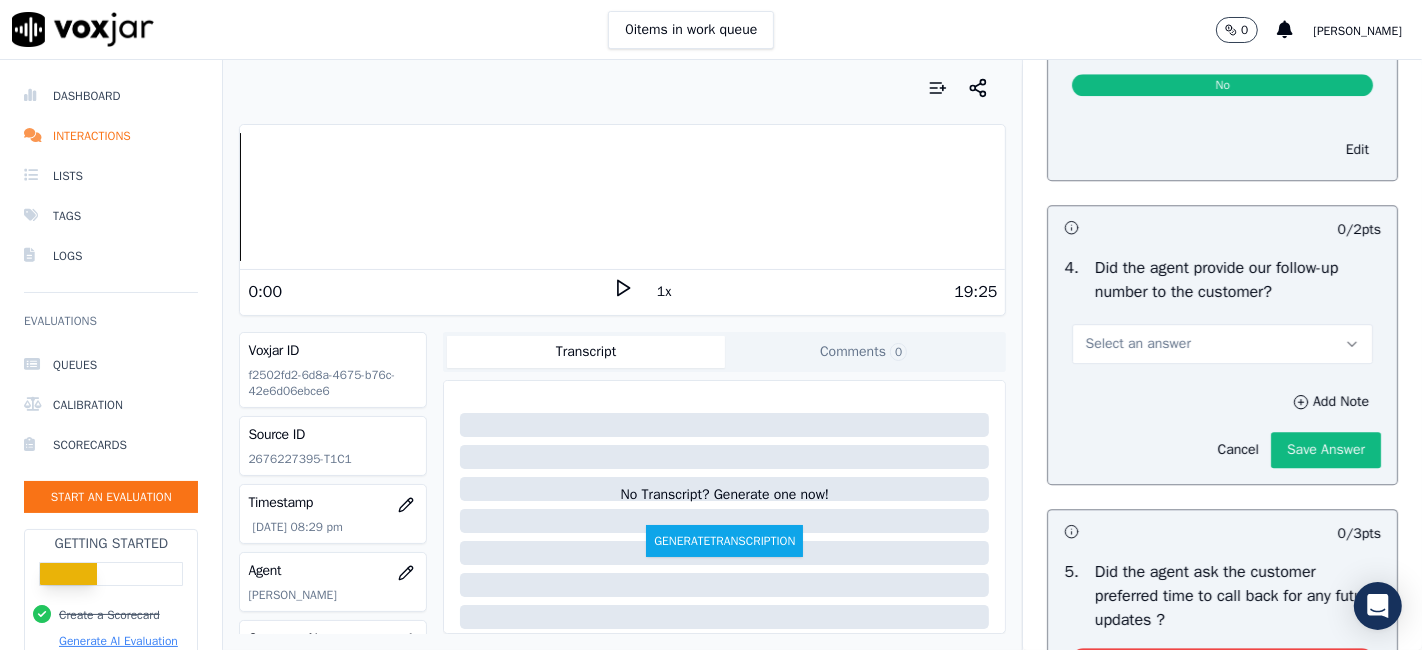 click on "Select an answer" at bounding box center [1222, 344] 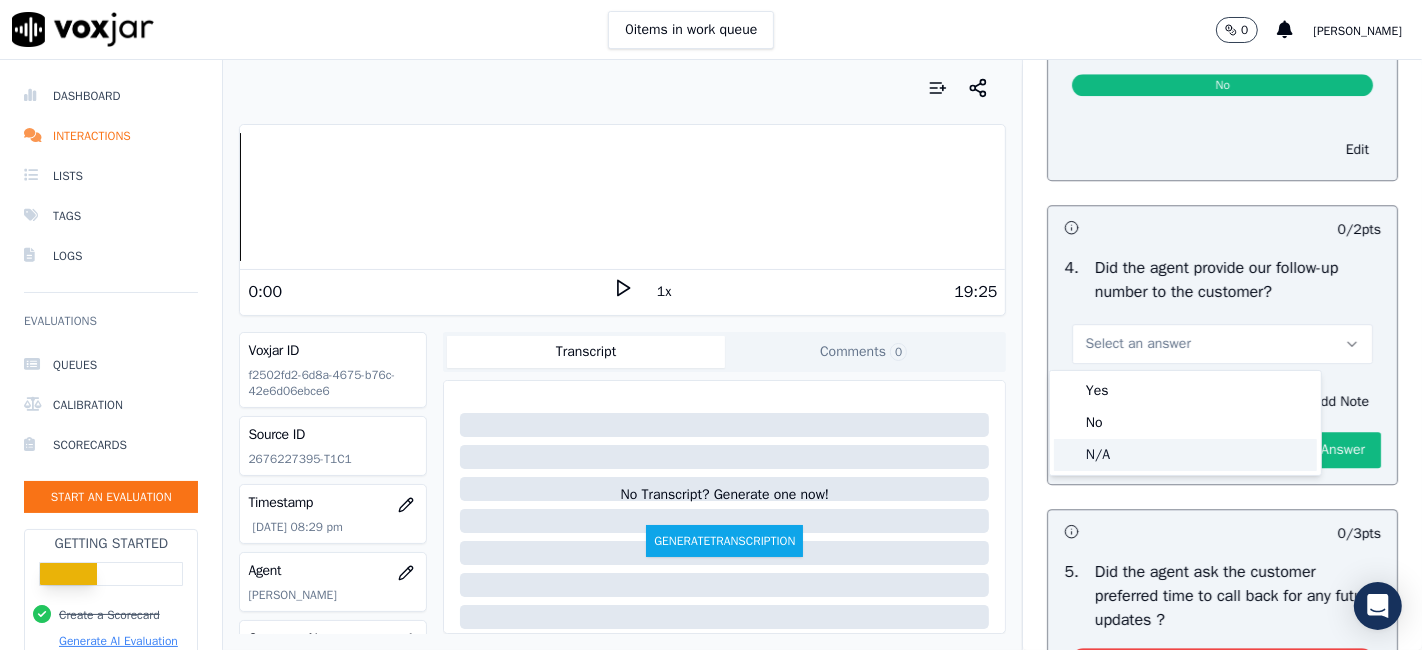 click on "N/A" 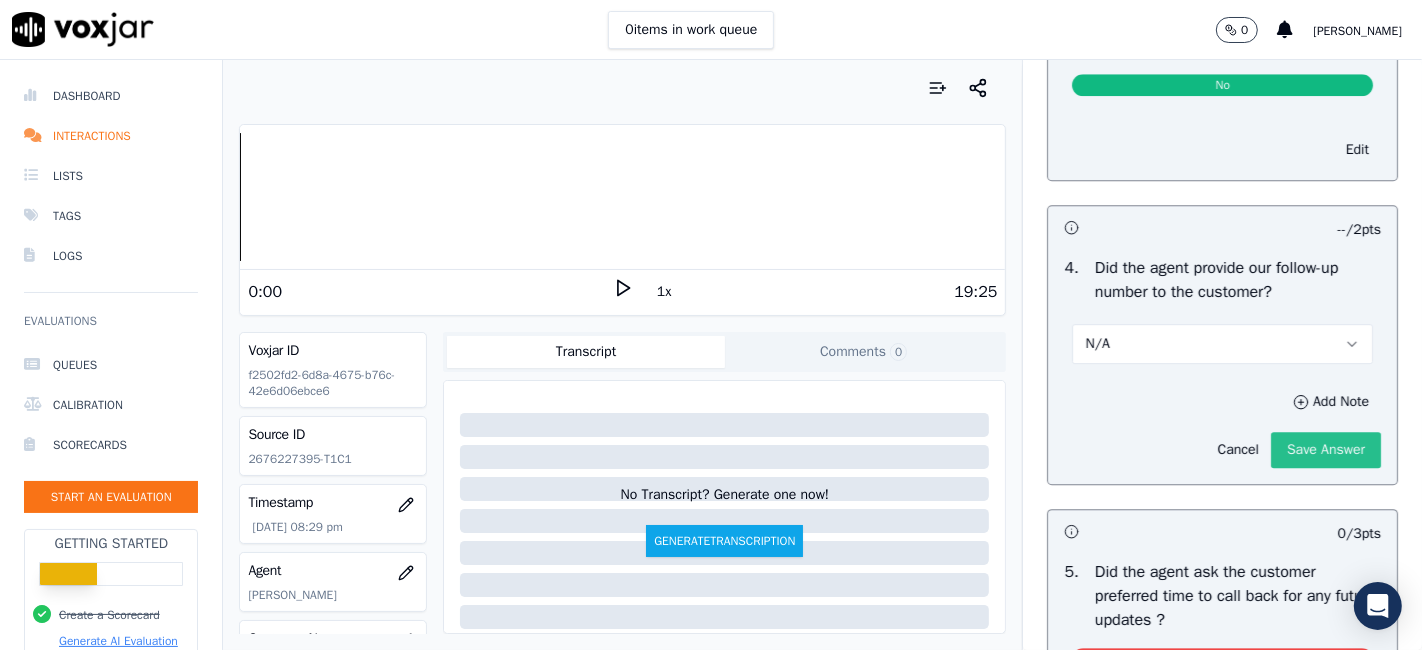 click on "Save Answer" 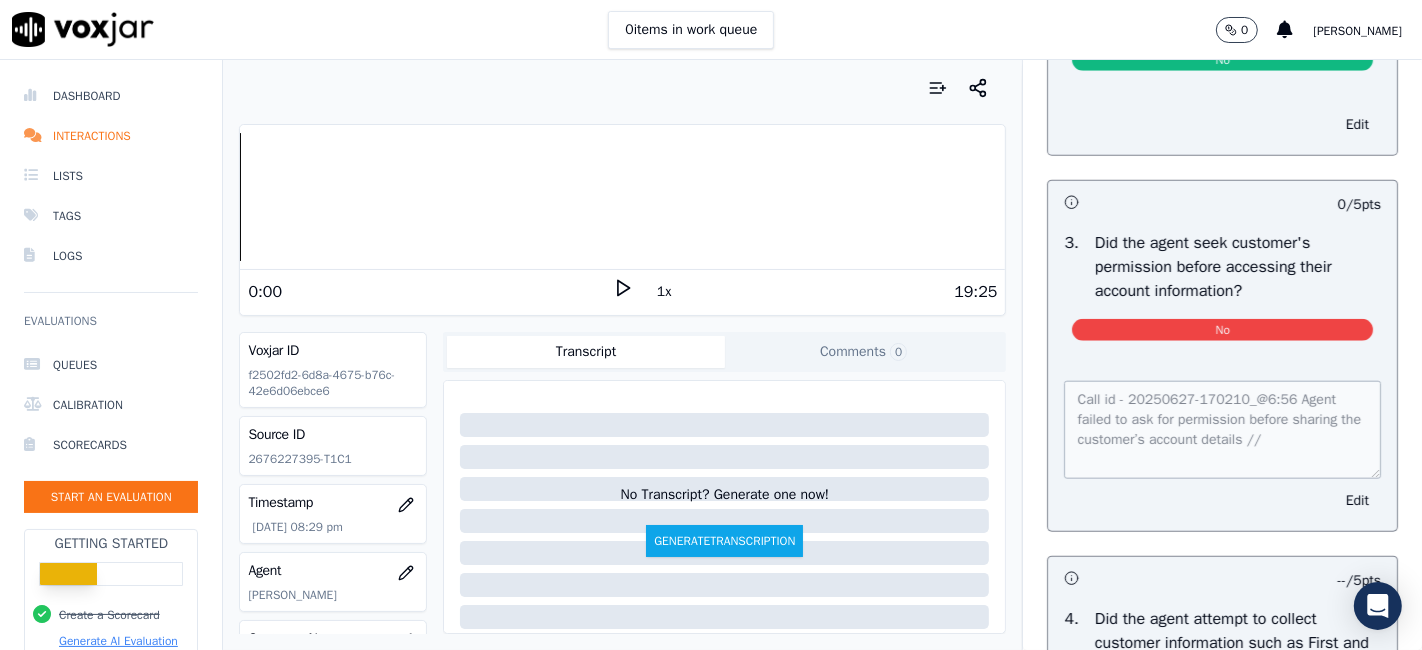 scroll, scrollTop: 1016, scrollLeft: 0, axis: vertical 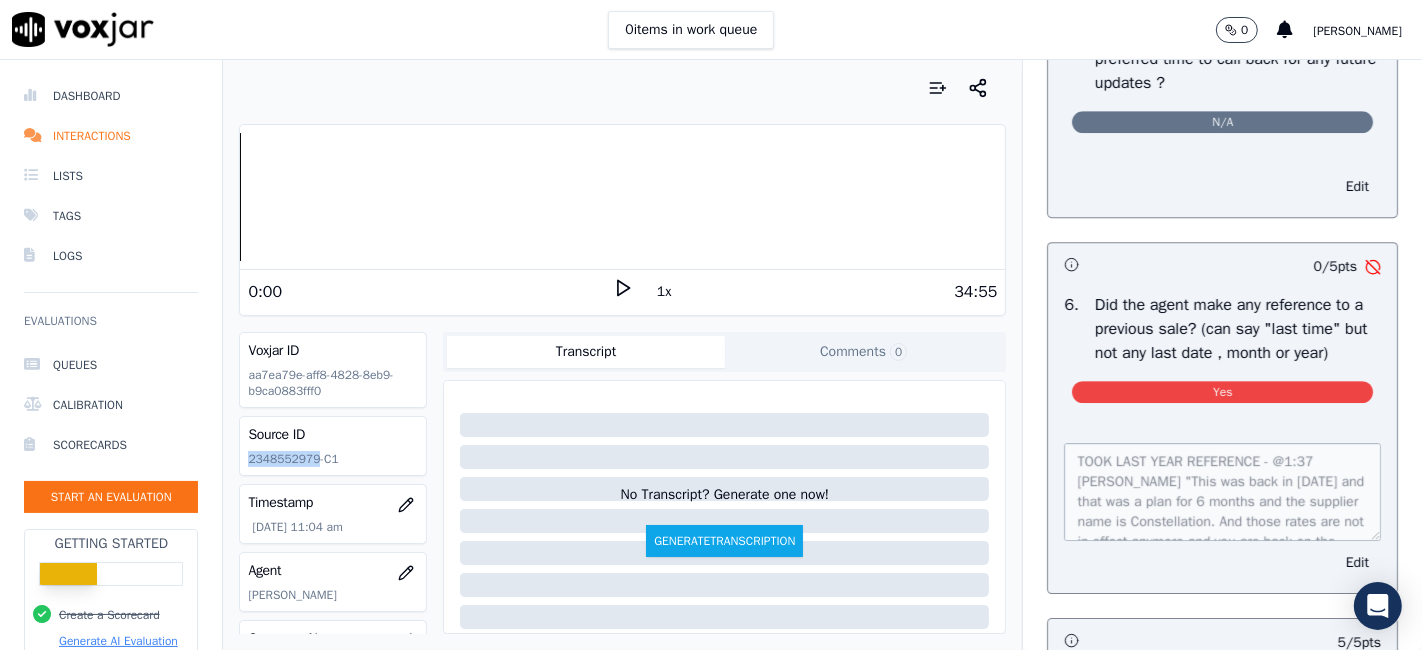 drag, startPoint x: 311, startPoint y: 462, endPoint x: 244, endPoint y: 461, distance: 67.00746 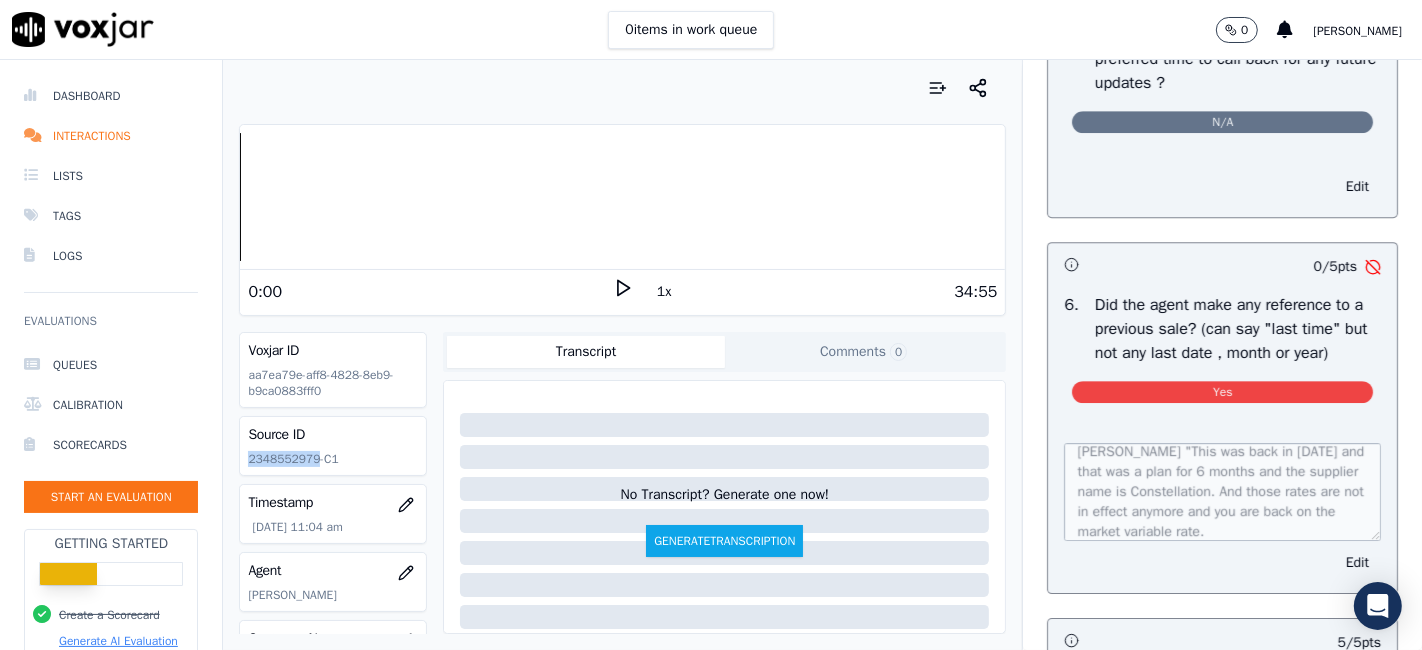 scroll, scrollTop: 60, scrollLeft: 0, axis: vertical 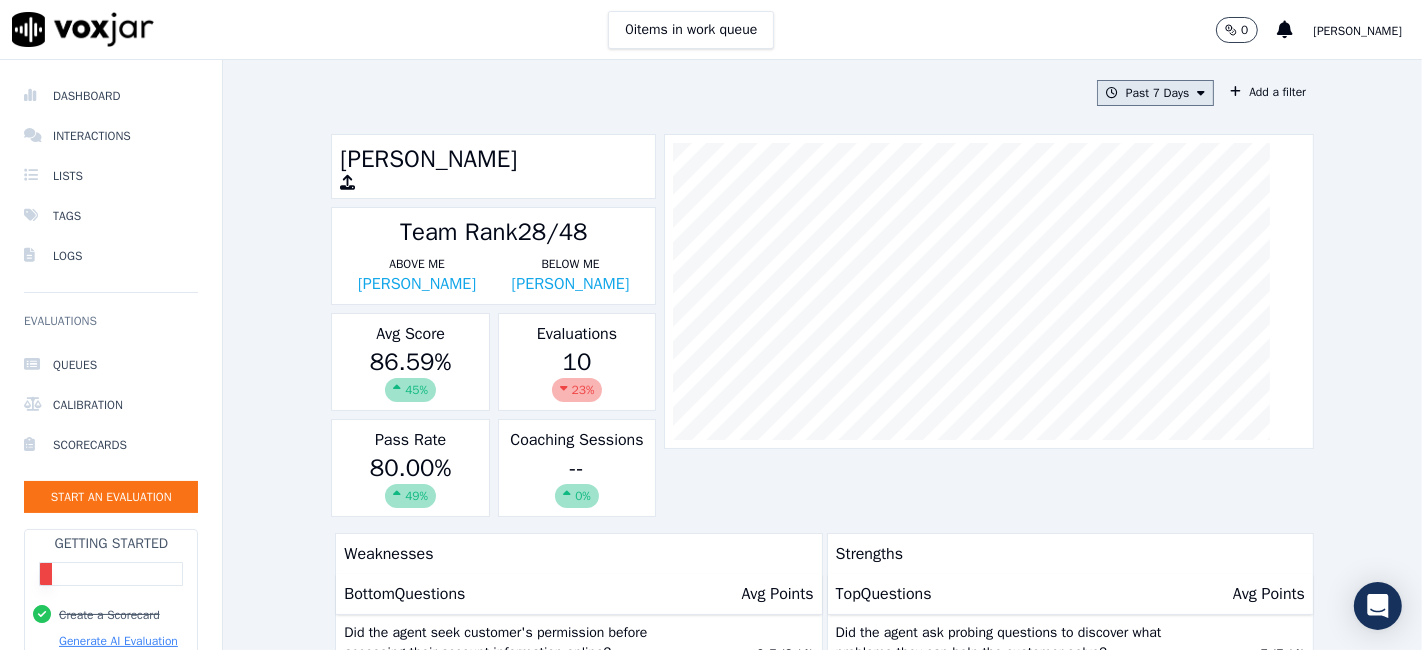 click on "Past 7 Days" at bounding box center (1155, 93) 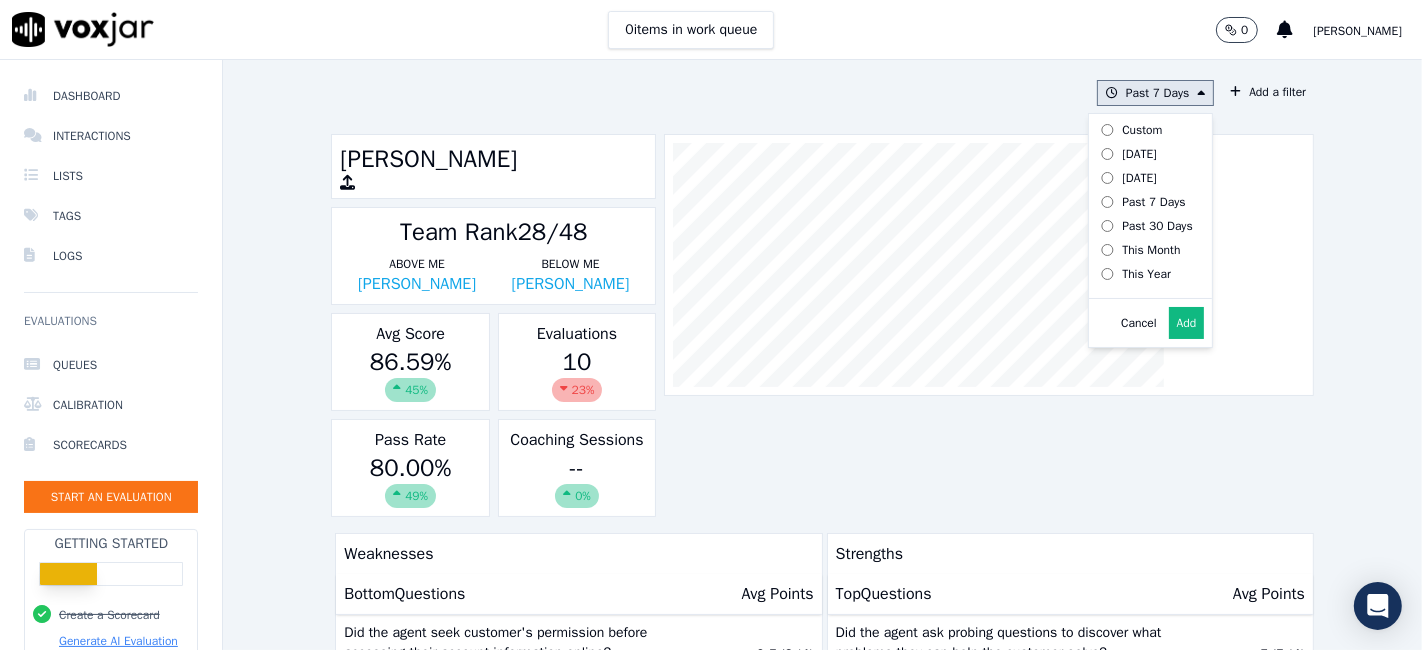 click on "This Year" at bounding box center (1146, 274) 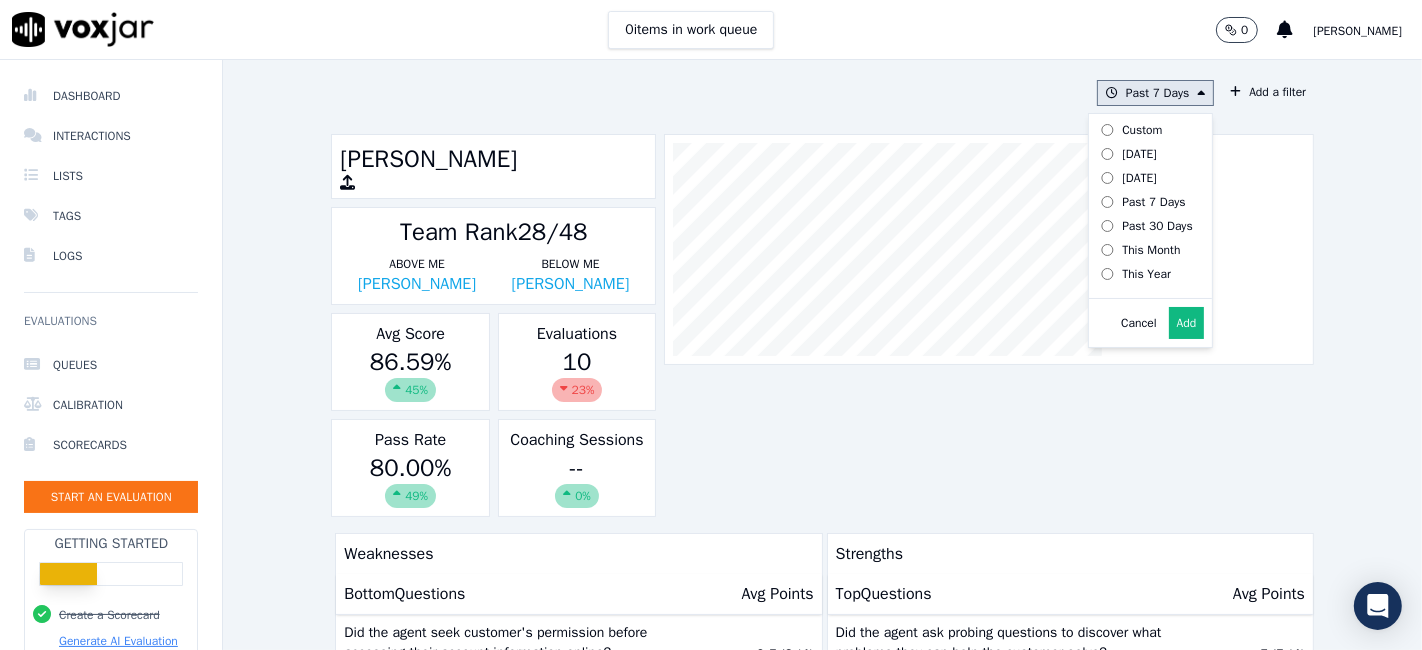 click on "Add" at bounding box center [1187, 323] 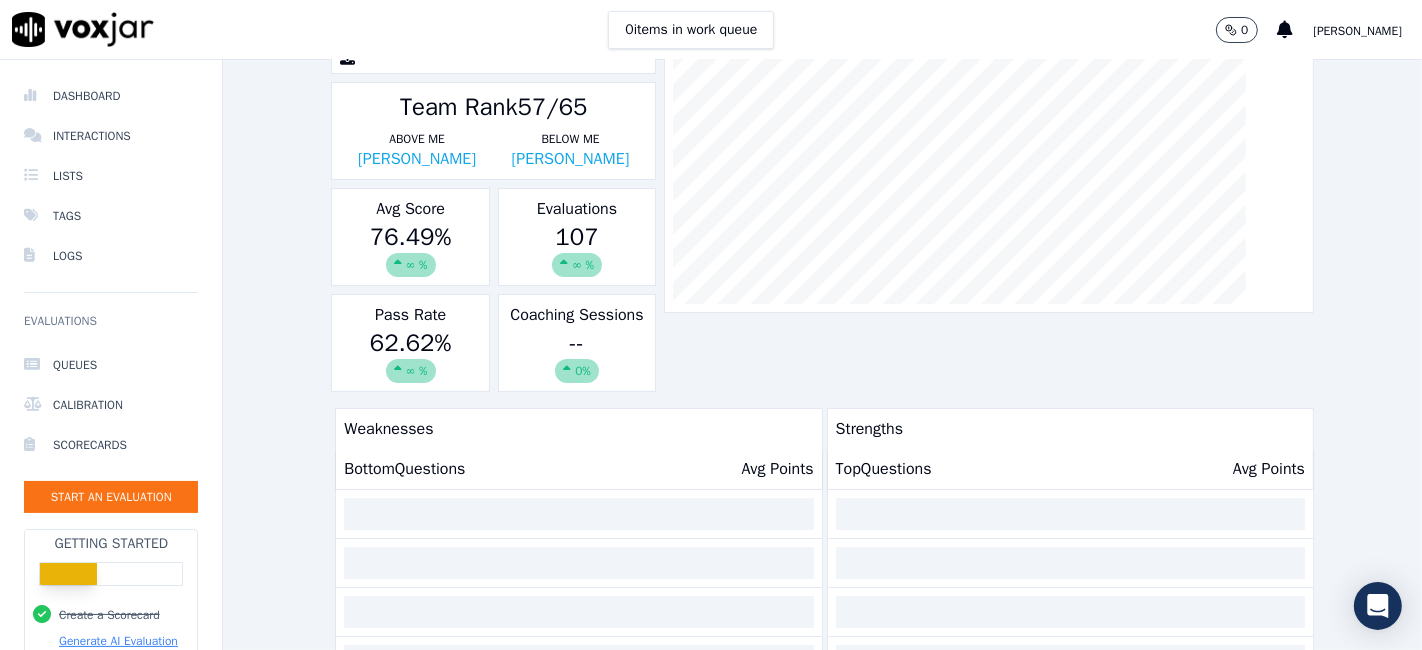 scroll, scrollTop: 333, scrollLeft: 0, axis: vertical 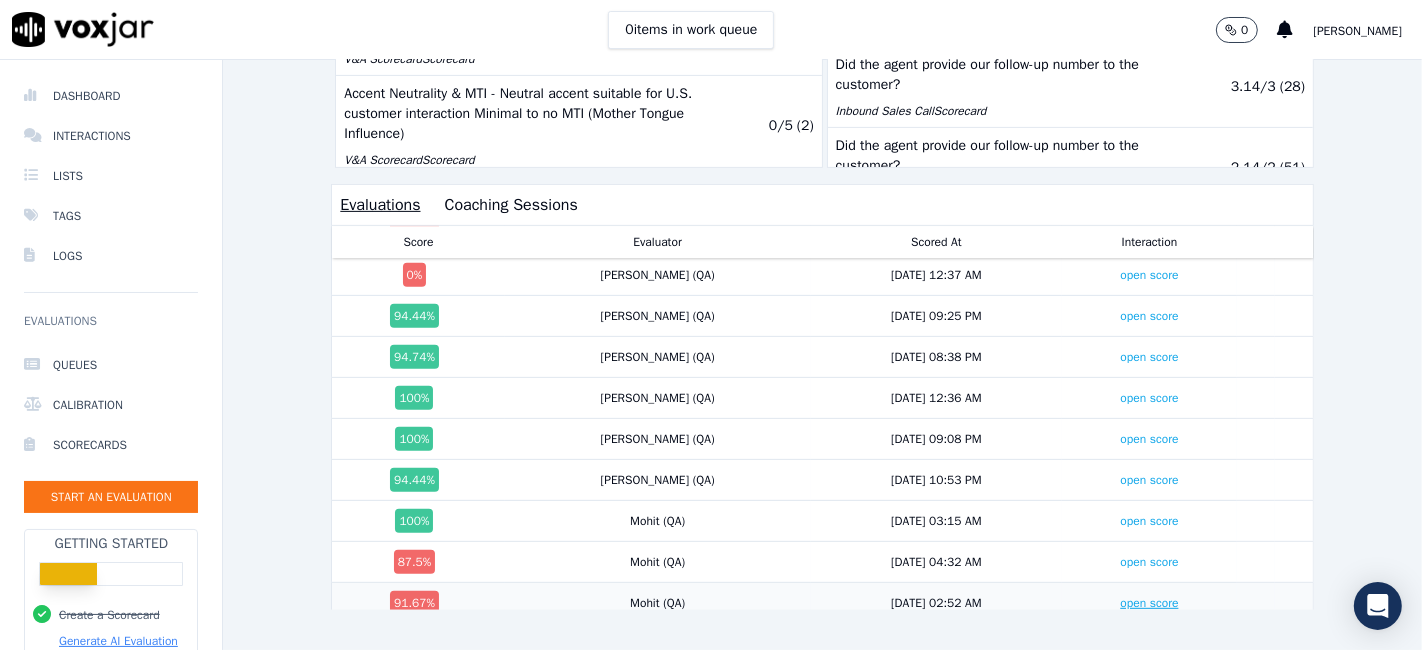 click on "open score" at bounding box center (1149, 603) 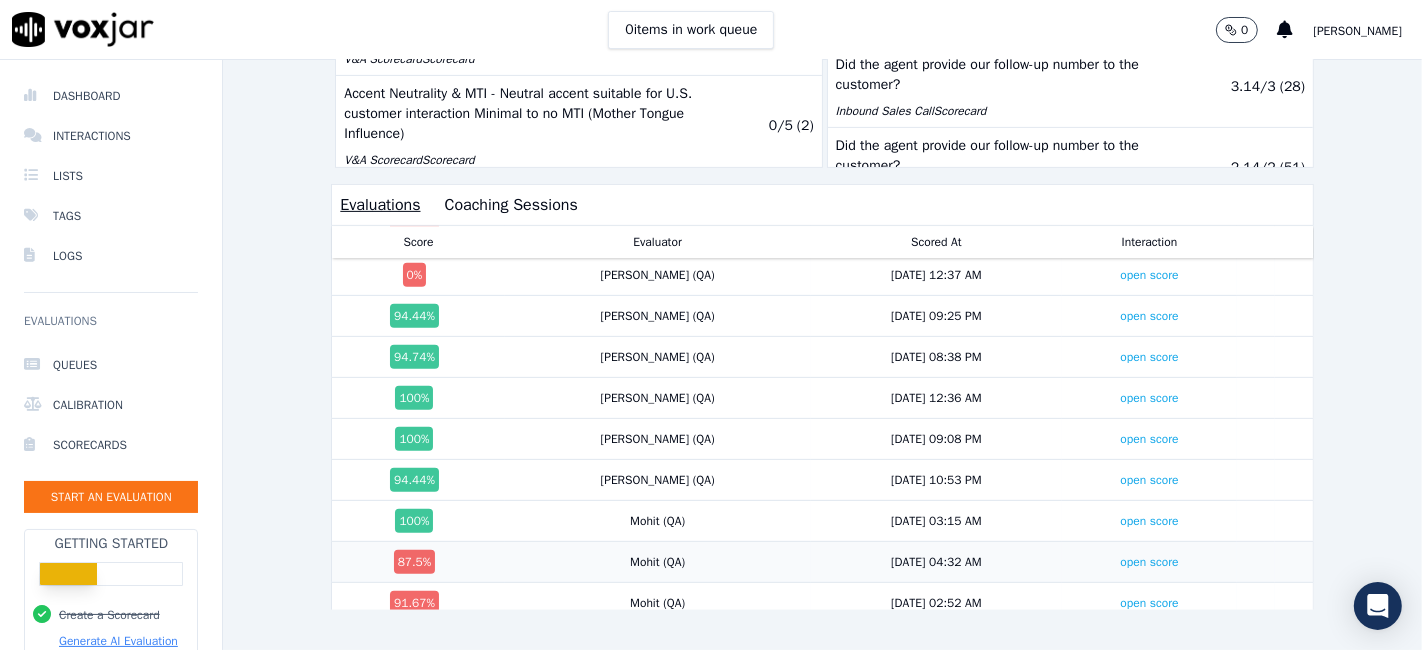 click on "open score" at bounding box center [1149, 562] 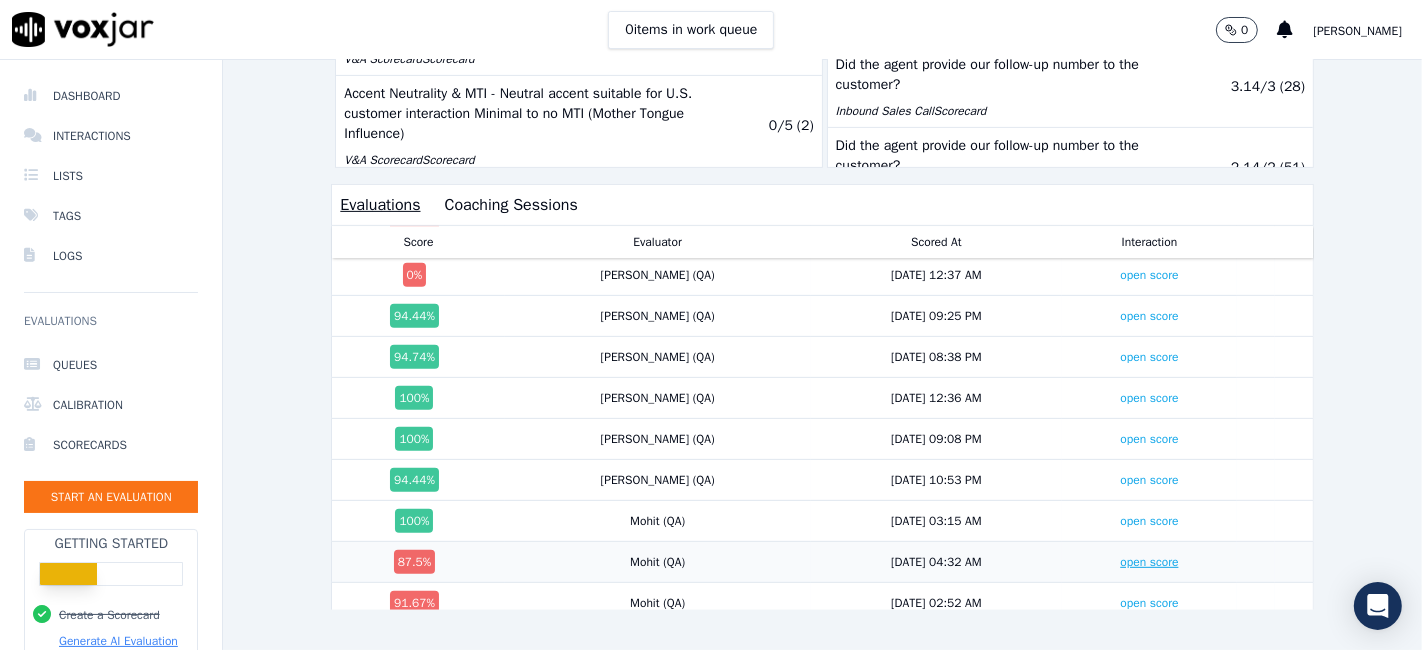 click on "open score" at bounding box center (1149, 562) 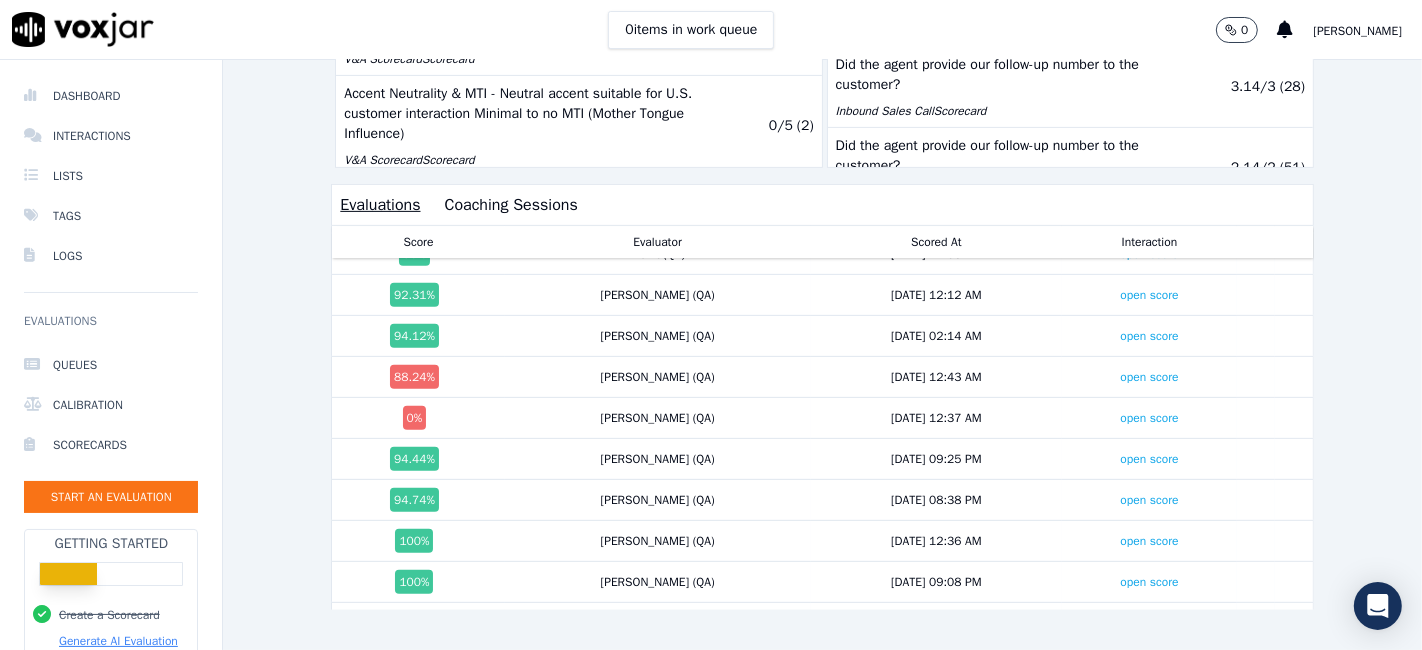 scroll, scrollTop: 3801, scrollLeft: 0, axis: vertical 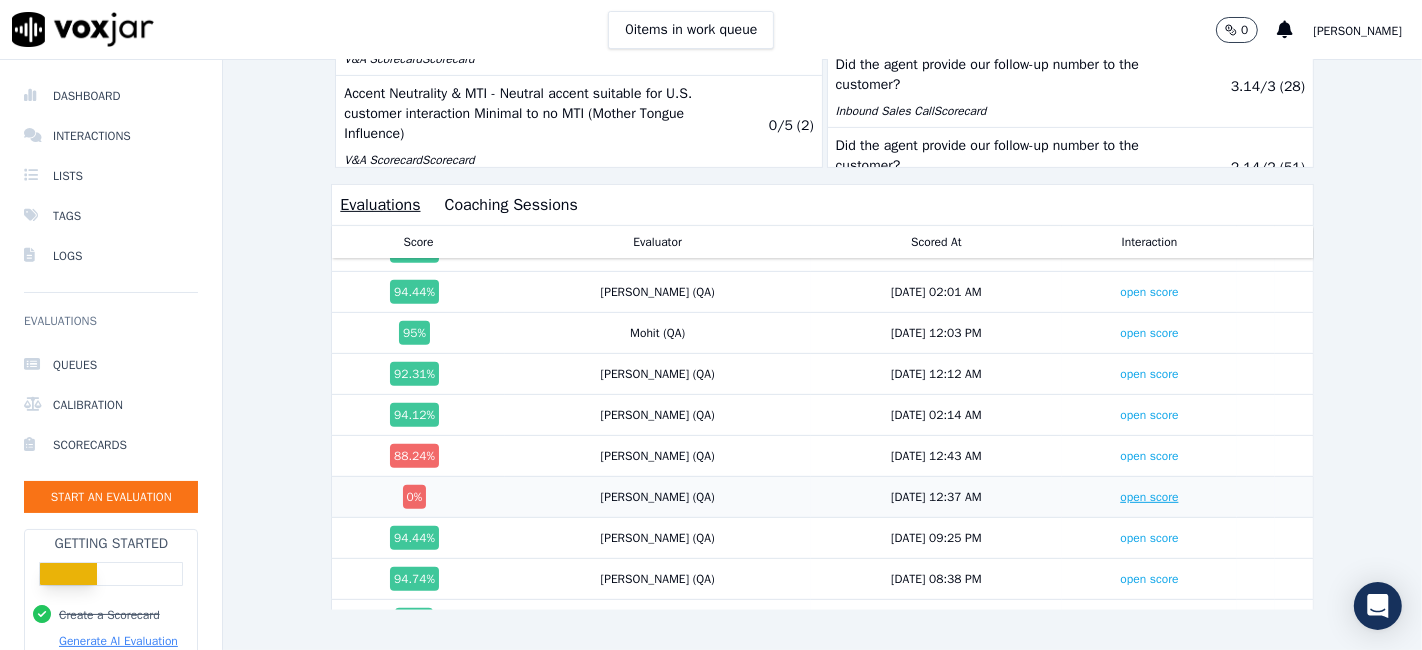 click on "open score" at bounding box center [1149, 497] 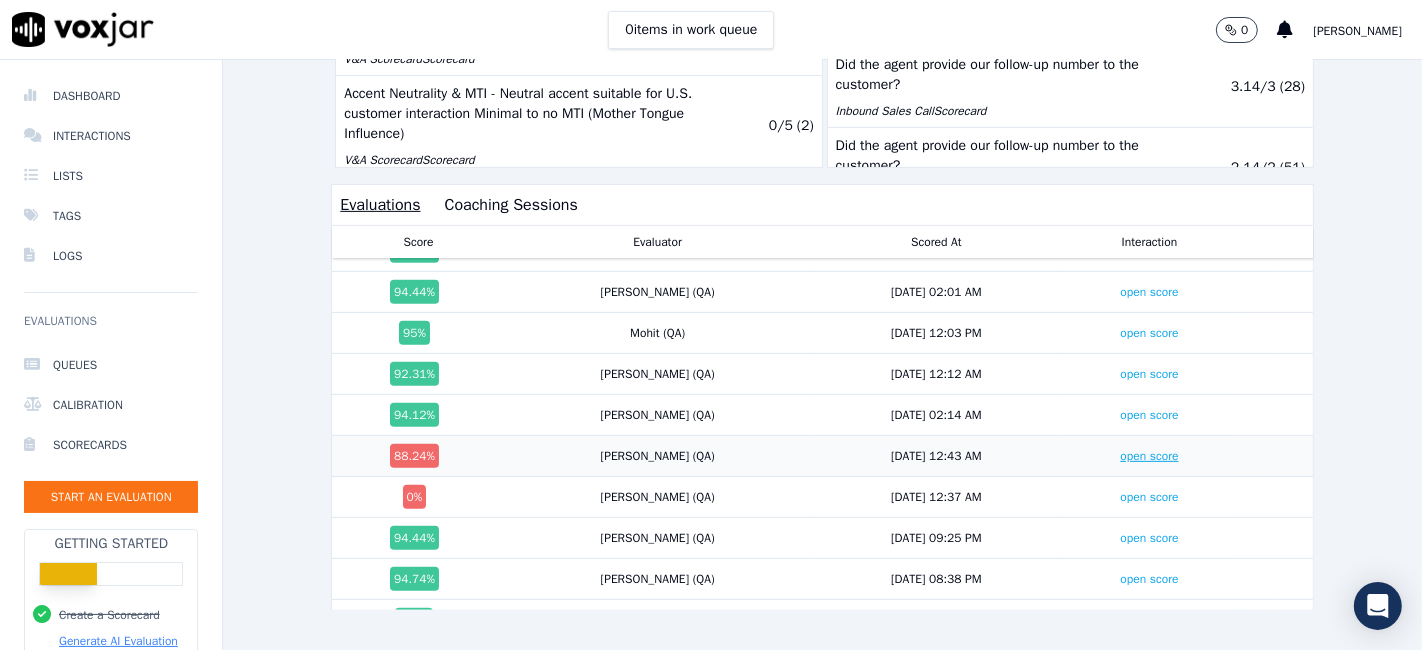 click on "open score" at bounding box center (1149, 456) 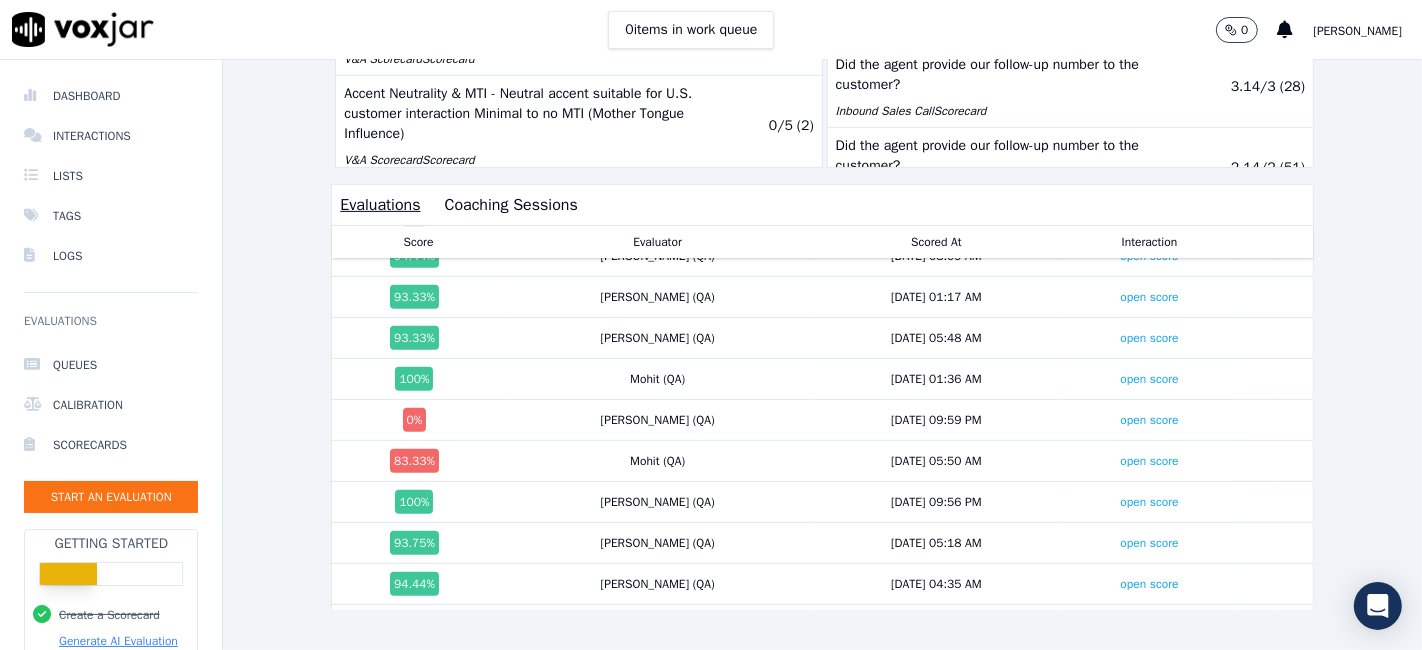 scroll, scrollTop: 3468, scrollLeft: 0, axis: vertical 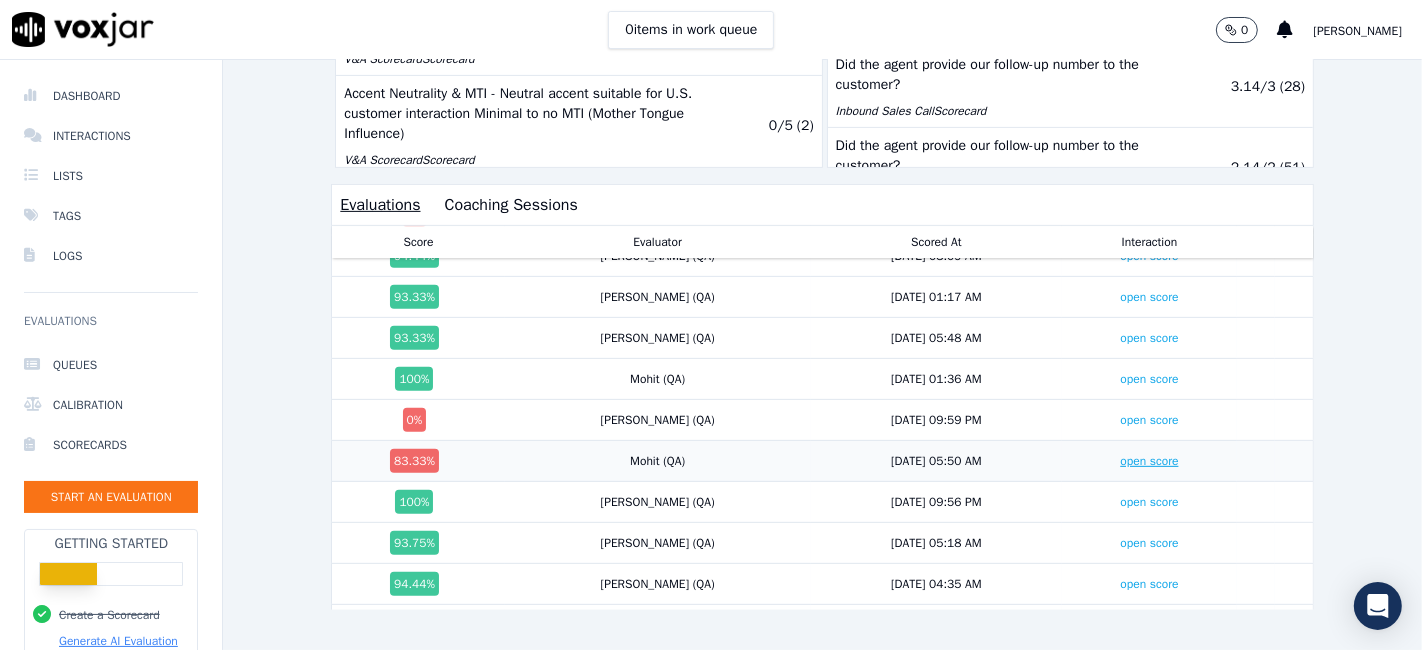 click on "open score" at bounding box center (1149, 461) 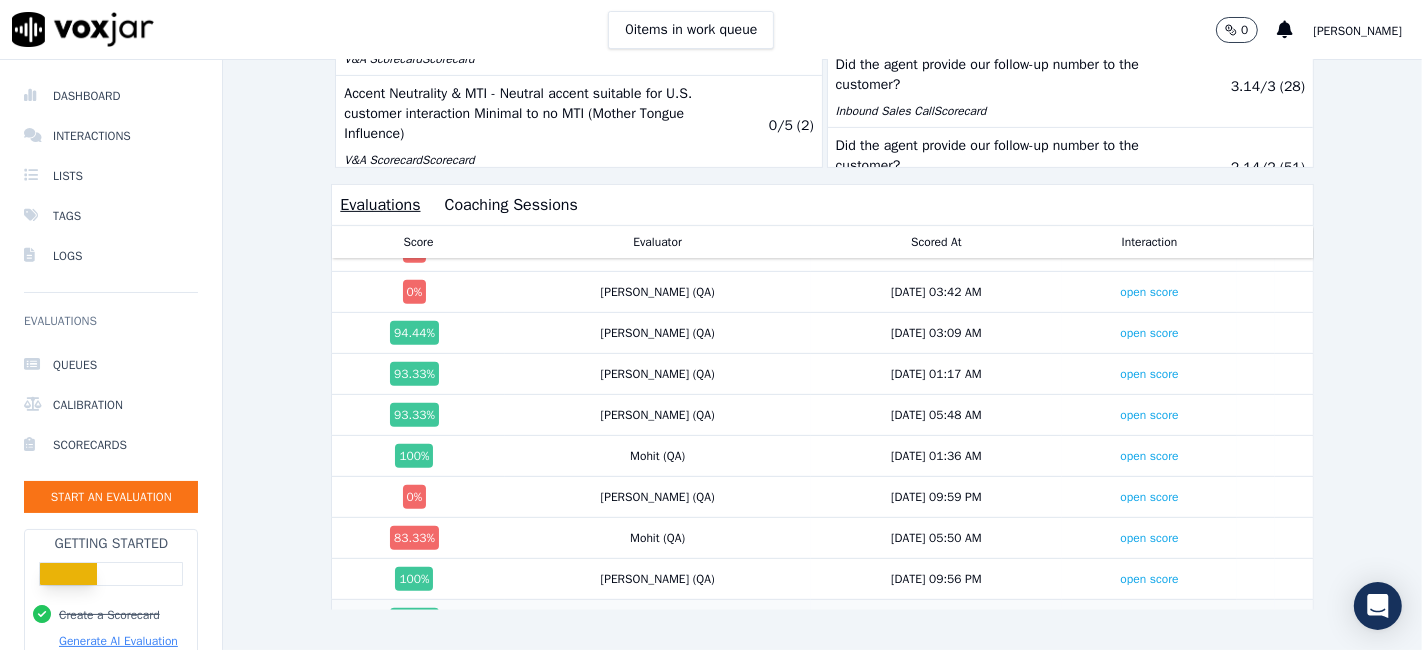 scroll, scrollTop: 3357, scrollLeft: 0, axis: vertical 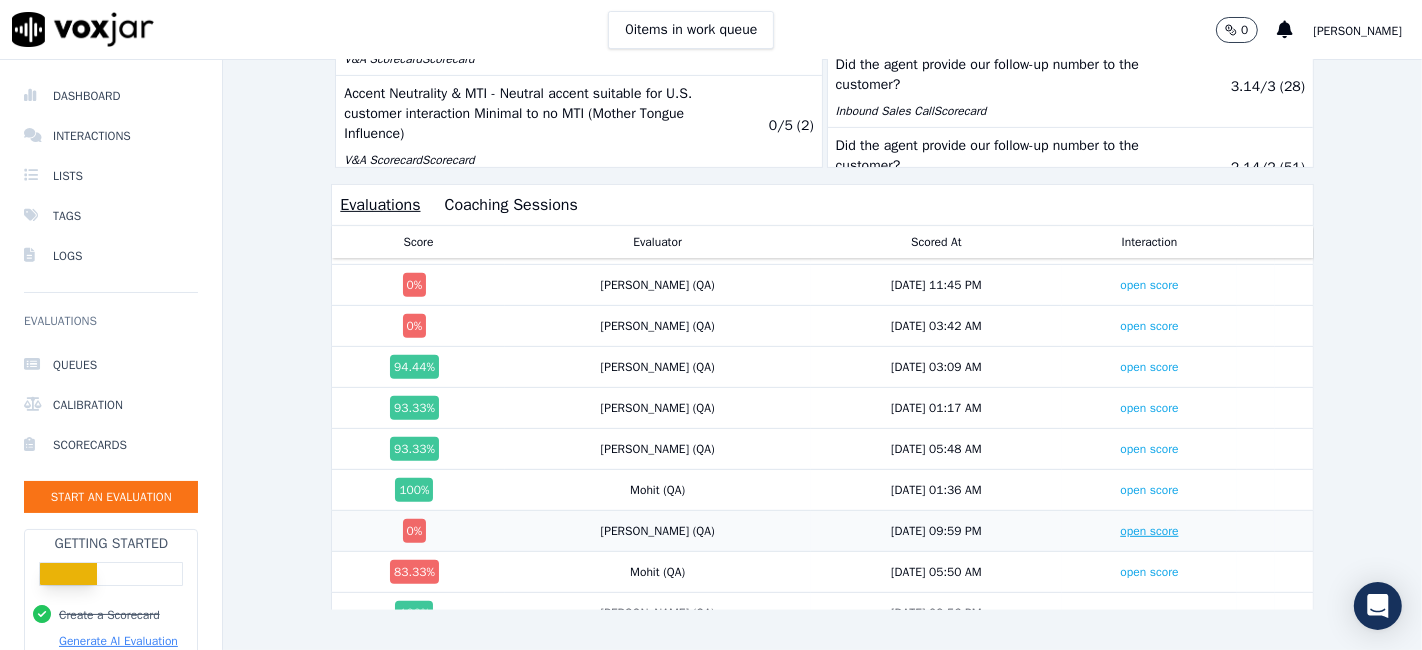 click on "open score" at bounding box center [1149, 531] 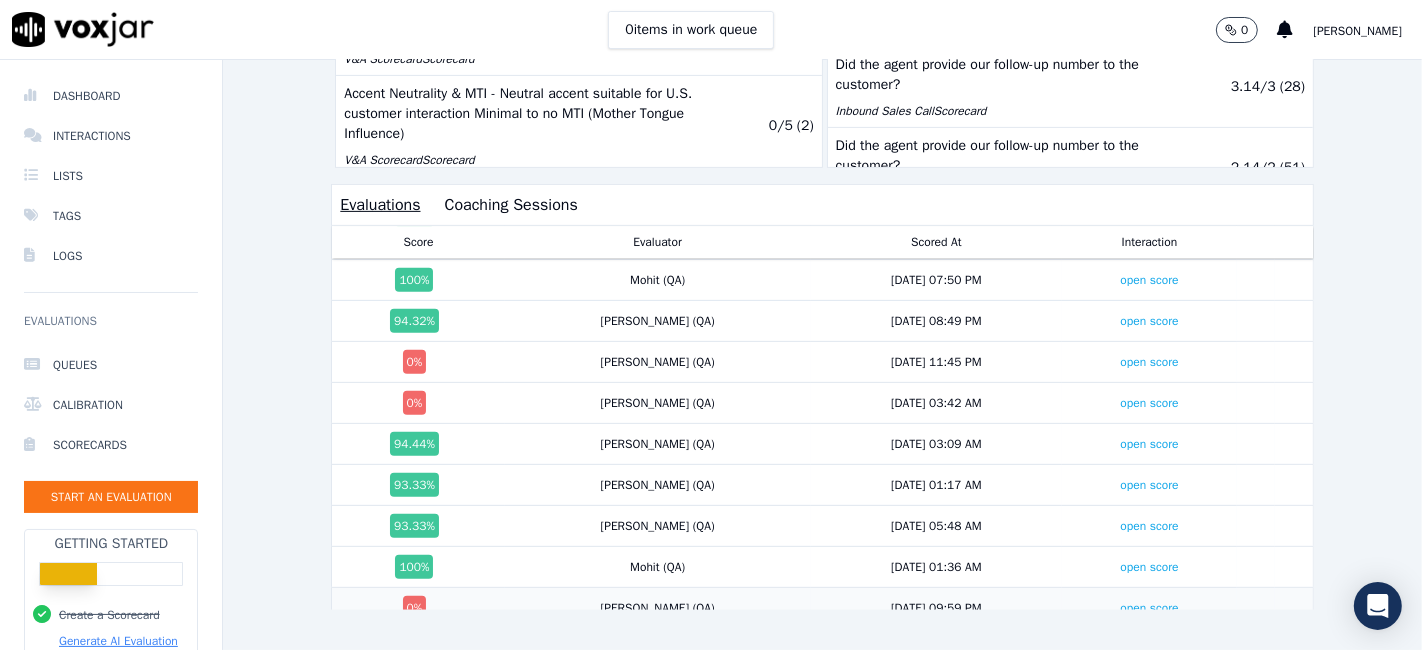 scroll, scrollTop: 3245, scrollLeft: 0, axis: vertical 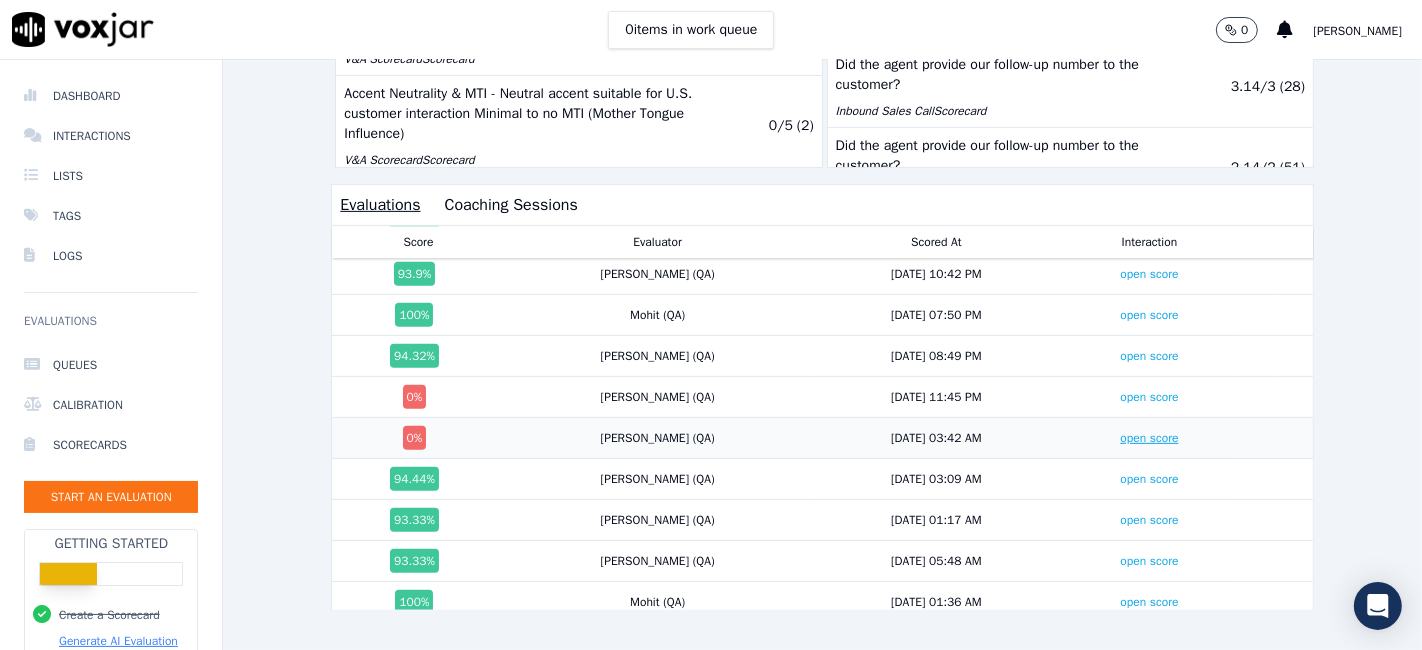 click on "open score" at bounding box center [1149, 438] 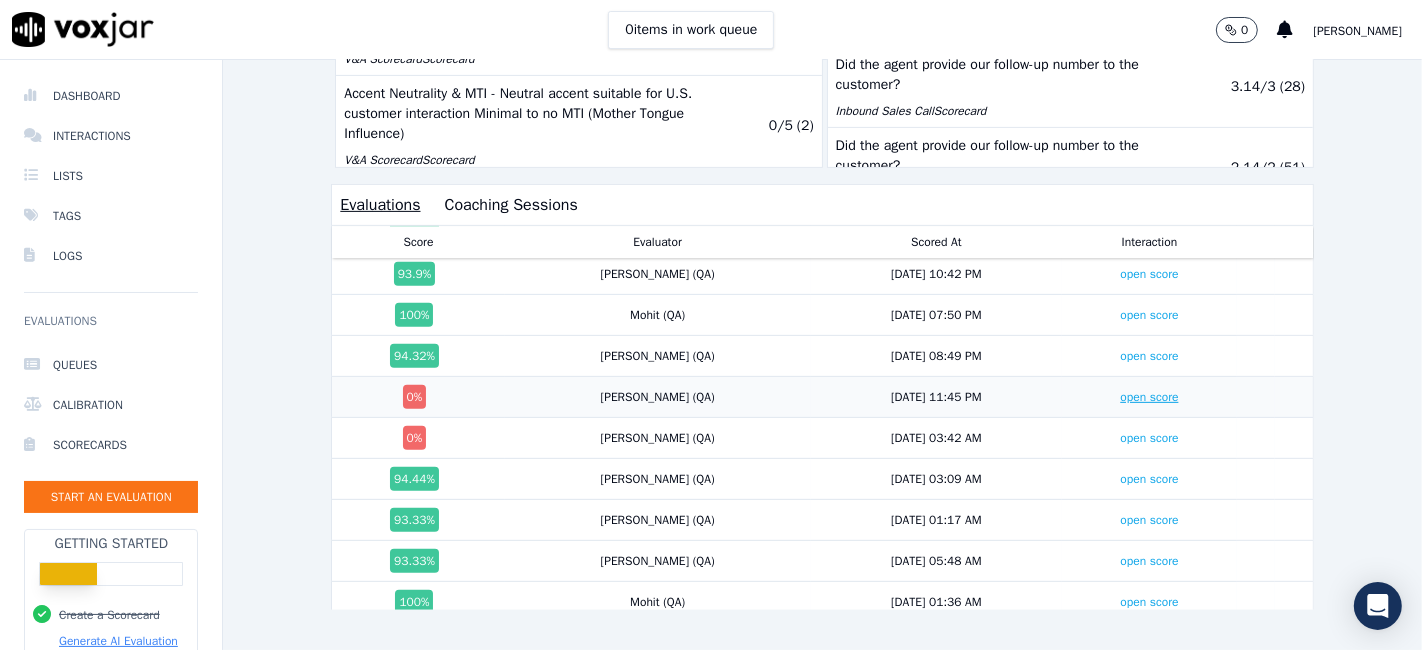 click on "open score" at bounding box center [1149, 397] 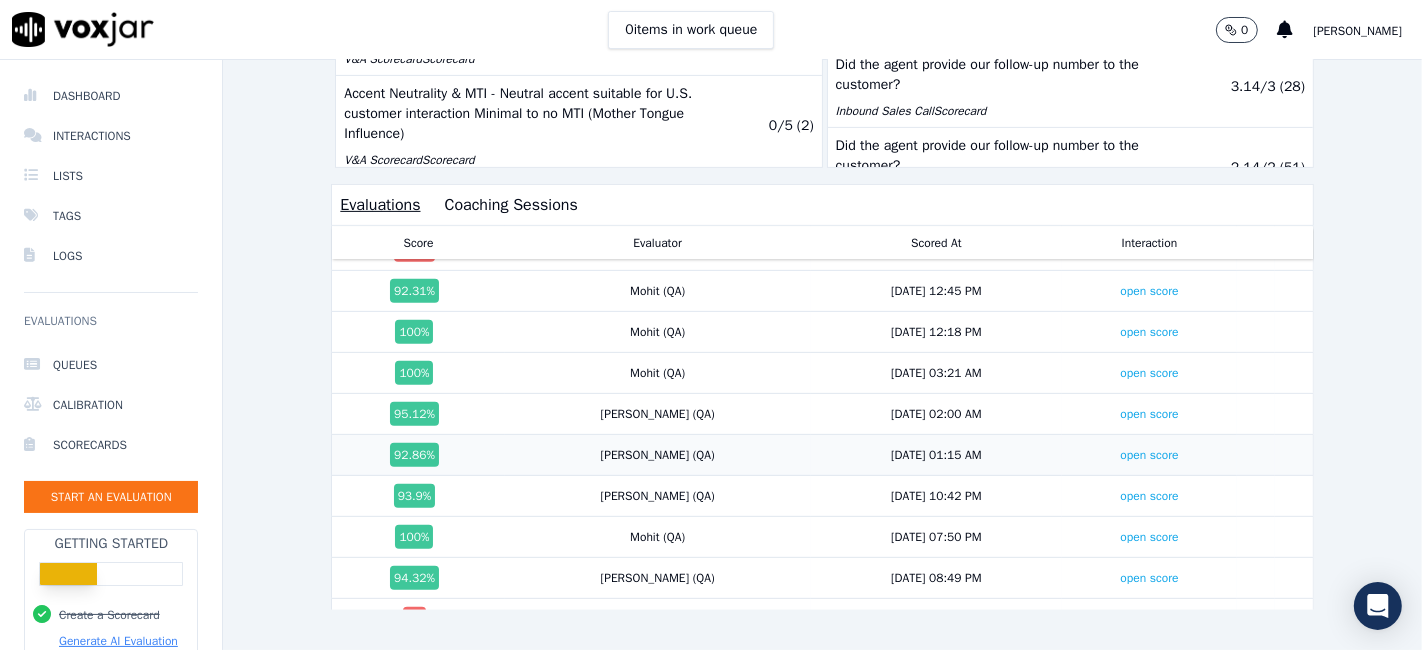 scroll, scrollTop: 2801, scrollLeft: 0, axis: vertical 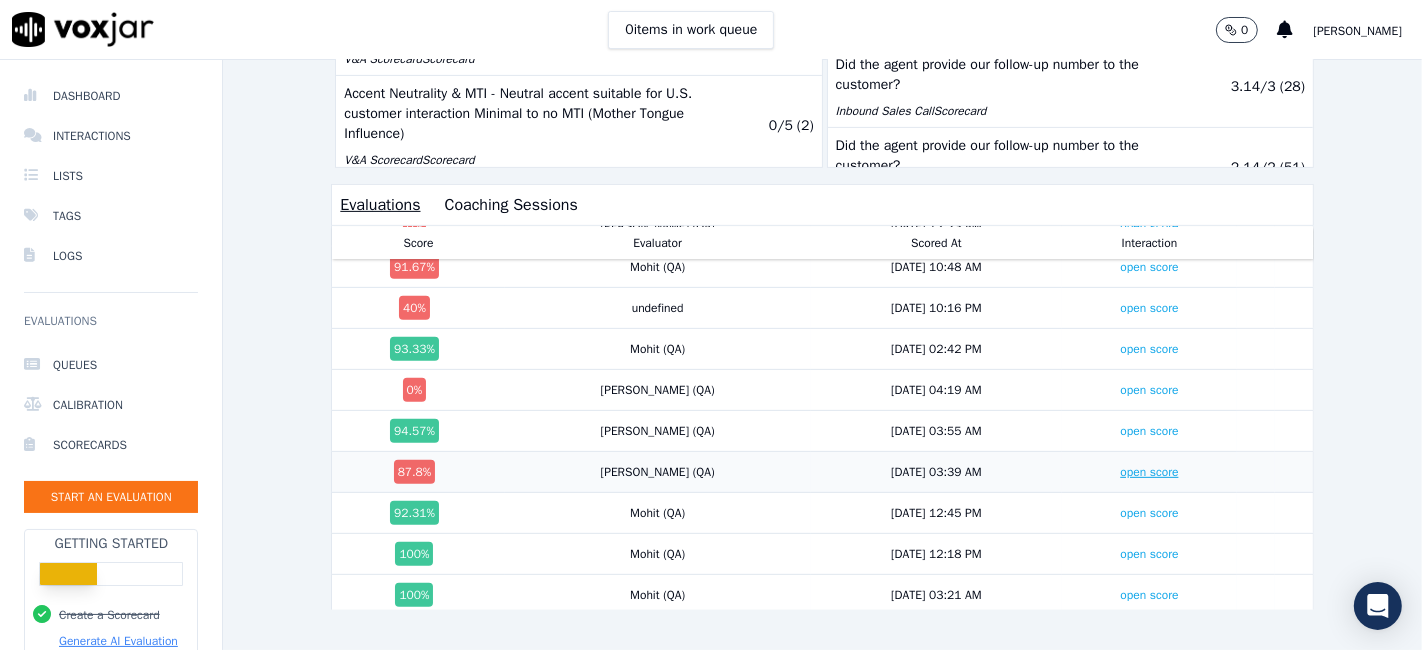 click on "open score" at bounding box center (1149, 472) 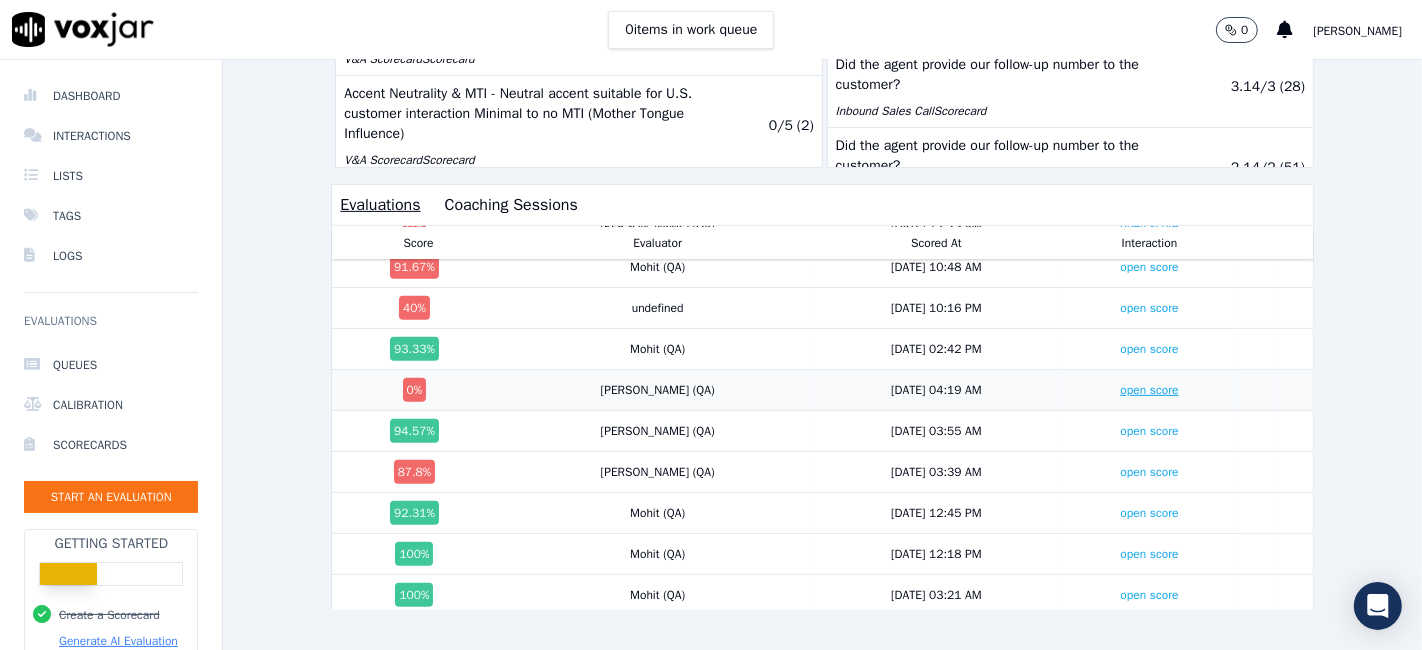 click on "open score" at bounding box center (1149, 390) 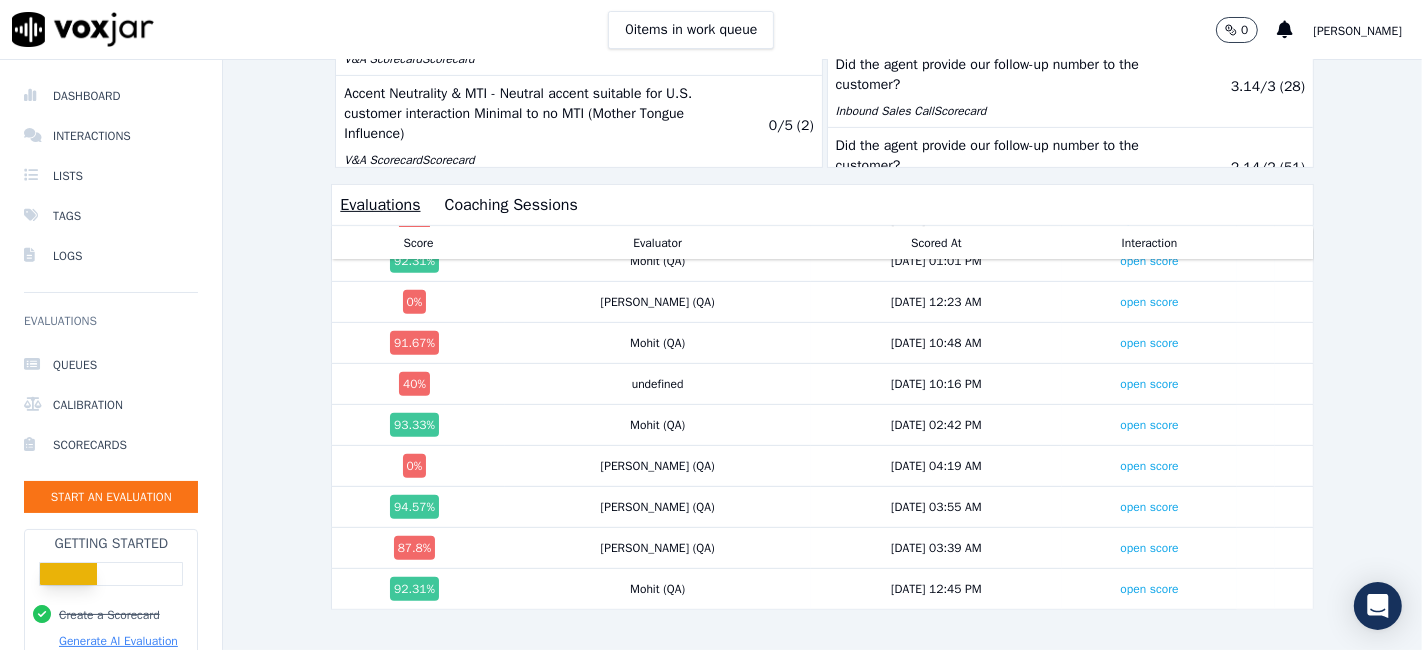 scroll, scrollTop: 2690, scrollLeft: 0, axis: vertical 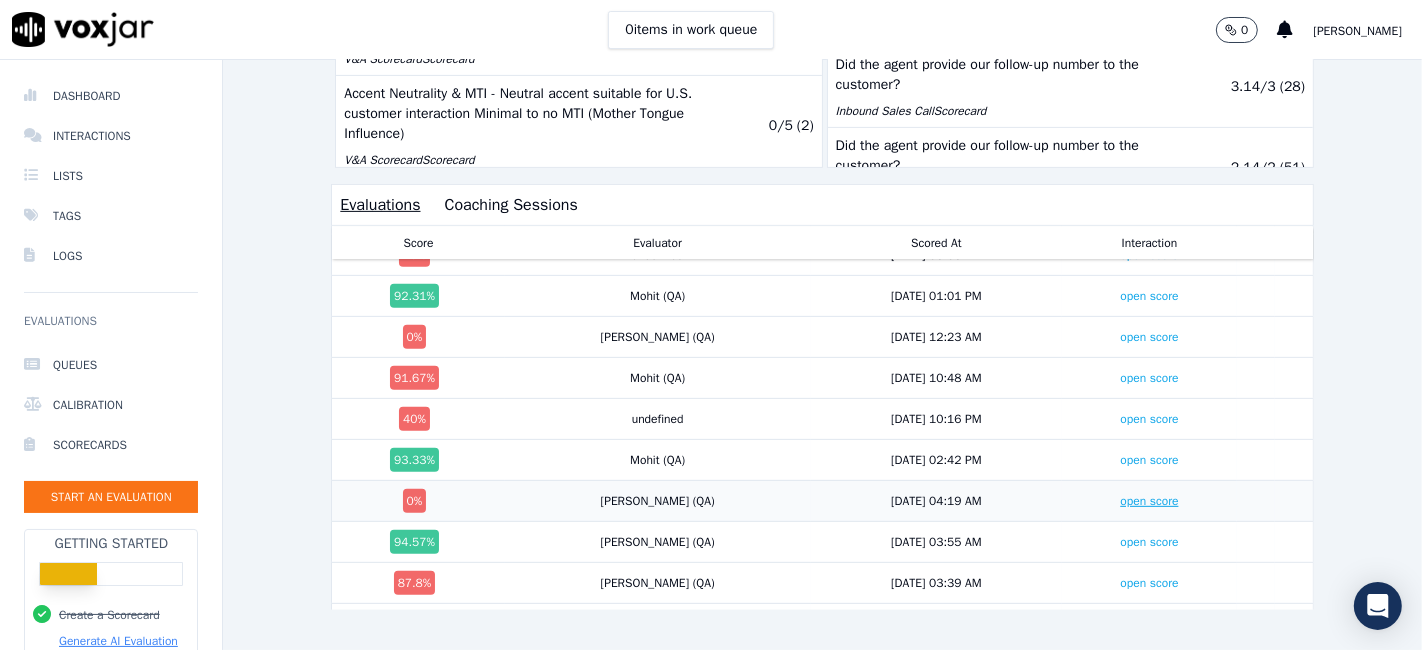click on "open score" at bounding box center [1149, 501] 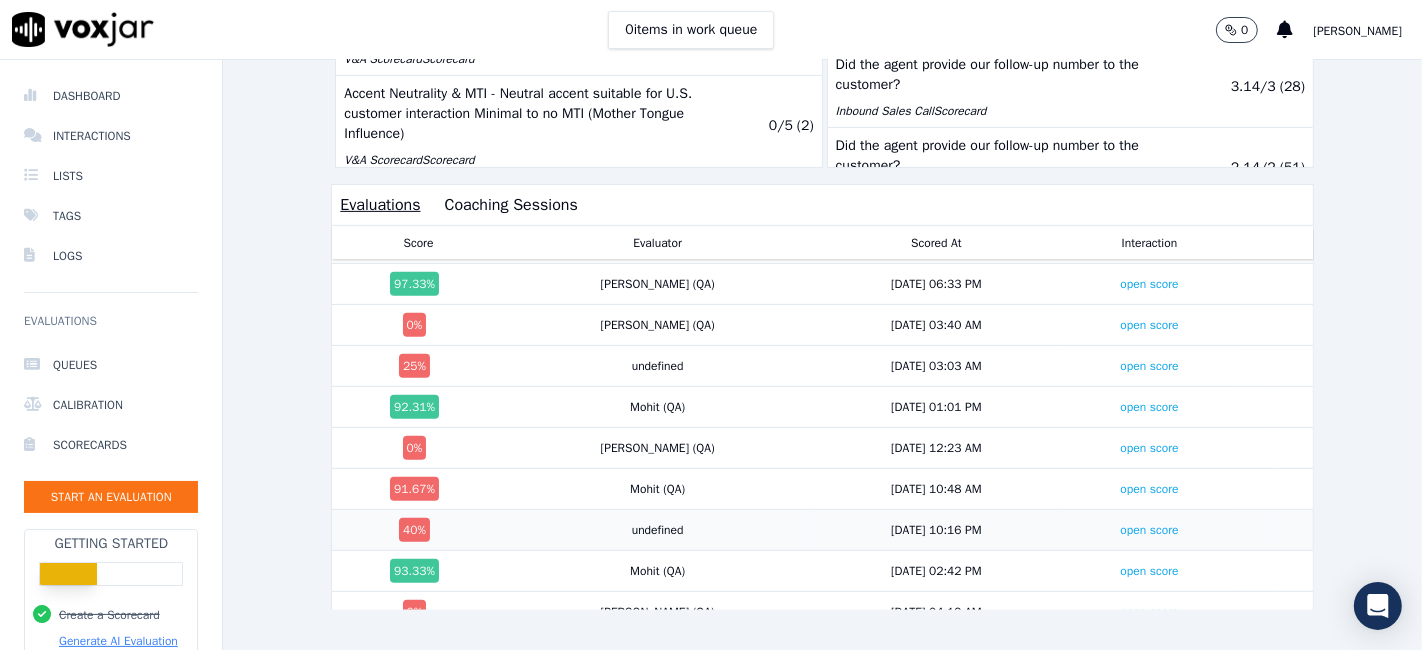 scroll, scrollTop: 2468, scrollLeft: 0, axis: vertical 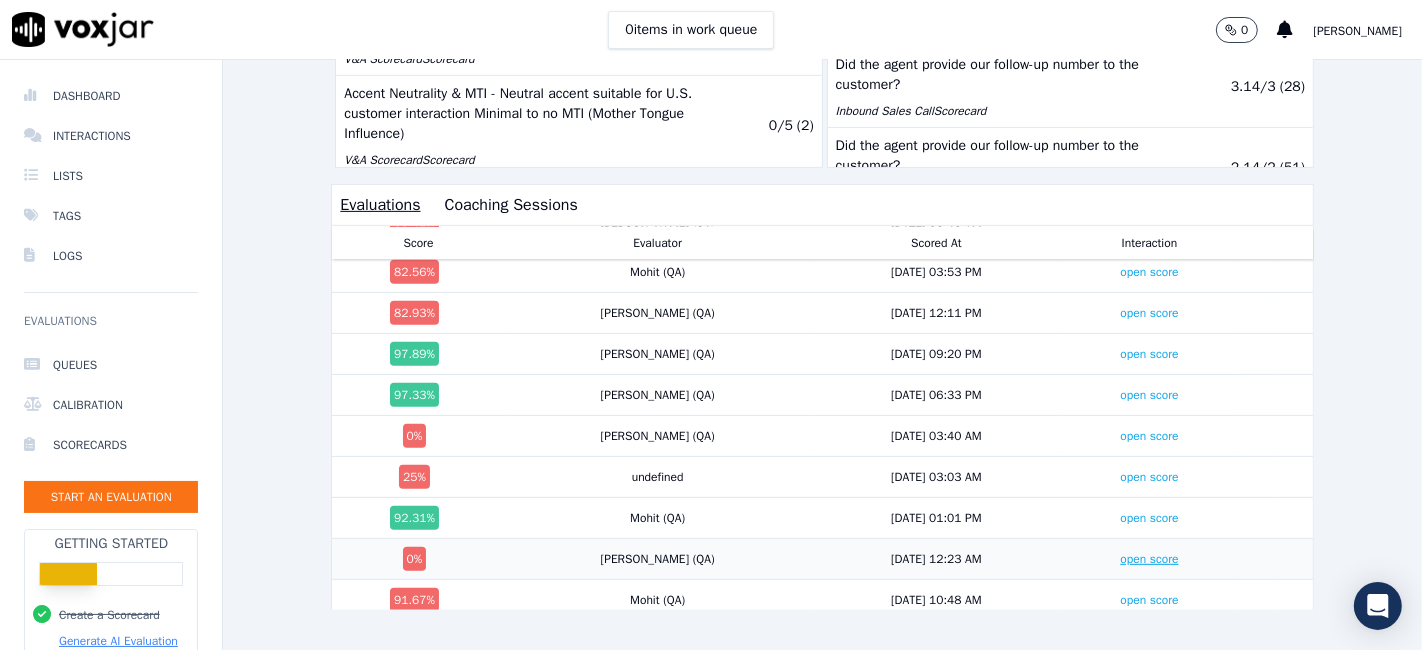 click on "open score" at bounding box center (1149, 559) 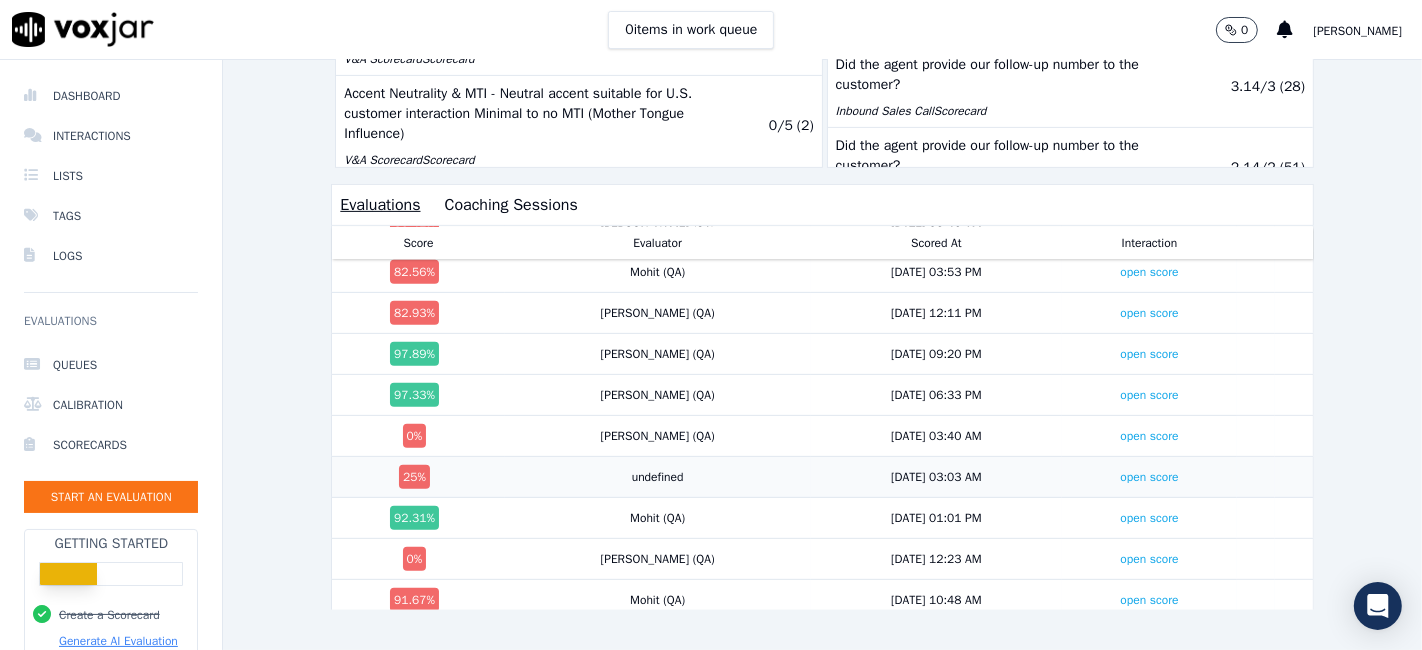 scroll, scrollTop: 2357, scrollLeft: 0, axis: vertical 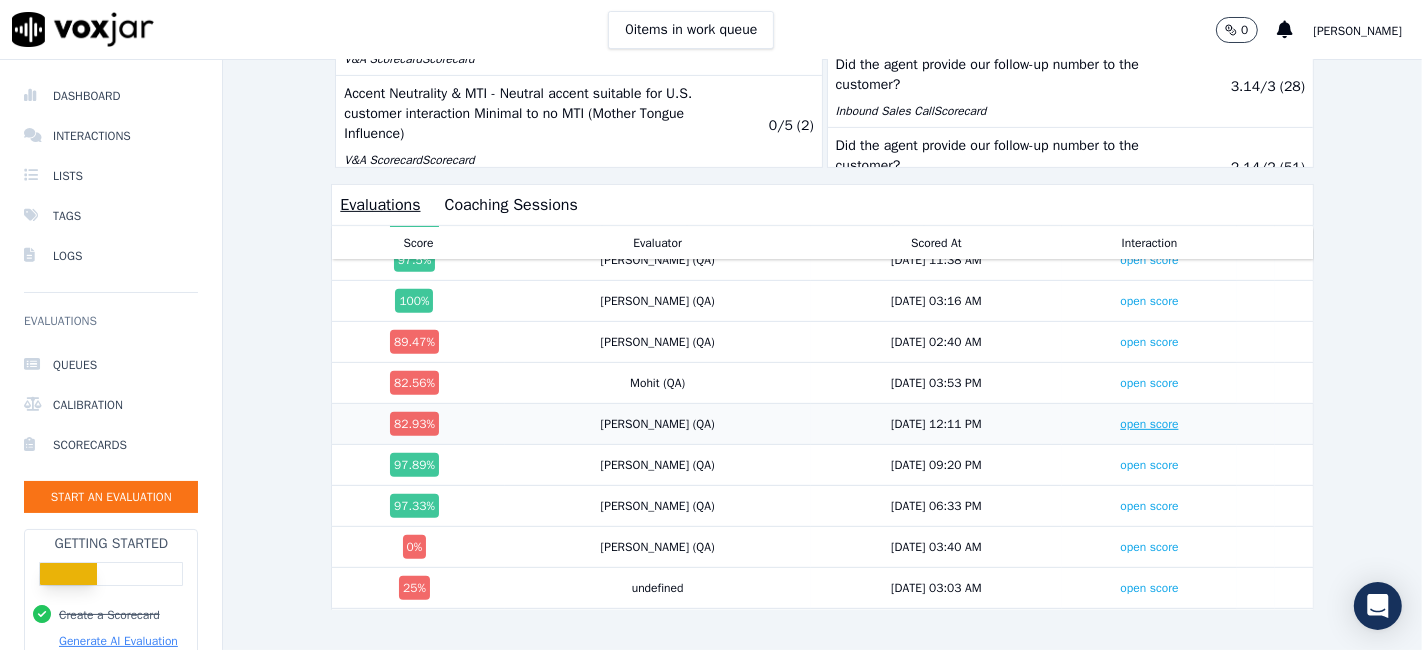 click on "open score" at bounding box center [1149, 424] 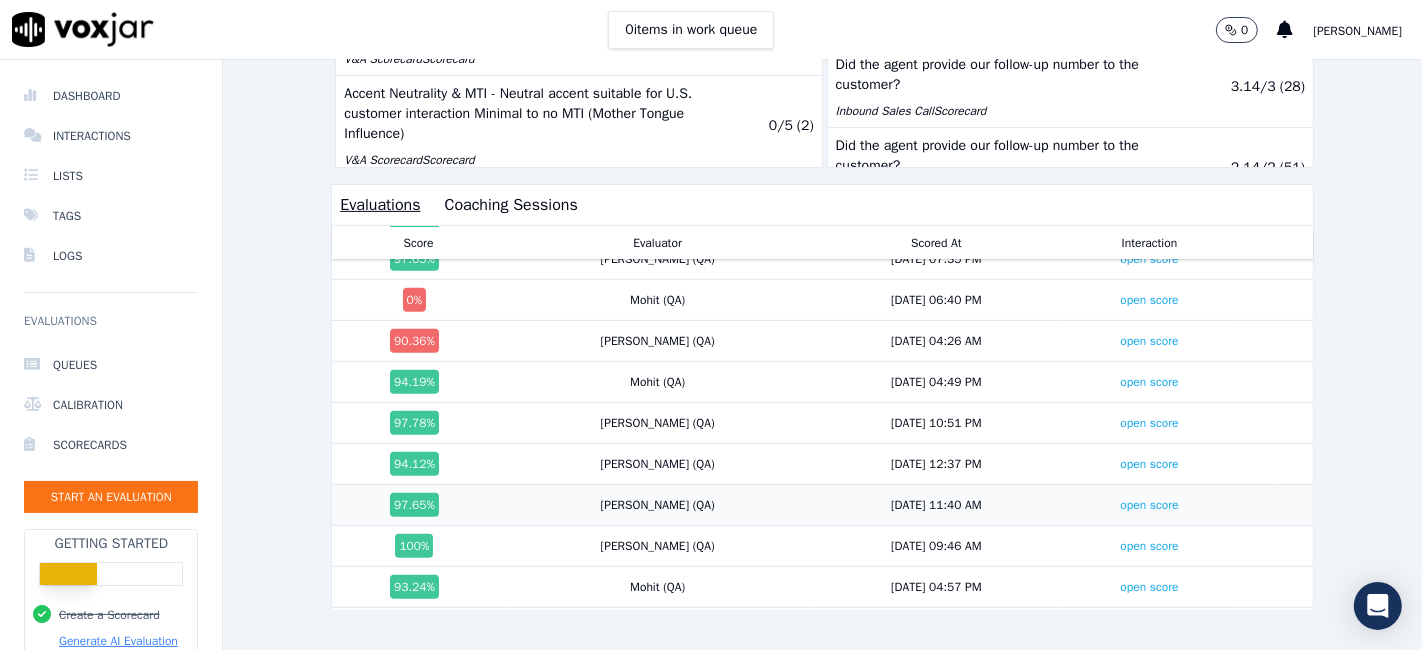 scroll, scrollTop: 1468, scrollLeft: 0, axis: vertical 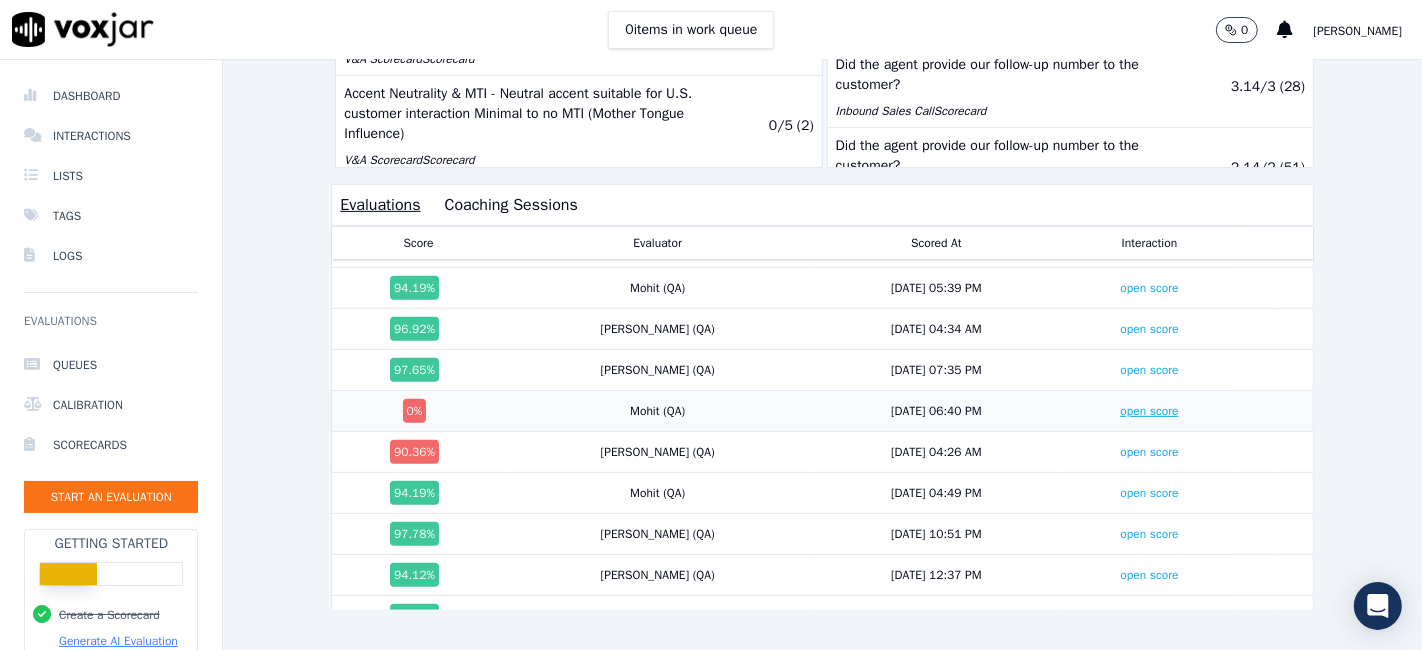 click on "open score" at bounding box center (1149, 411) 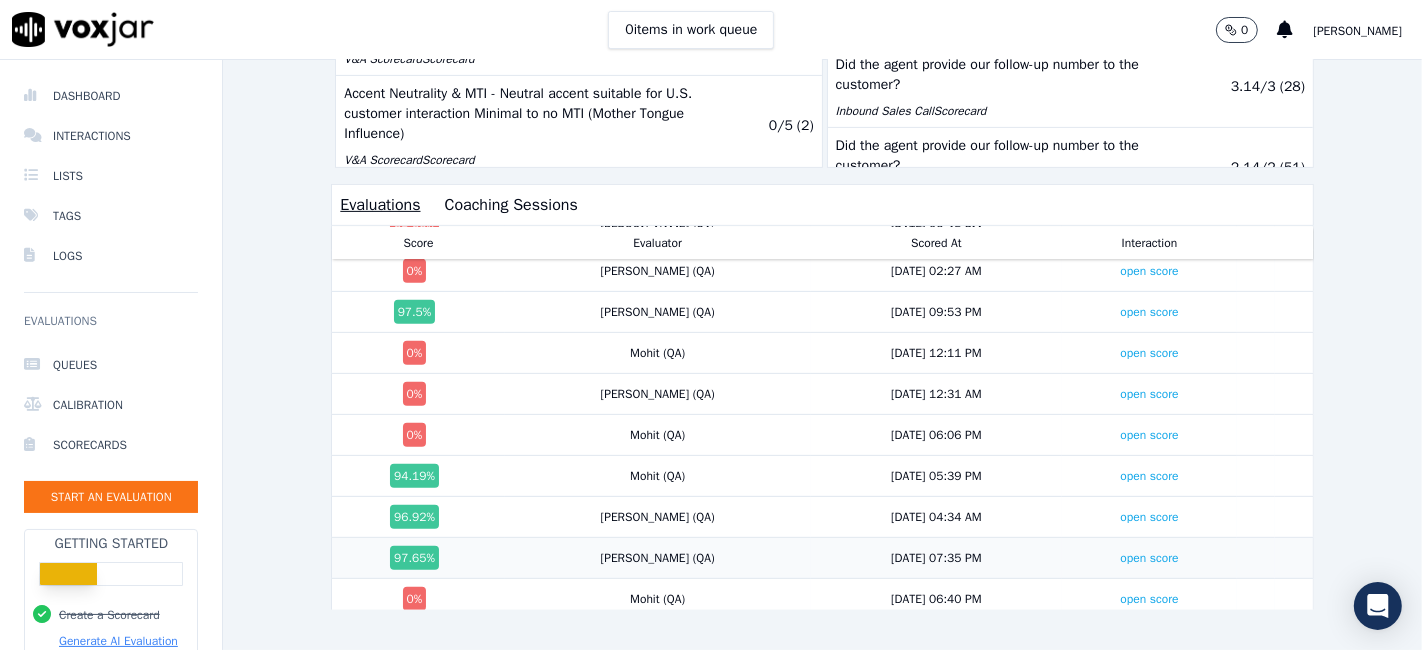 scroll, scrollTop: 1245, scrollLeft: 0, axis: vertical 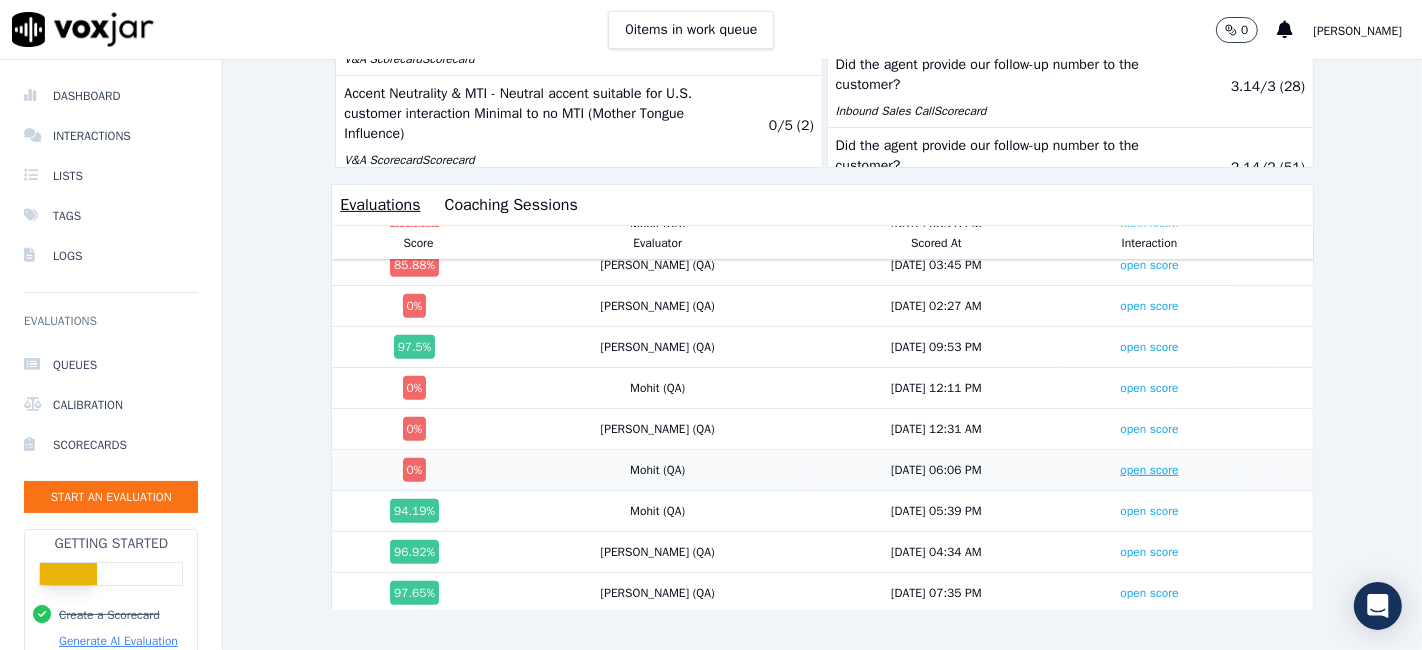click on "open score" at bounding box center [1149, 470] 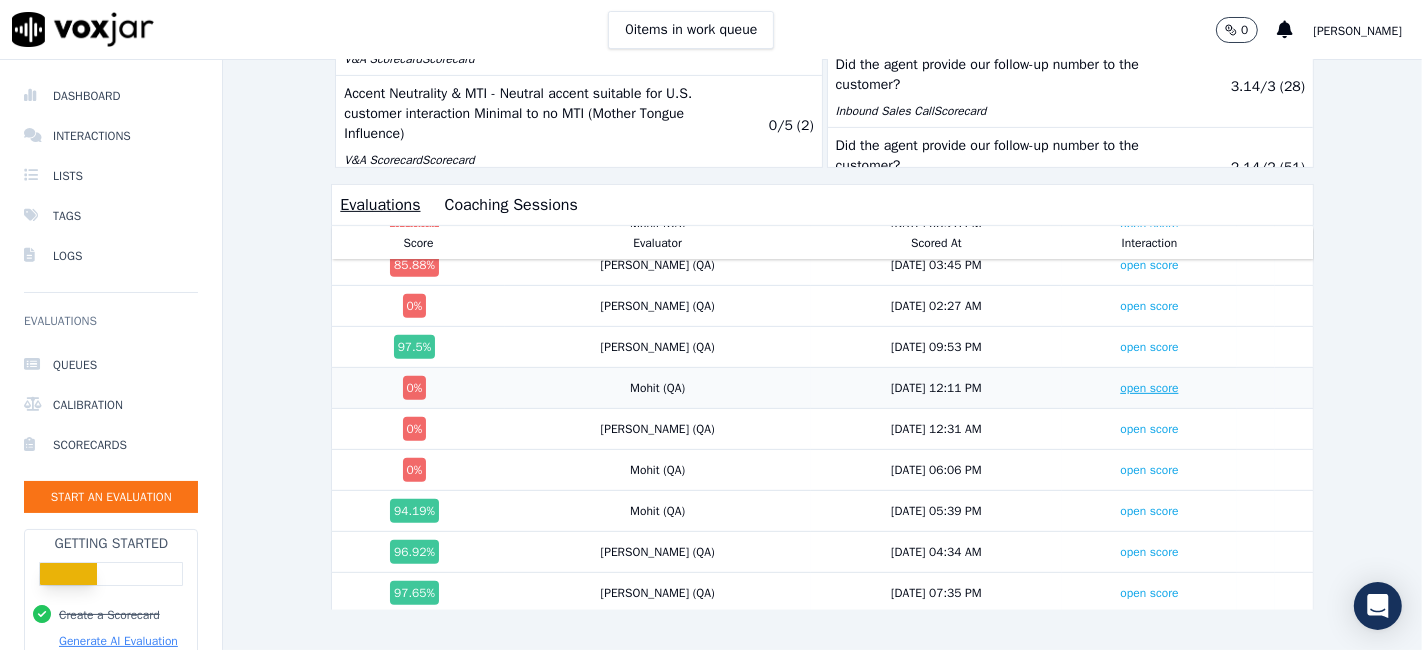 click on "open score" at bounding box center [1149, 388] 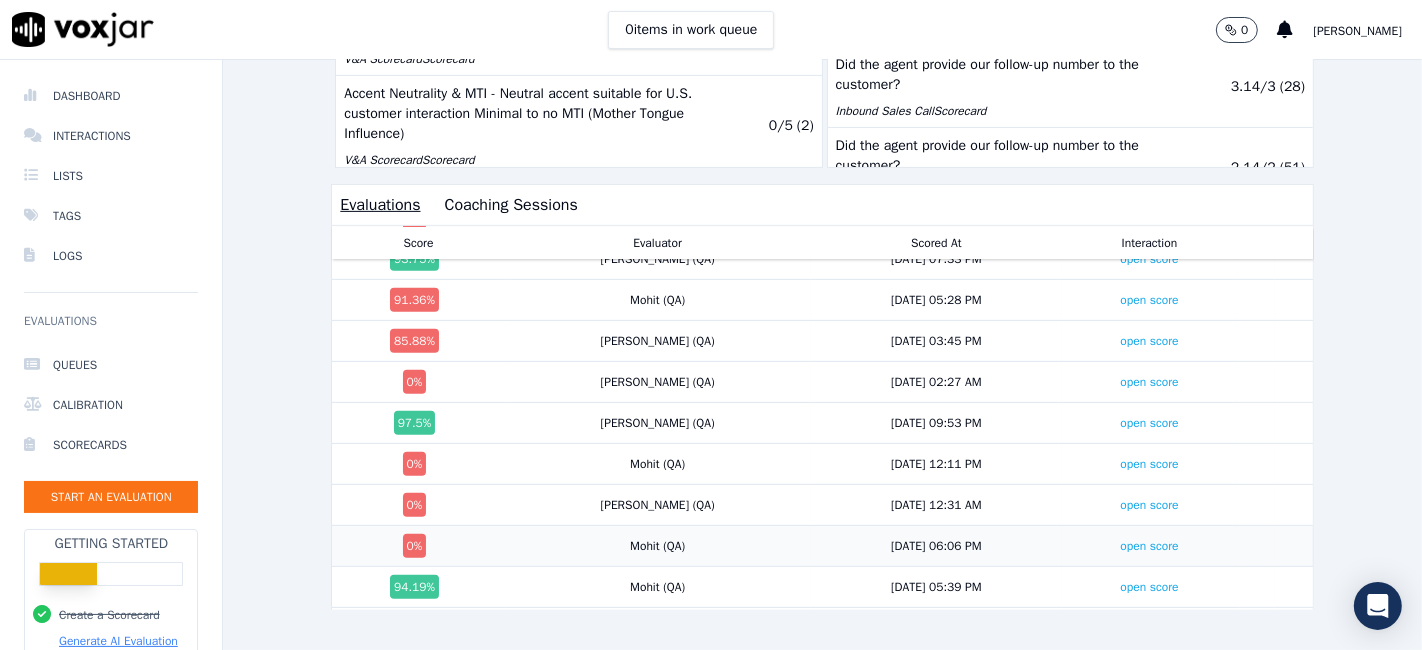 scroll, scrollTop: 1134, scrollLeft: 0, axis: vertical 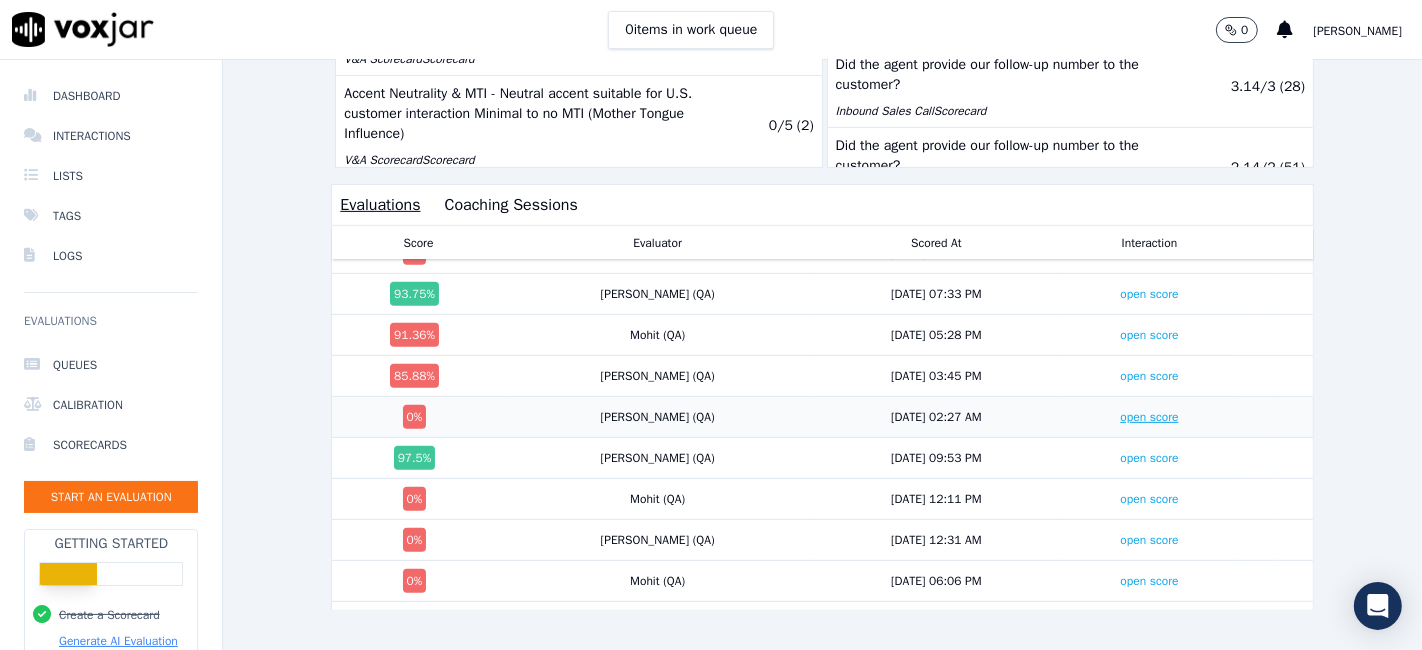 click on "open score" at bounding box center (1149, 417) 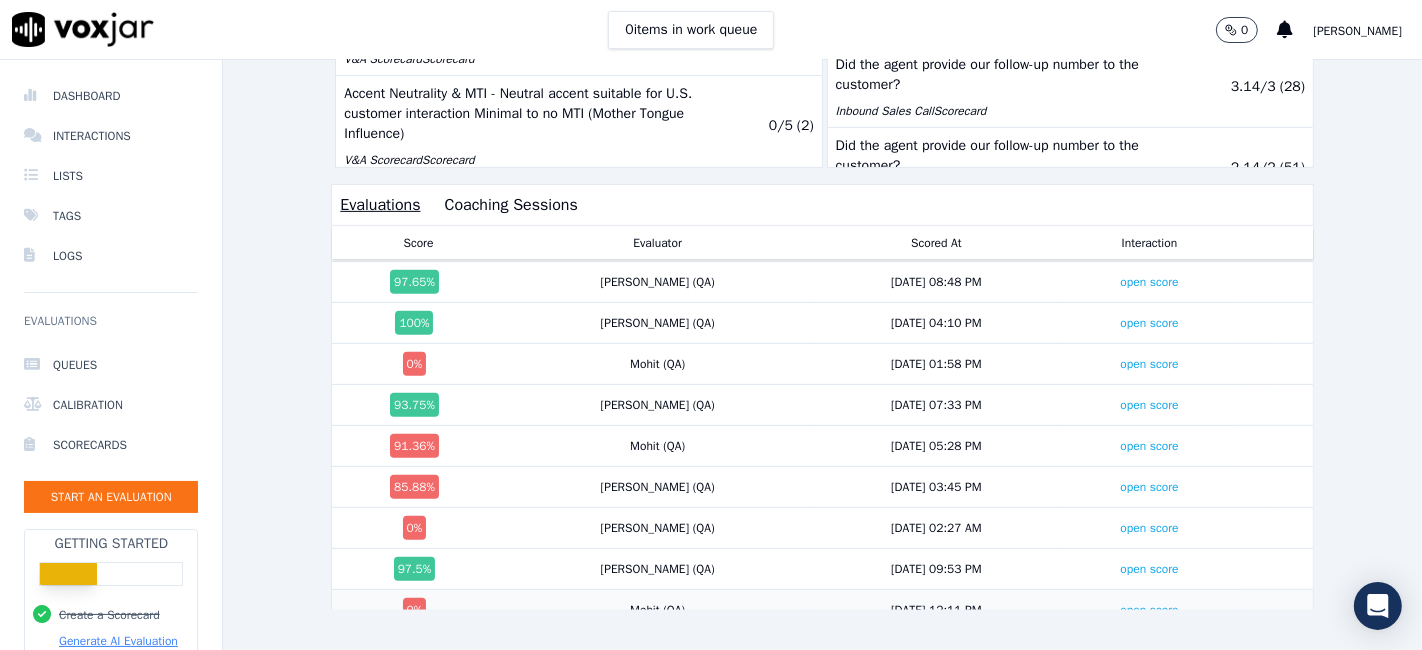 scroll, scrollTop: 912, scrollLeft: 0, axis: vertical 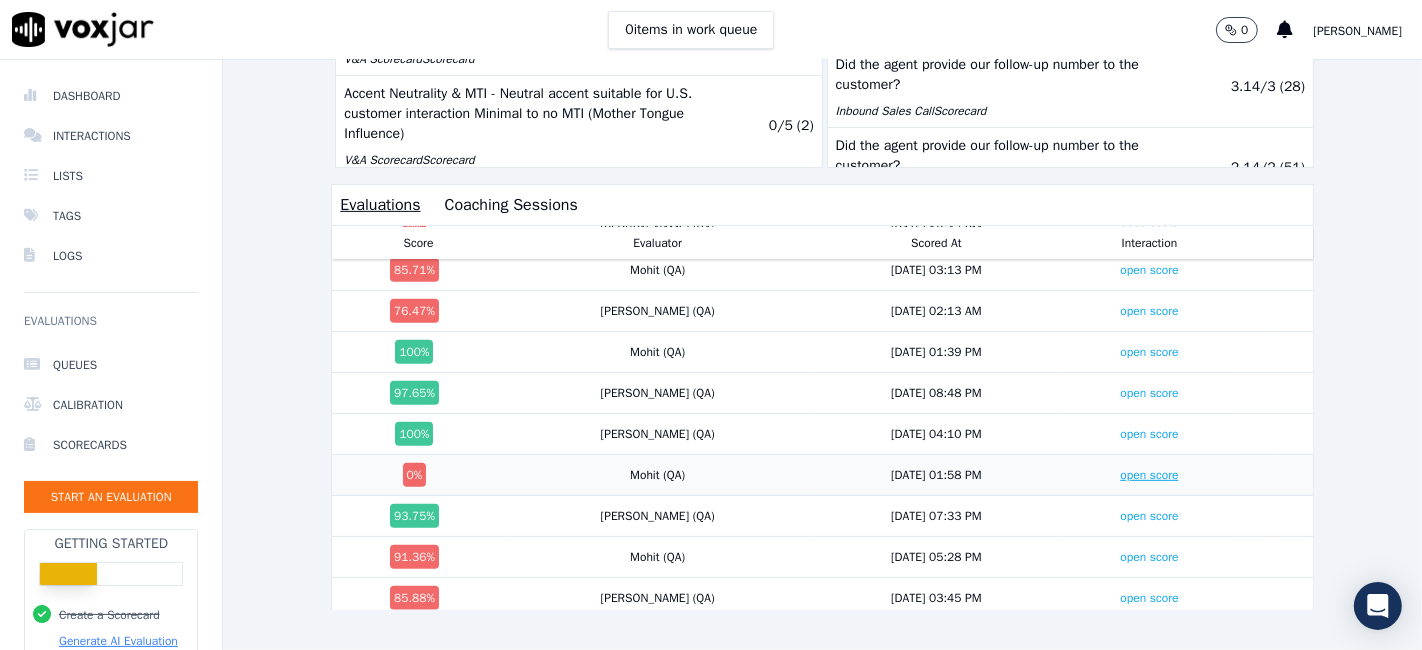 click on "open score" at bounding box center [1149, 475] 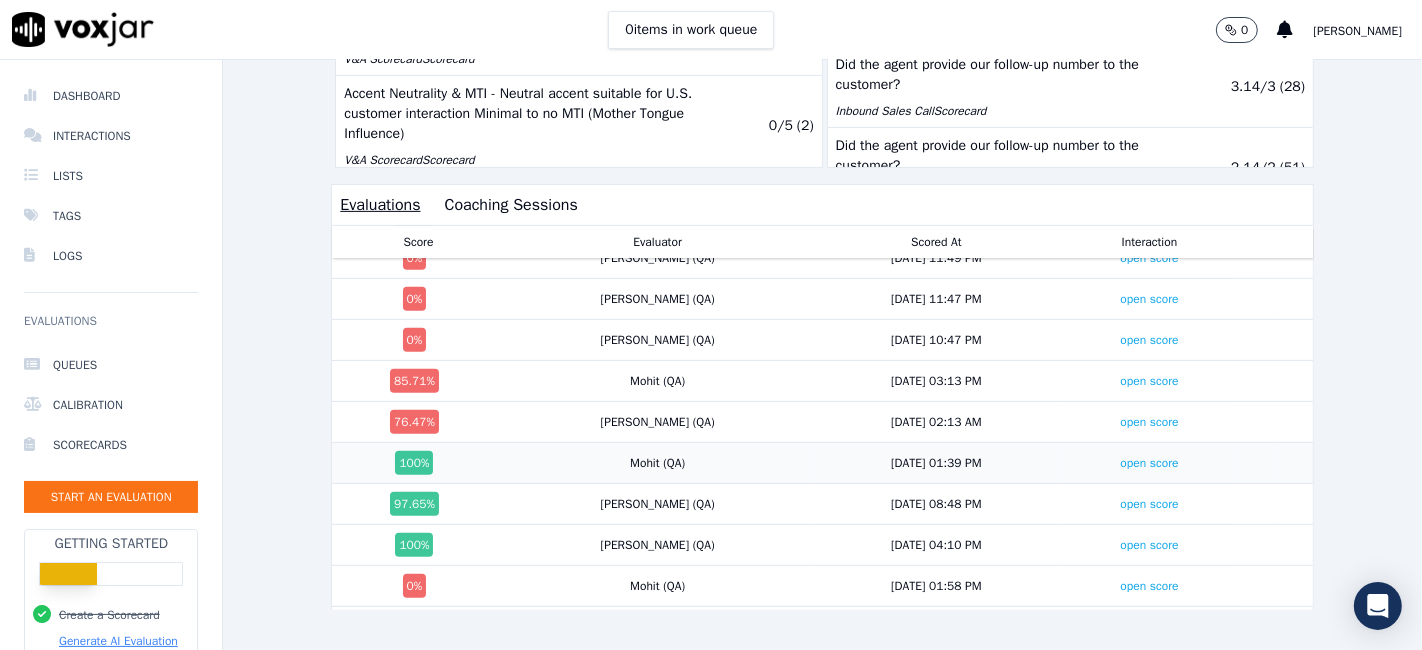 scroll, scrollTop: 690, scrollLeft: 0, axis: vertical 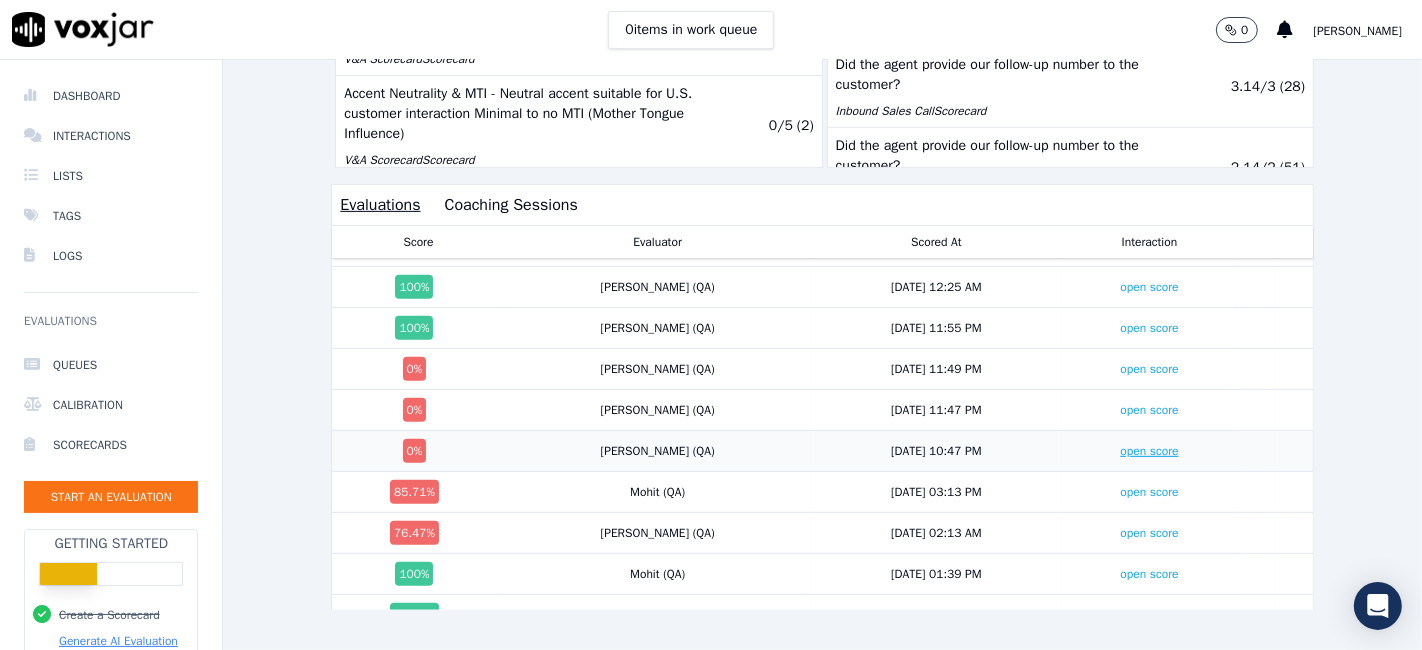 click on "open score" at bounding box center [1149, 451] 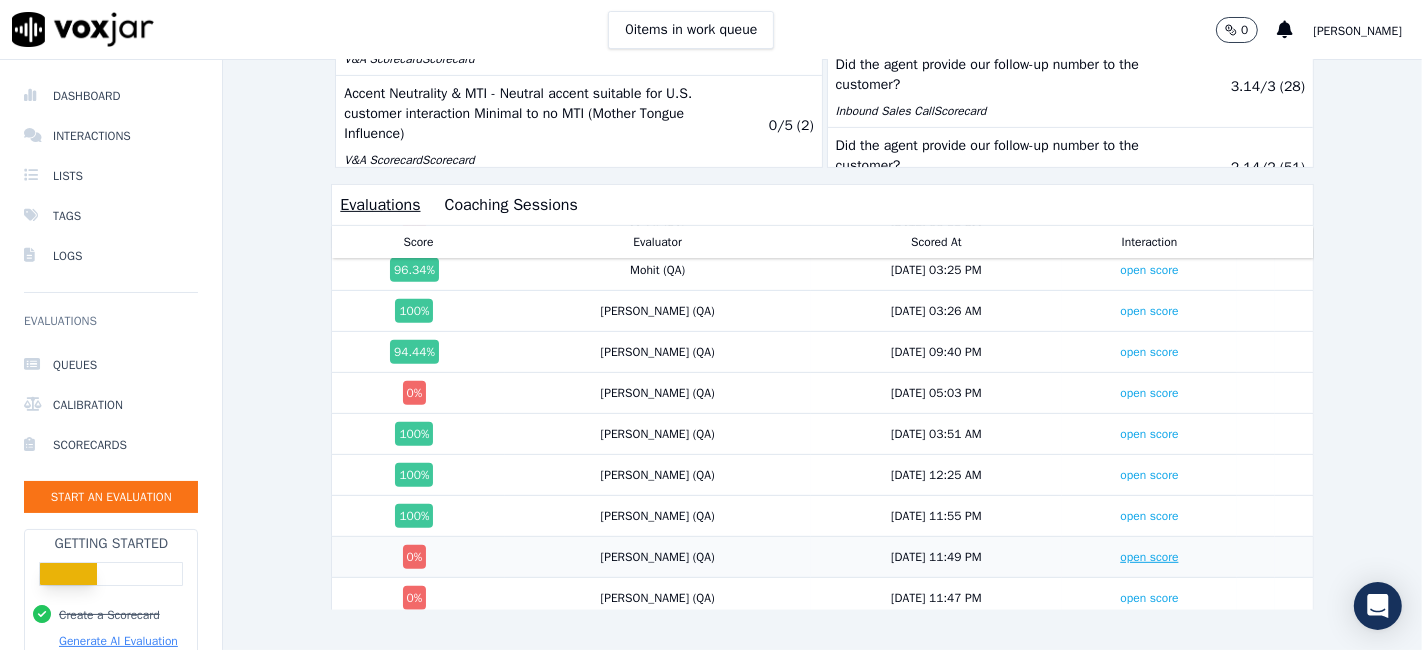 scroll, scrollTop: 468, scrollLeft: 0, axis: vertical 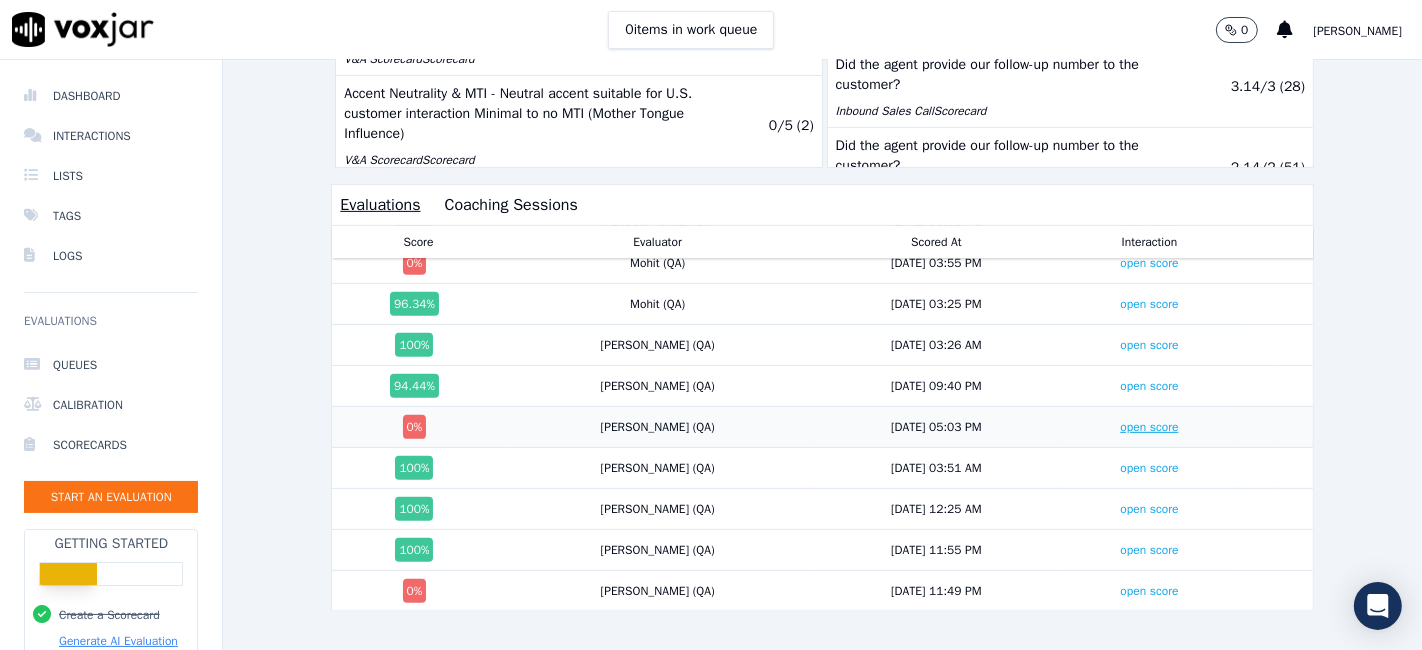 click on "open score" at bounding box center [1149, 427] 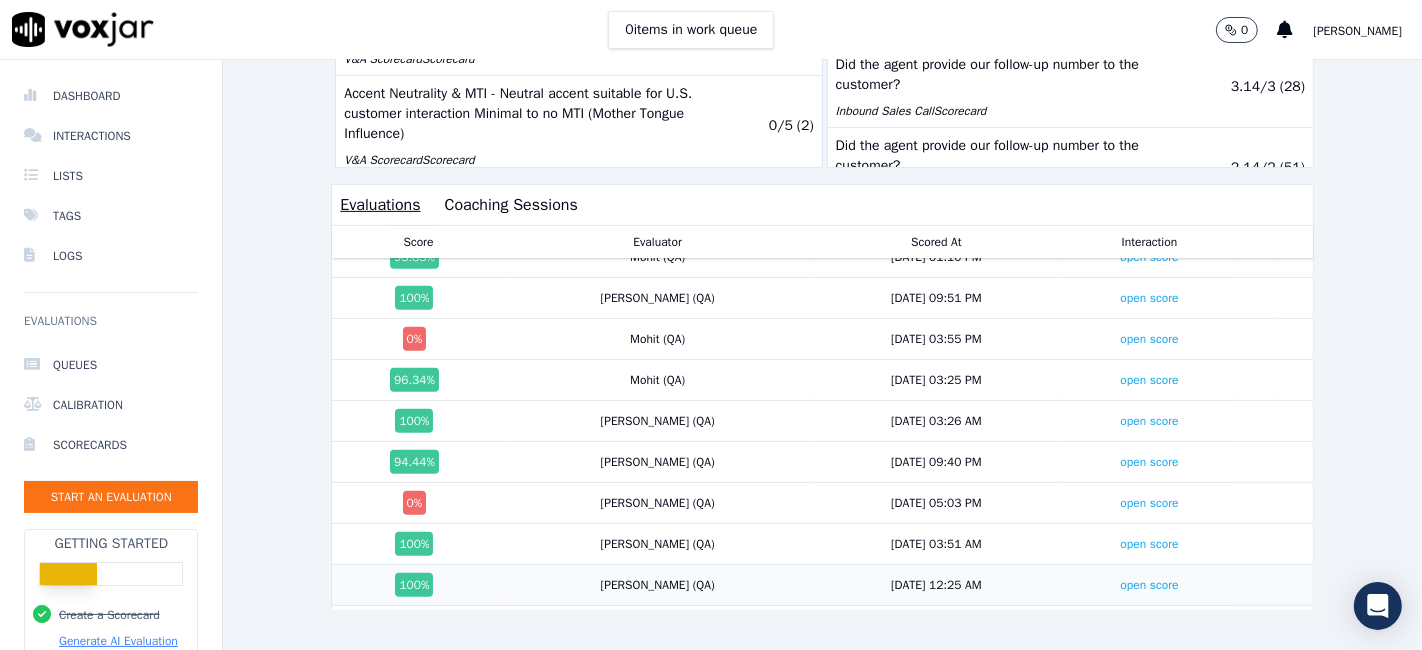 scroll, scrollTop: 357, scrollLeft: 0, axis: vertical 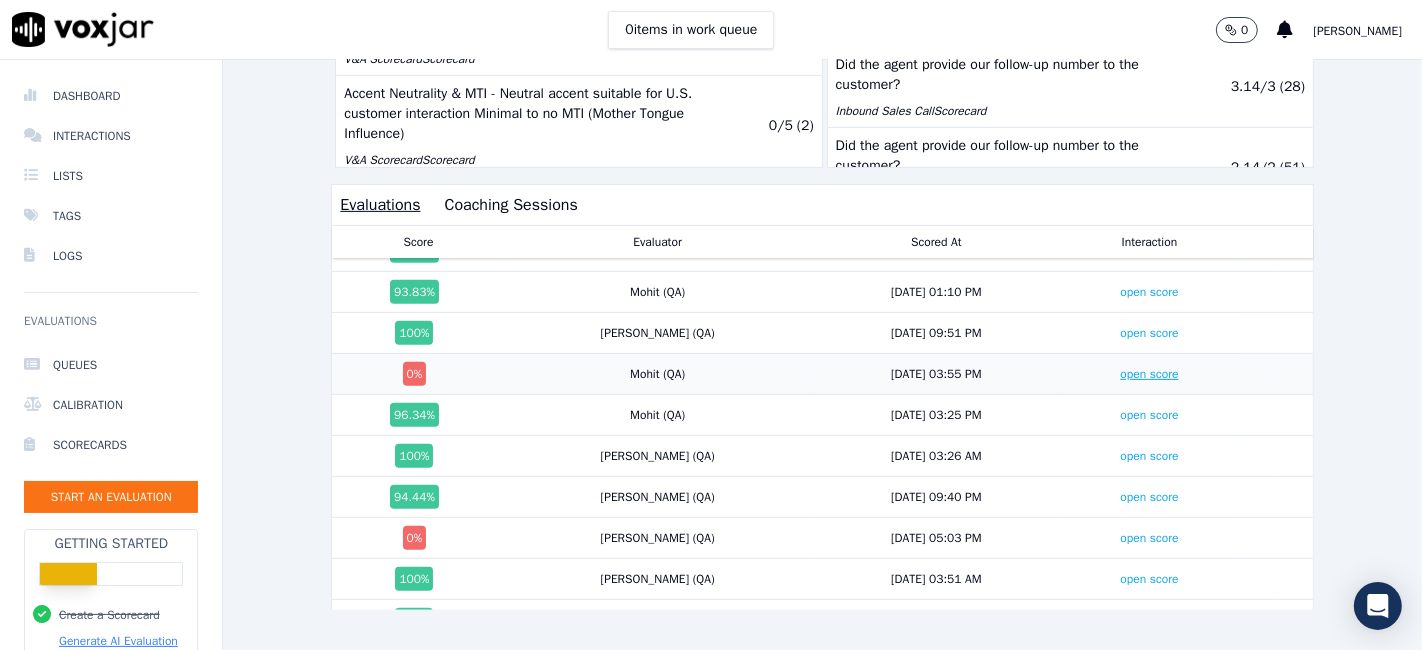 click on "open score" at bounding box center [1149, 374] 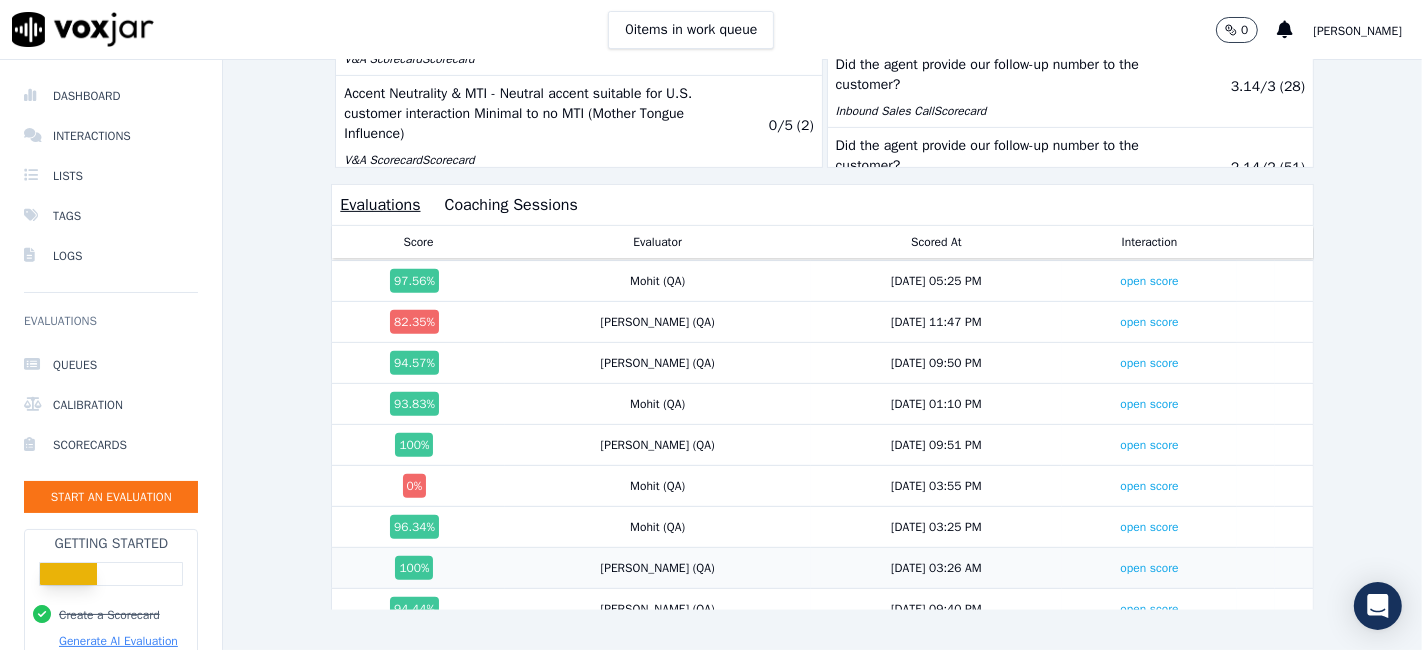 scroll, scrollTop: 134, scrollLeft: 0, axis: vertical 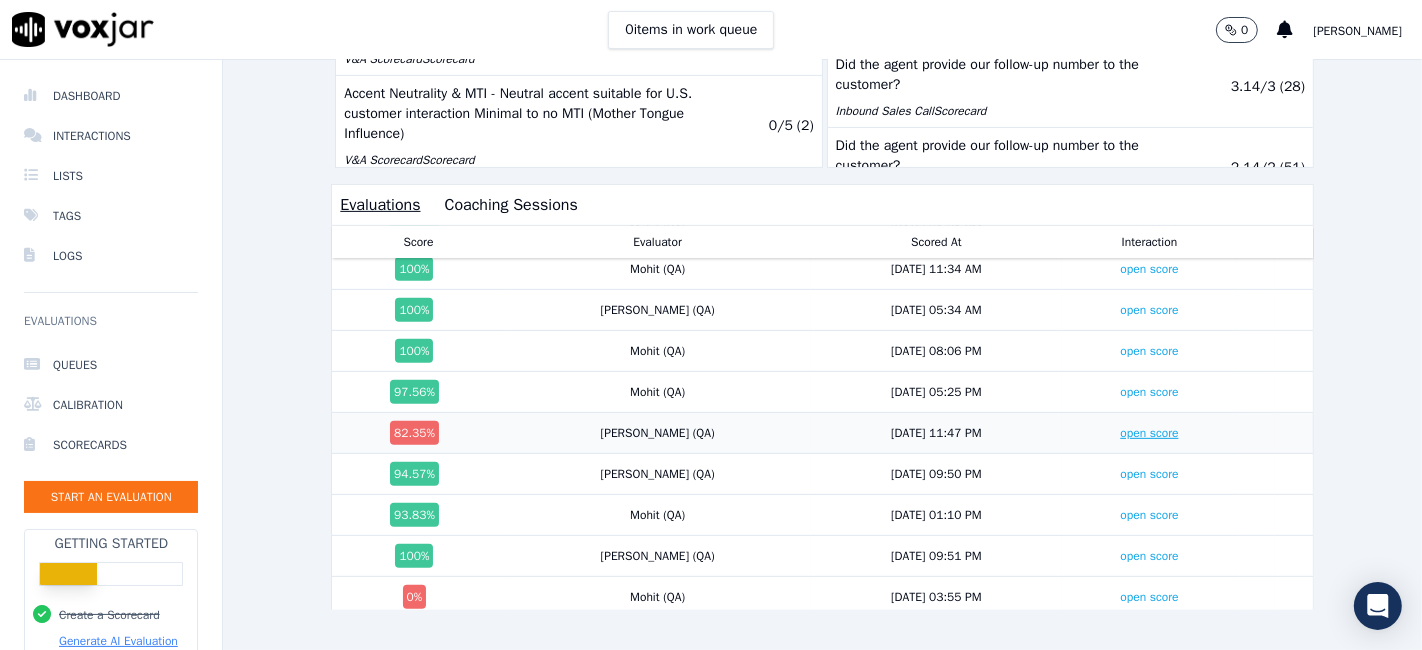 click on "open score" at bounding box center (1149, 433) 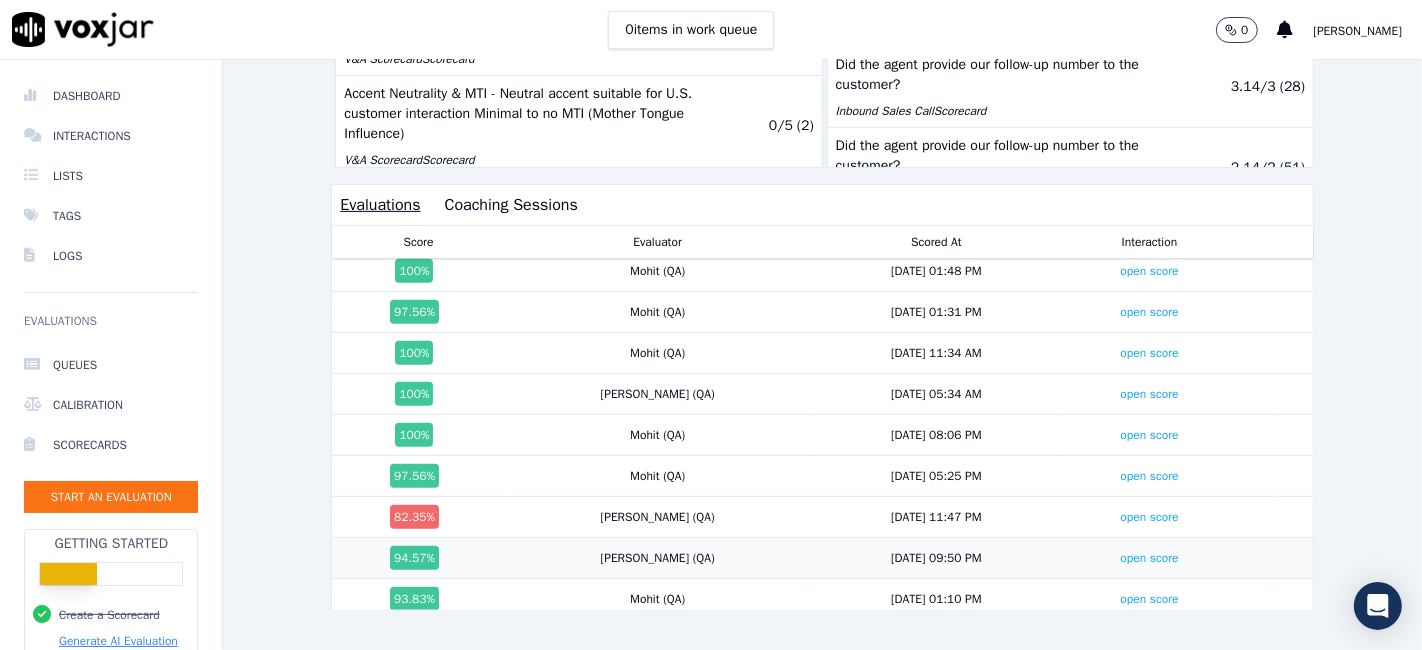 scroll, scrollTop: 0, scrollLeft: 0, axis: both 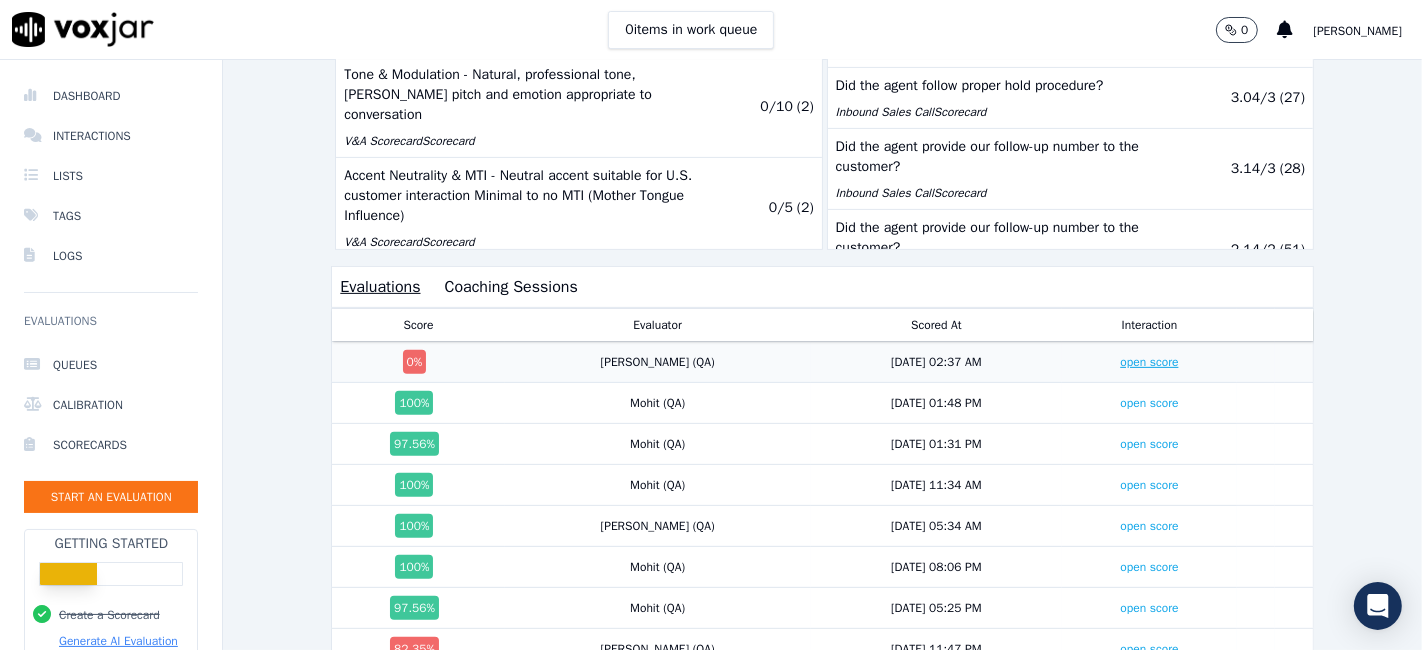 click on "open score" at bounding box center [1149, 362] 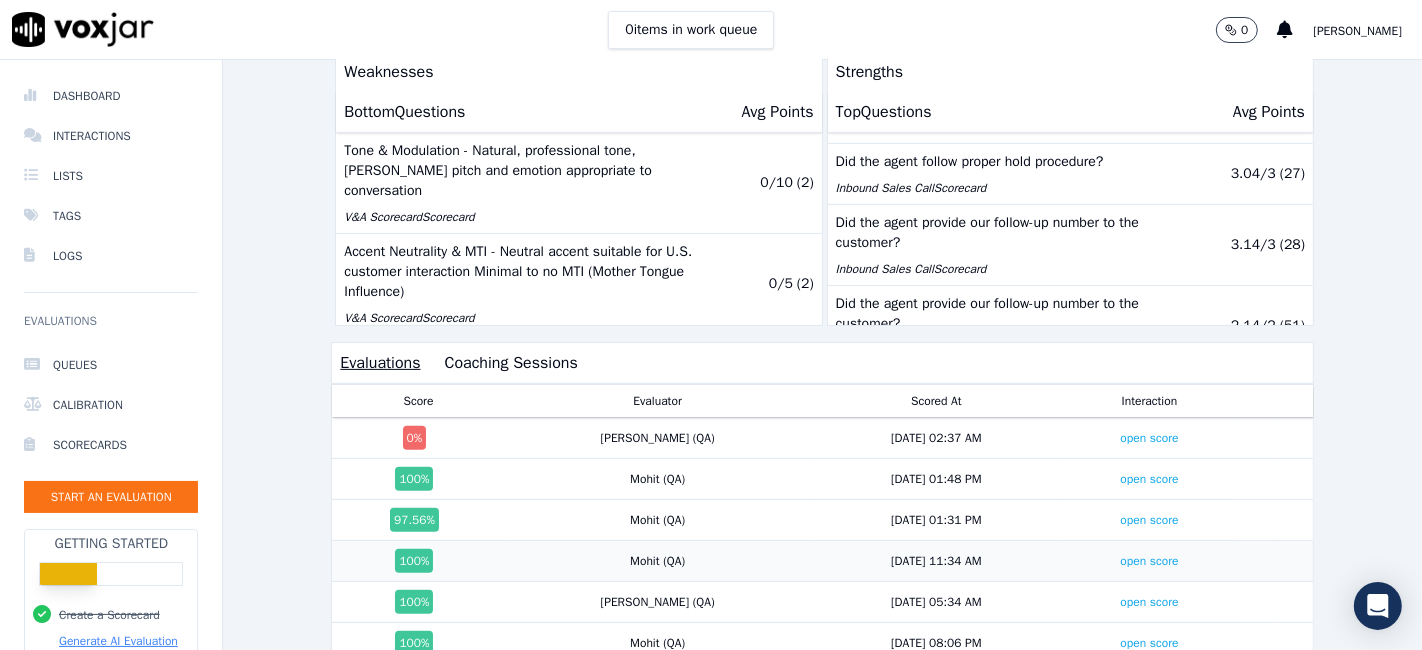 scroll, scrollTop: 447, scrollLeft: 0, axis: vertical 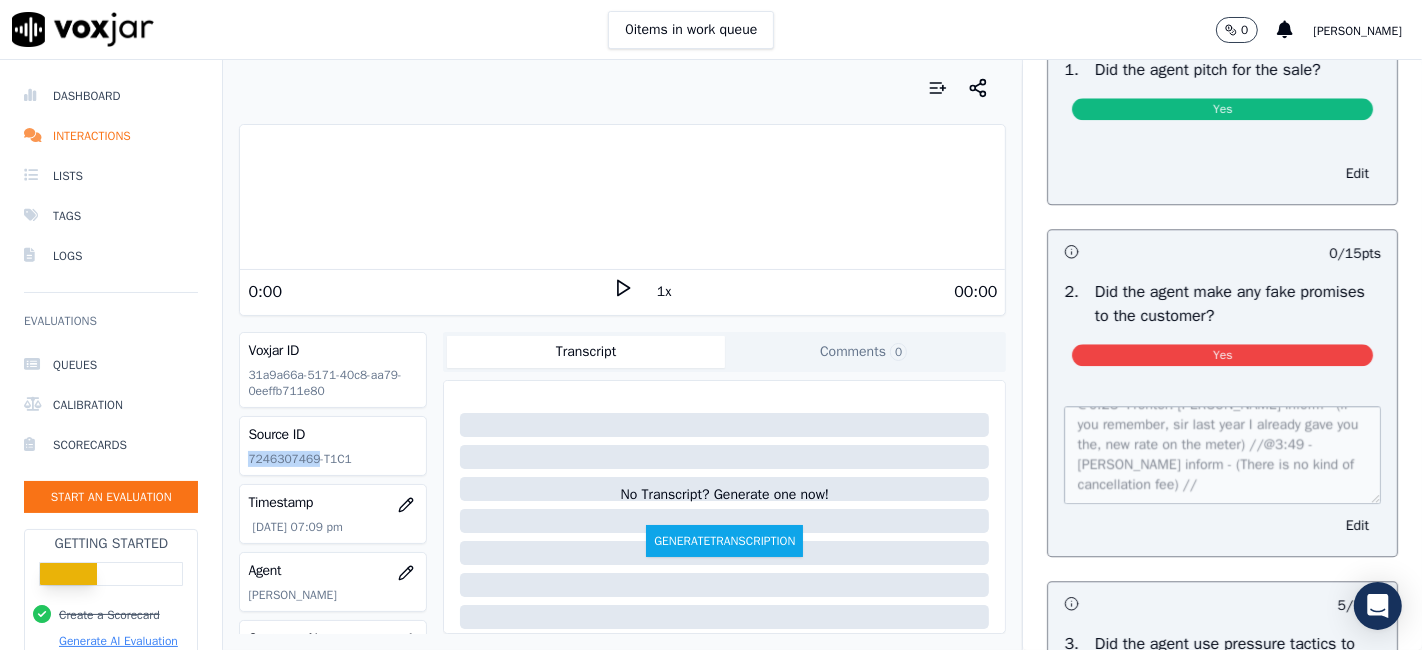 drag, startPoint x: 314, startPoint y: 462, endPoint x: 243, endPoint y: 461, distance: 71.00704 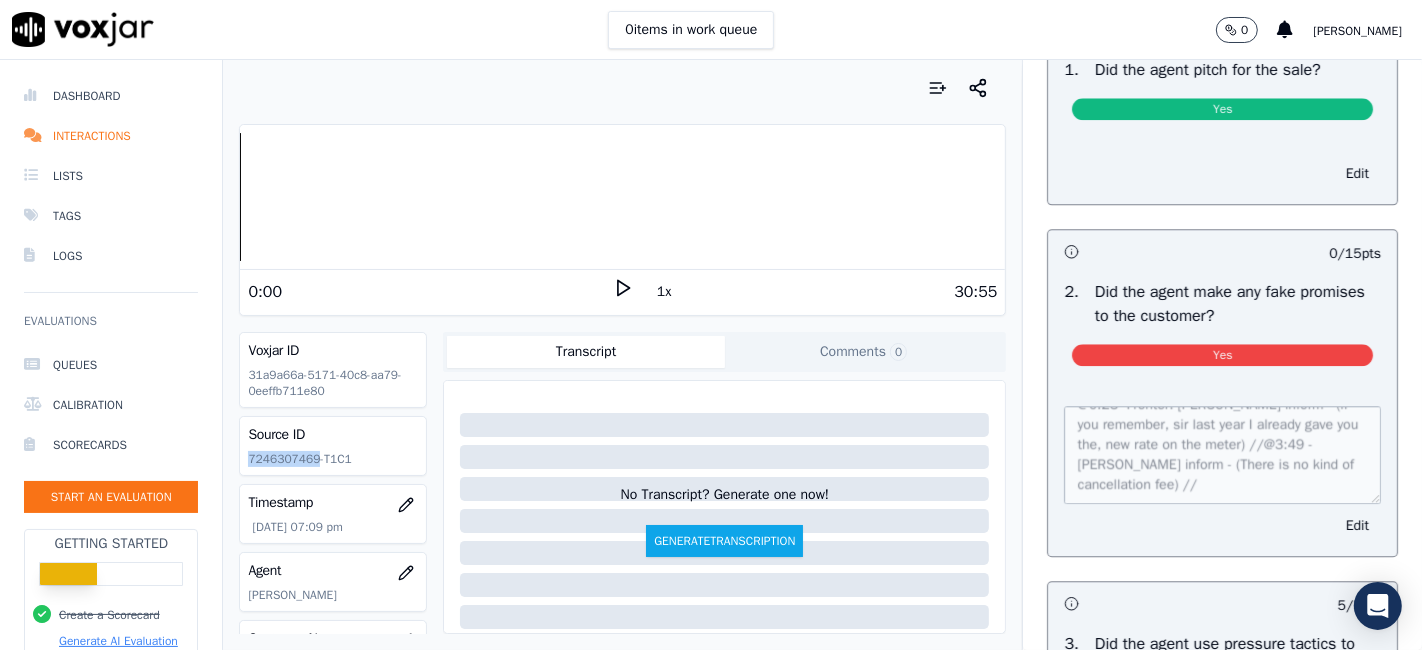copy on "7246307469" 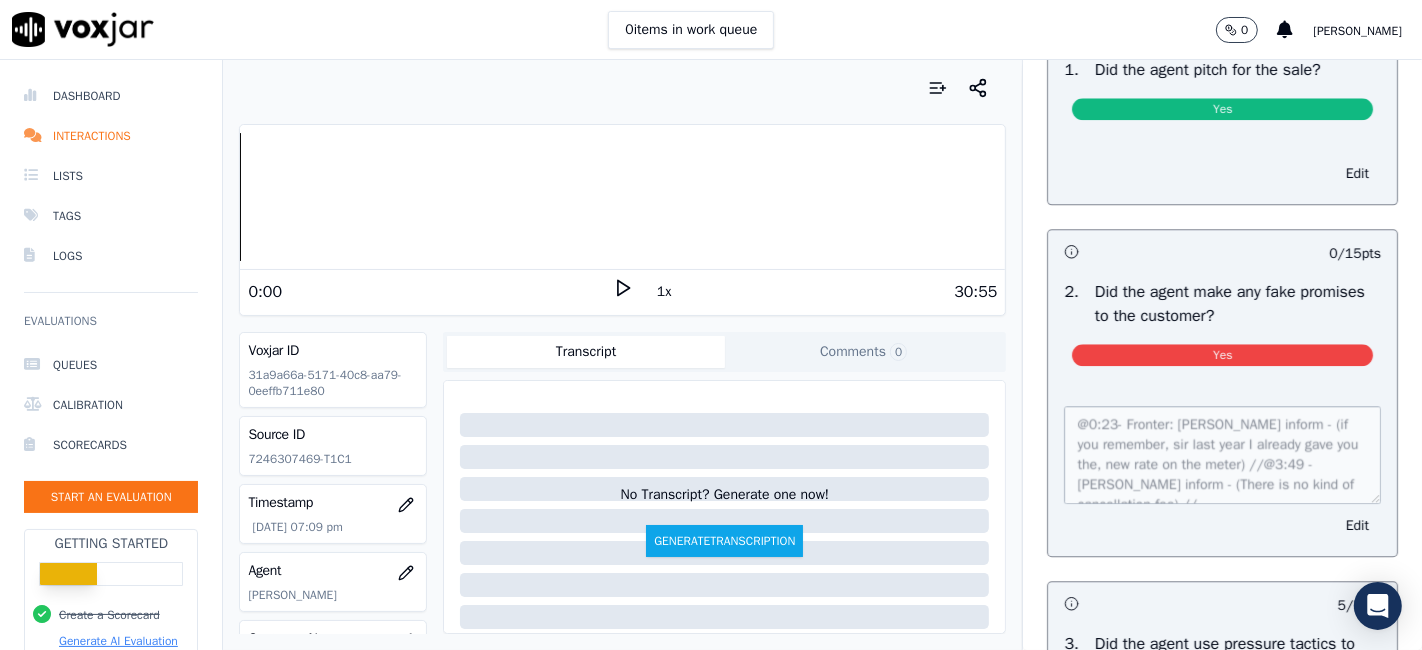 scroll, scrollTop: 20, scrollLeft: 0, axis: vertical 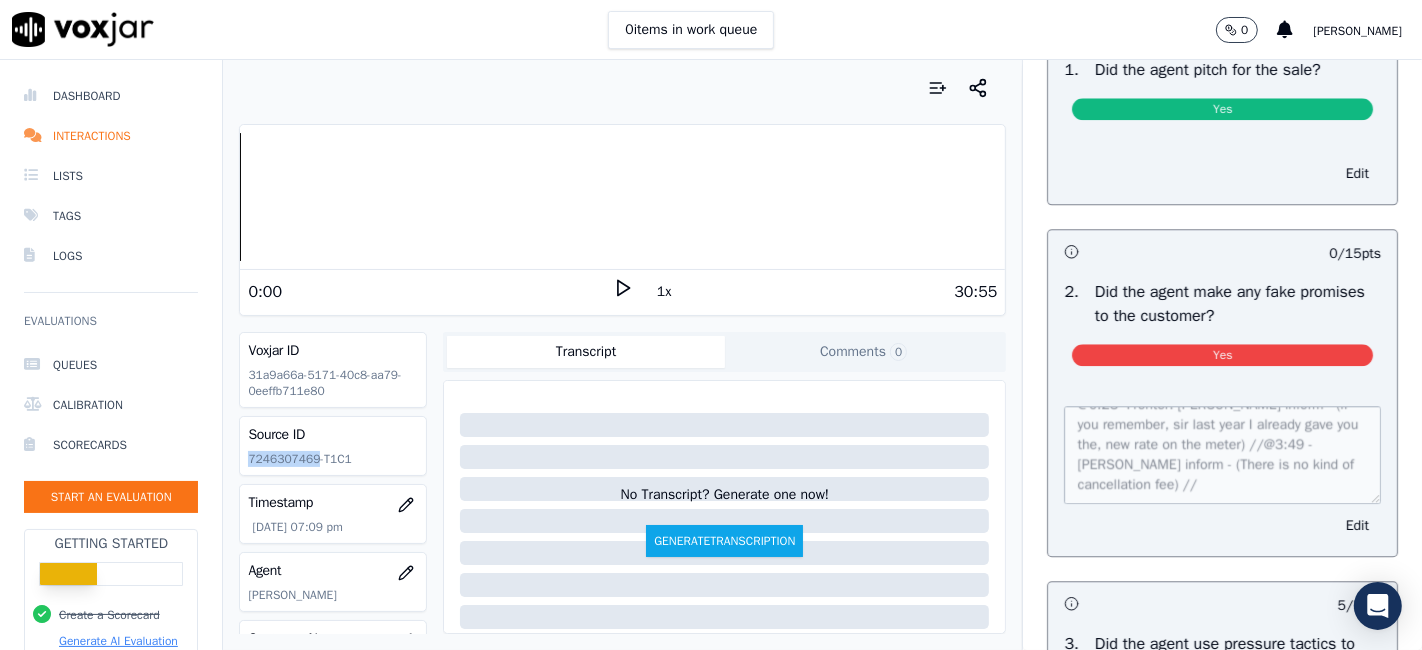 drag, startPoint x: 314, startPoint y: 462, endPoint x: 240, endPoint y: 465, distance: 74.06078 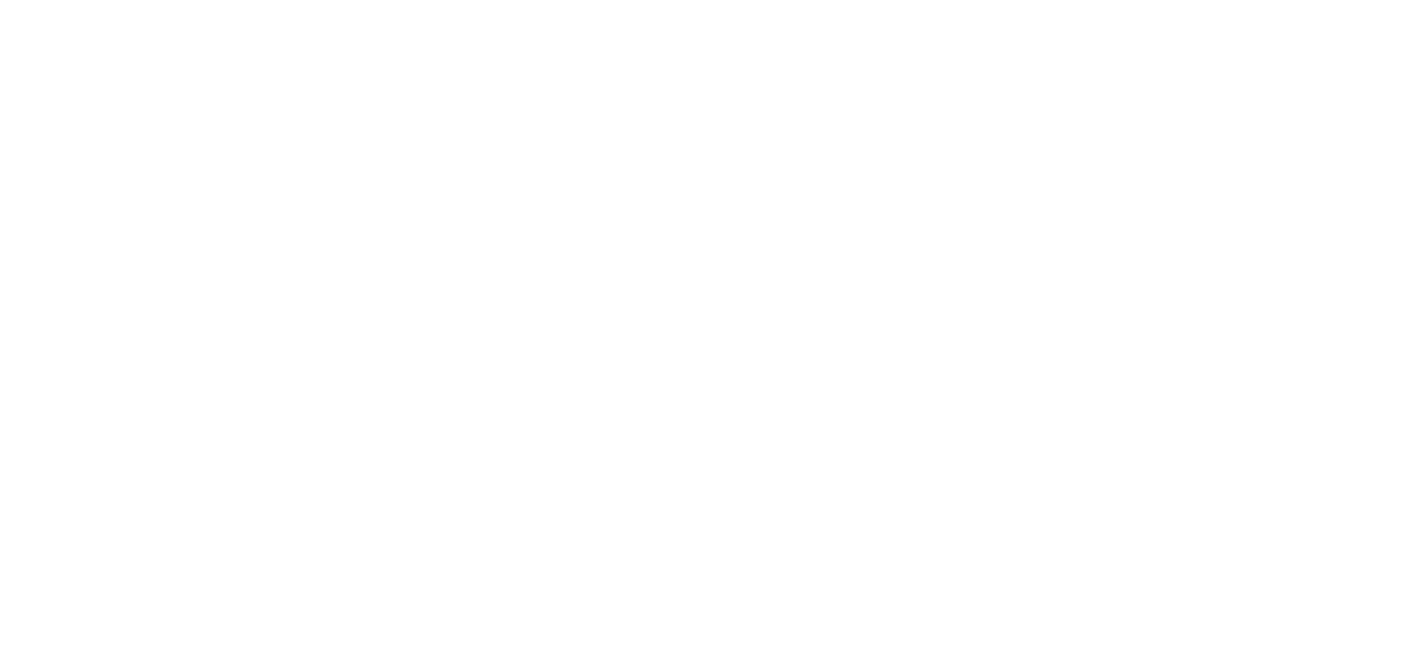 scroll, scrollTop: 0, scrollLeft: 0, axis: both 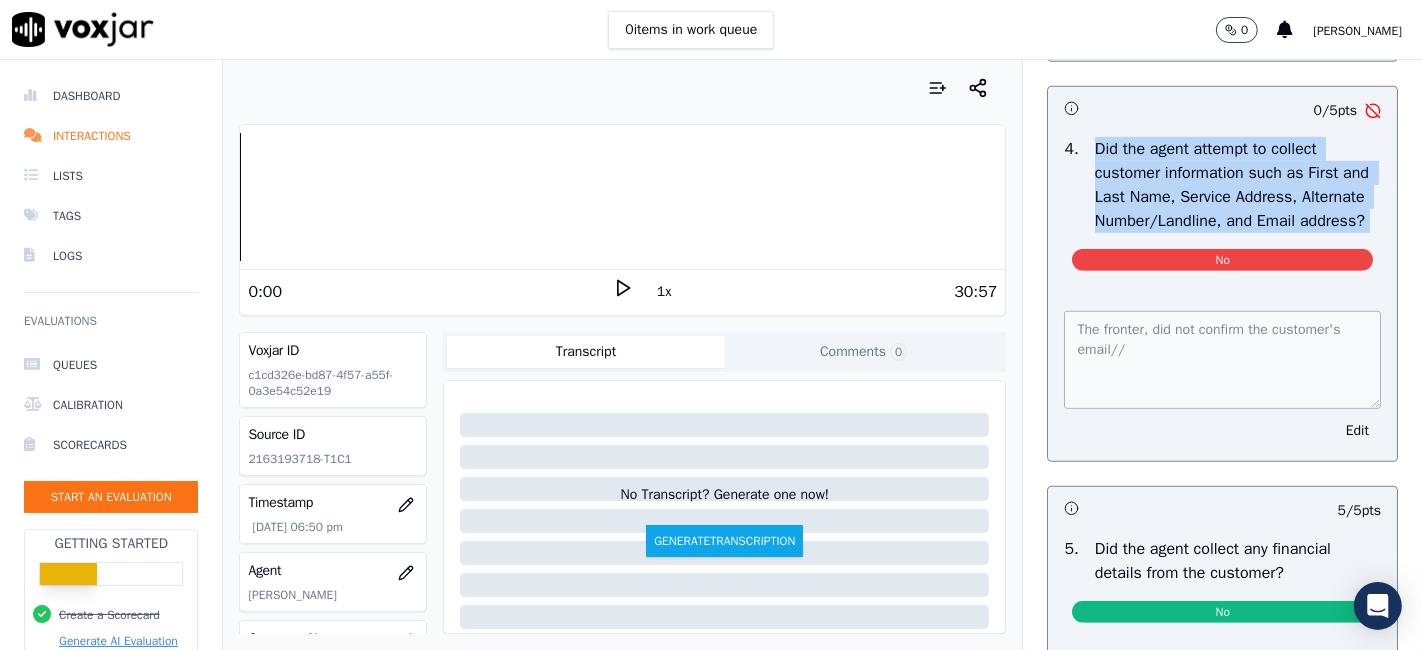 drag, startPoint x: 1069, startPoint y: 152, endPoint x: 1228, endPoint y: 267, distance: 196.22946 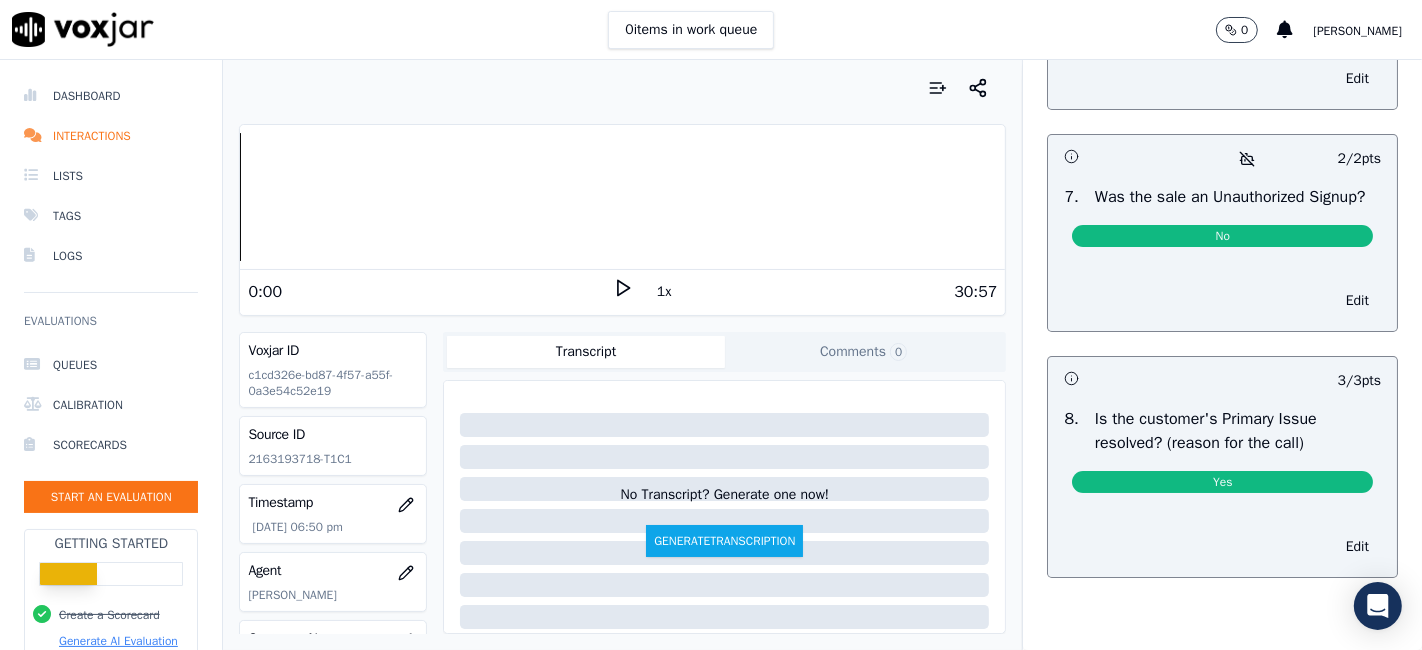 scroll, scrollTop: 6334, scrollLeft: 0, axis: vertical 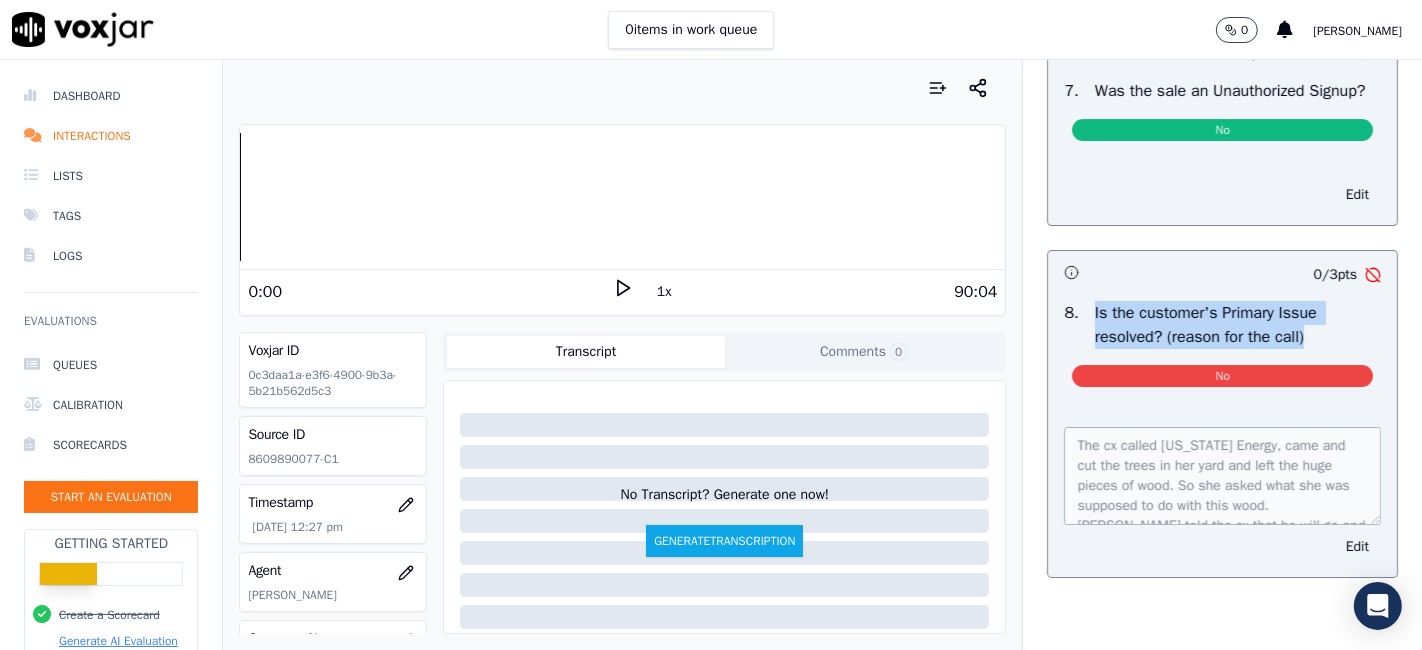 drag, startPoint x: 1288, startPoint y: 293, endPoint x: 1061, endPoint y: 262, distance: 229.10696 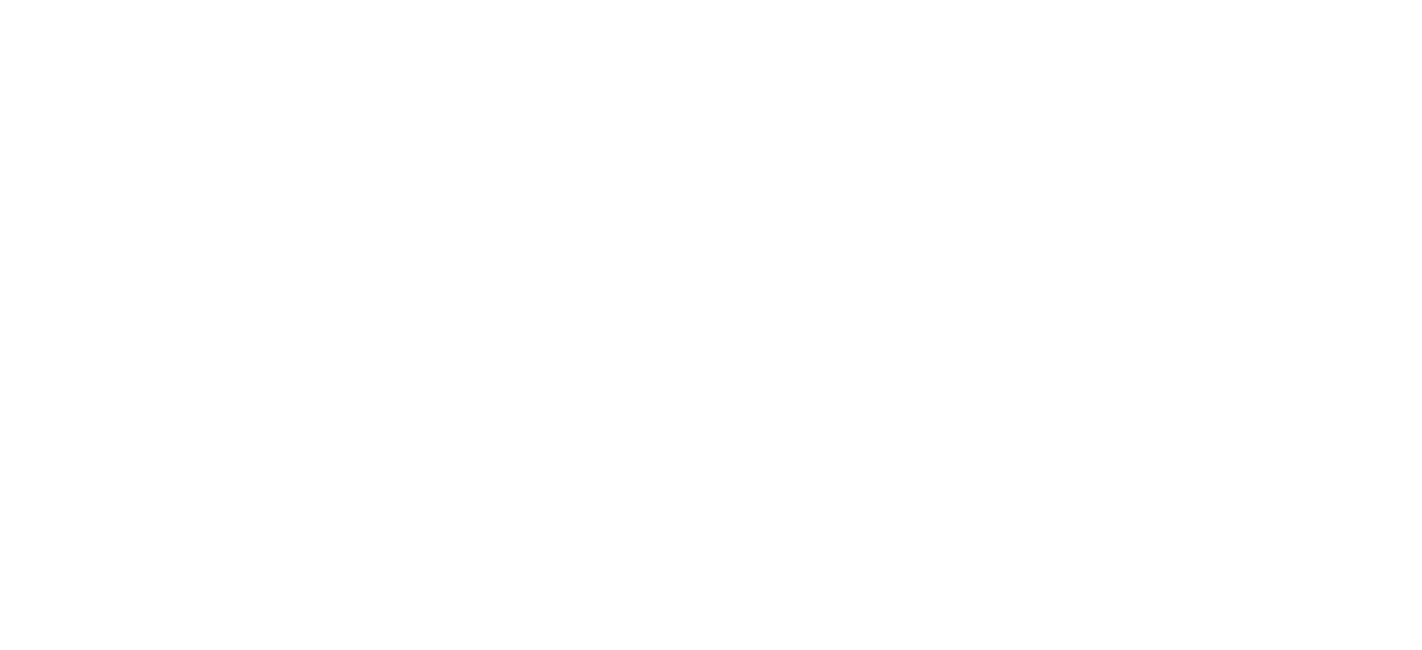 scroll, scrollTop: 0, scrollLeft: 0, axis: both 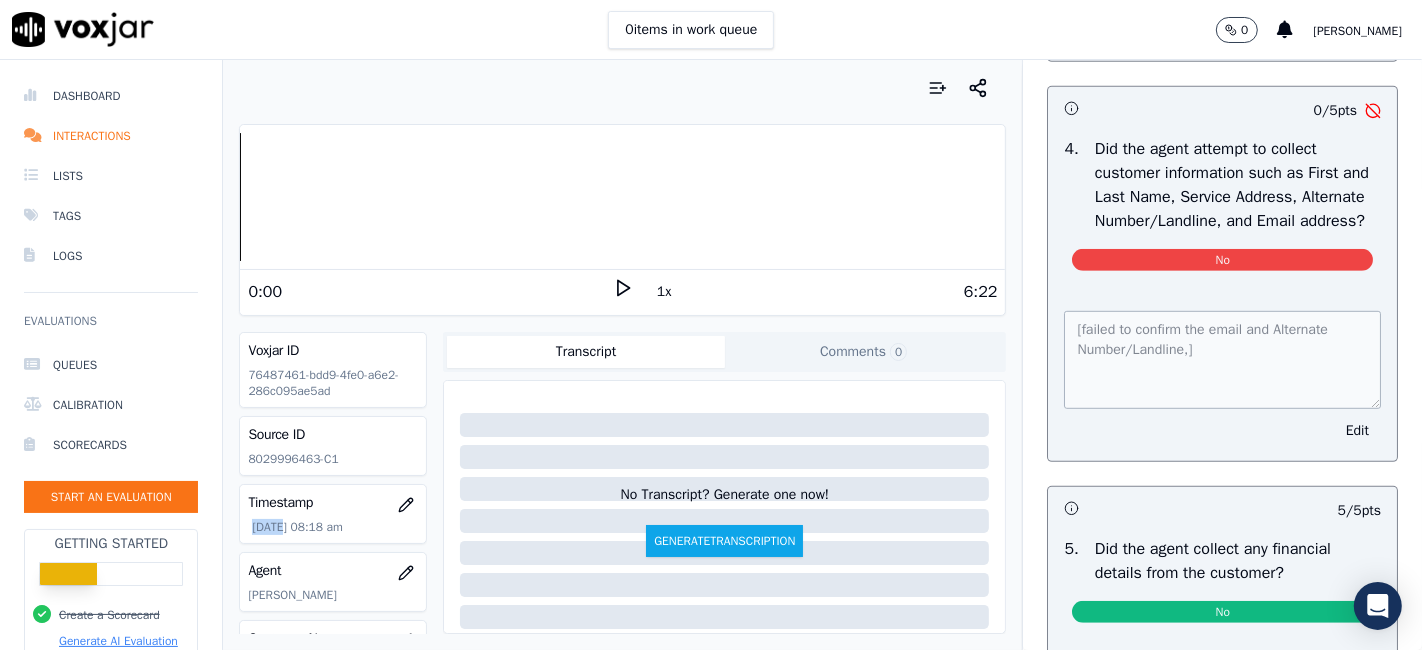 drag, startPoint x: 279, startPoint y: 529, endPoint x: 244, endPoint y: 526, distance: 35.128338 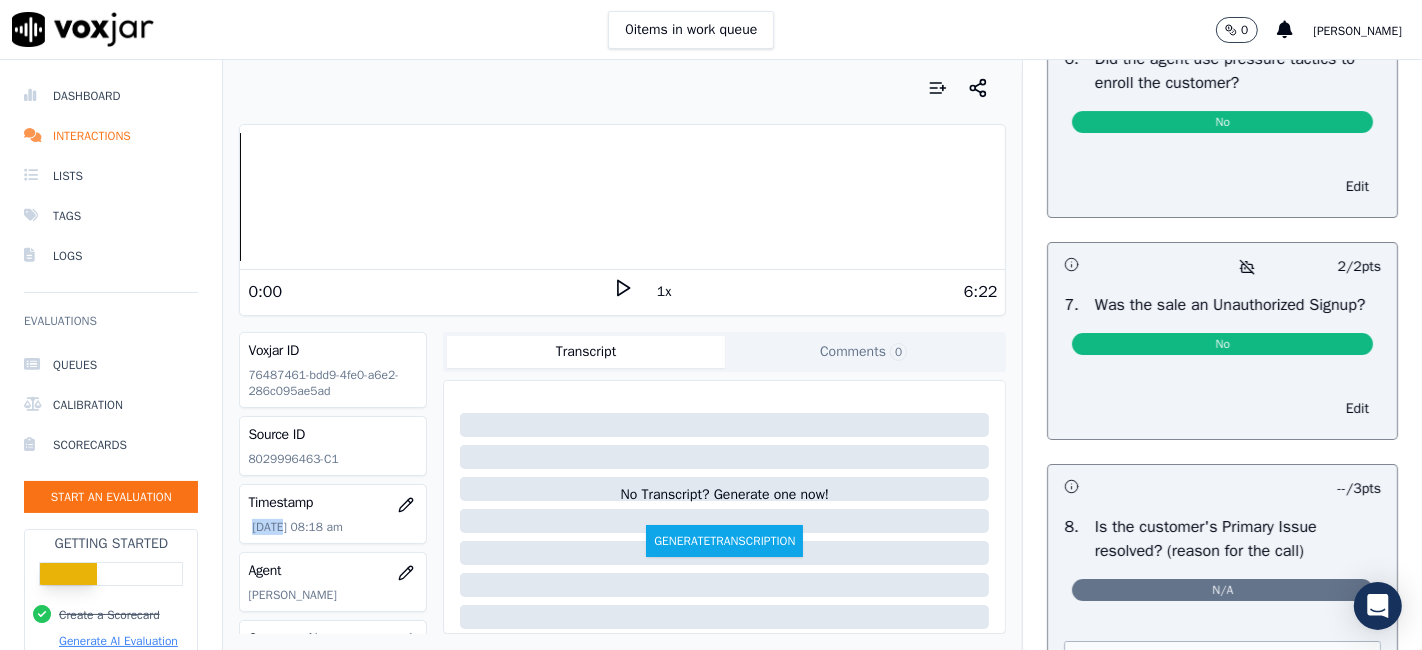 scroll, scrollTop: 6314, scrollLeft: 0, axis: vertical 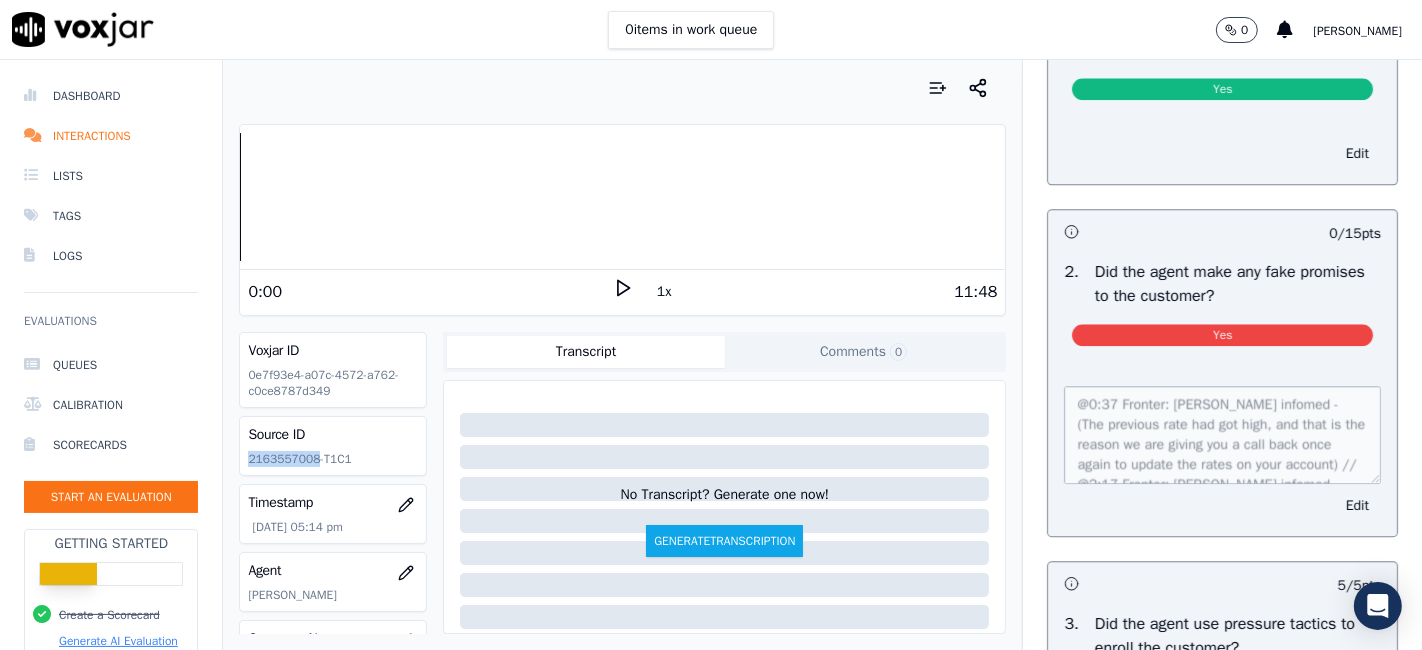 drag, startPoint x: 310, startPoint y: 458, endPoint x: 240, endPoint y: 459, distance: 70.00714 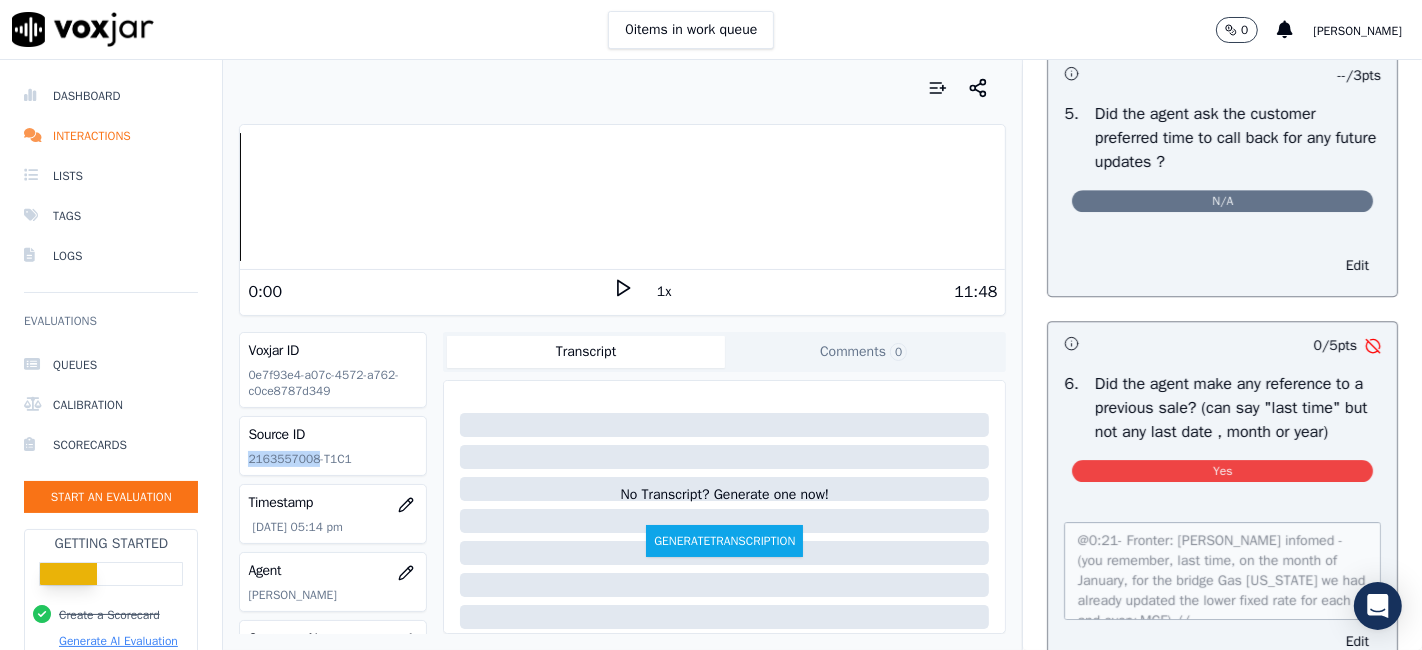 scroll, scrollTop: 5444, scrollLeft: 0, axis: vertical 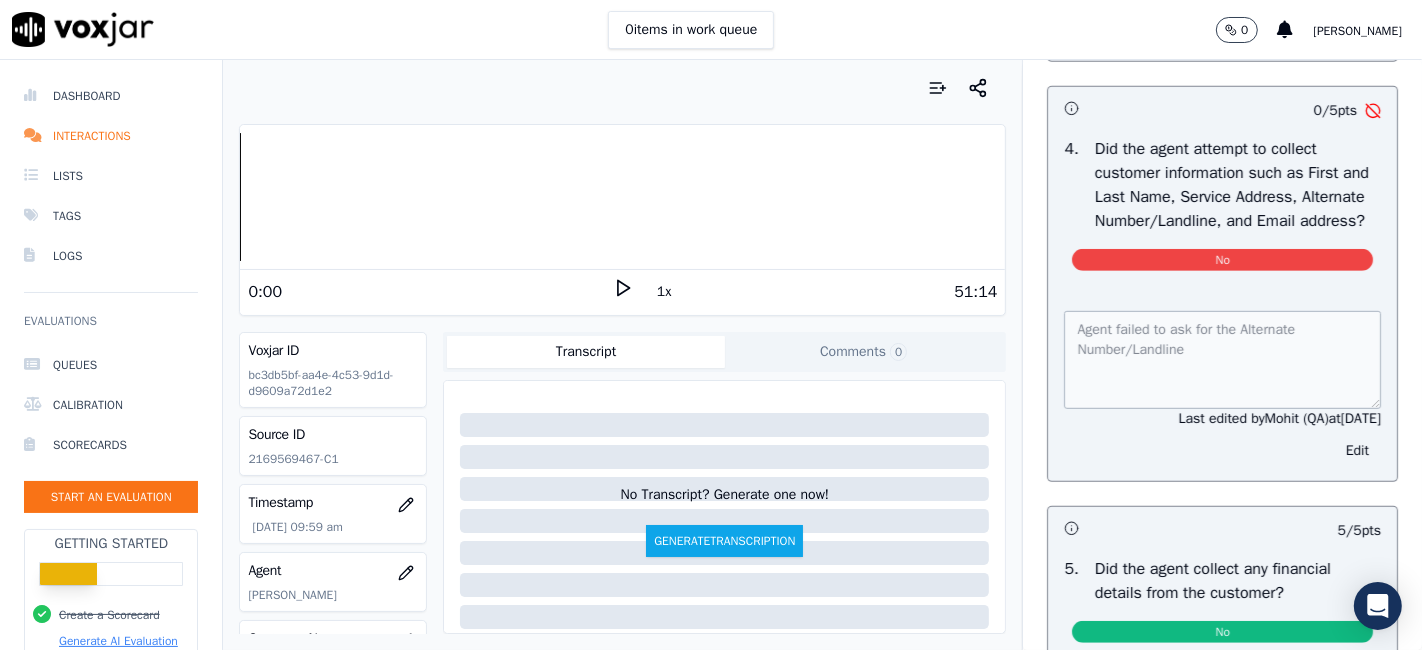 drag, startPoint x: 1262, startPoint y: 447, endPoint x: 1334, endPoint y: 447, distance: 72 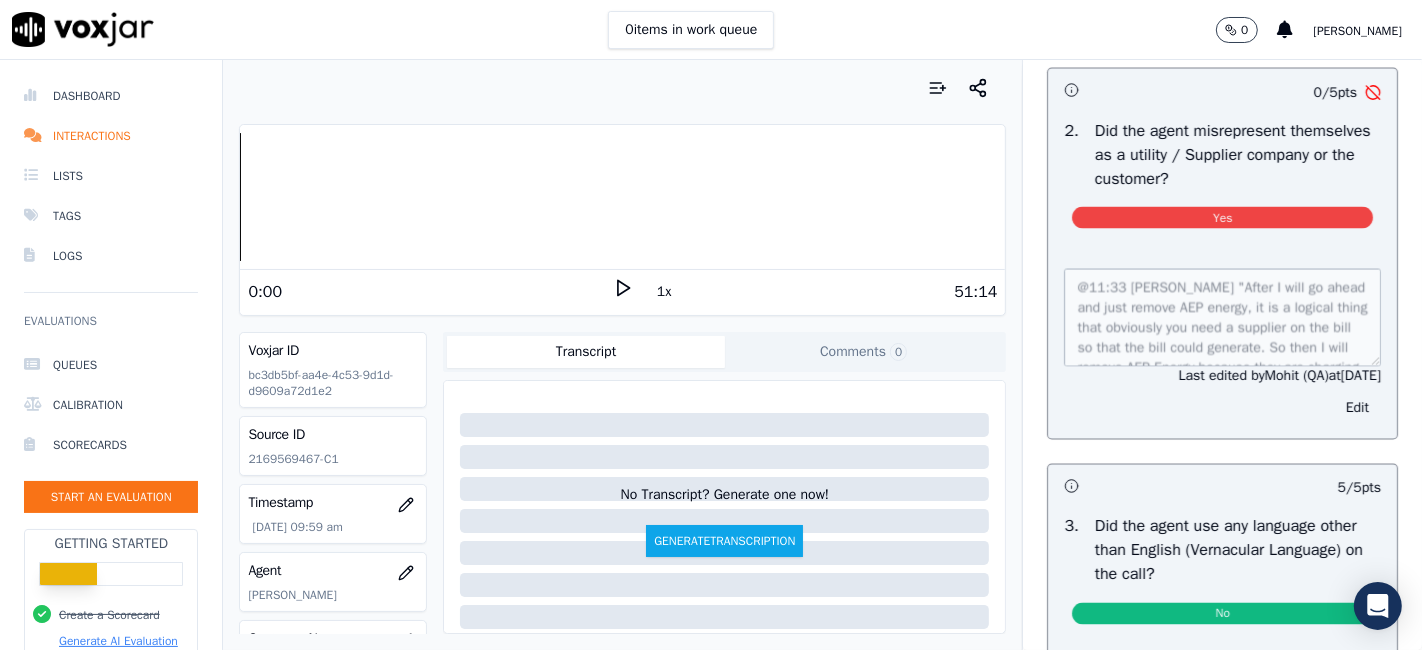 scroll, scrollTop: 3000, scrollLeft: 0, axis: vertical 